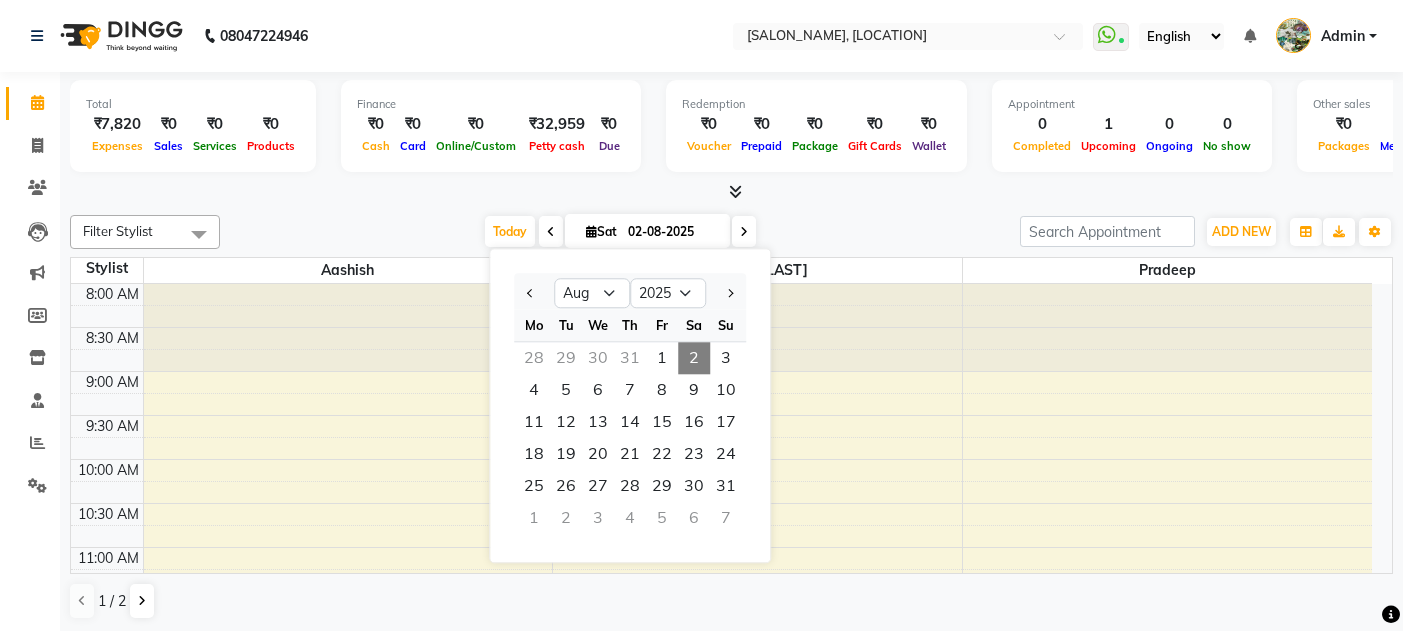 select on "8" 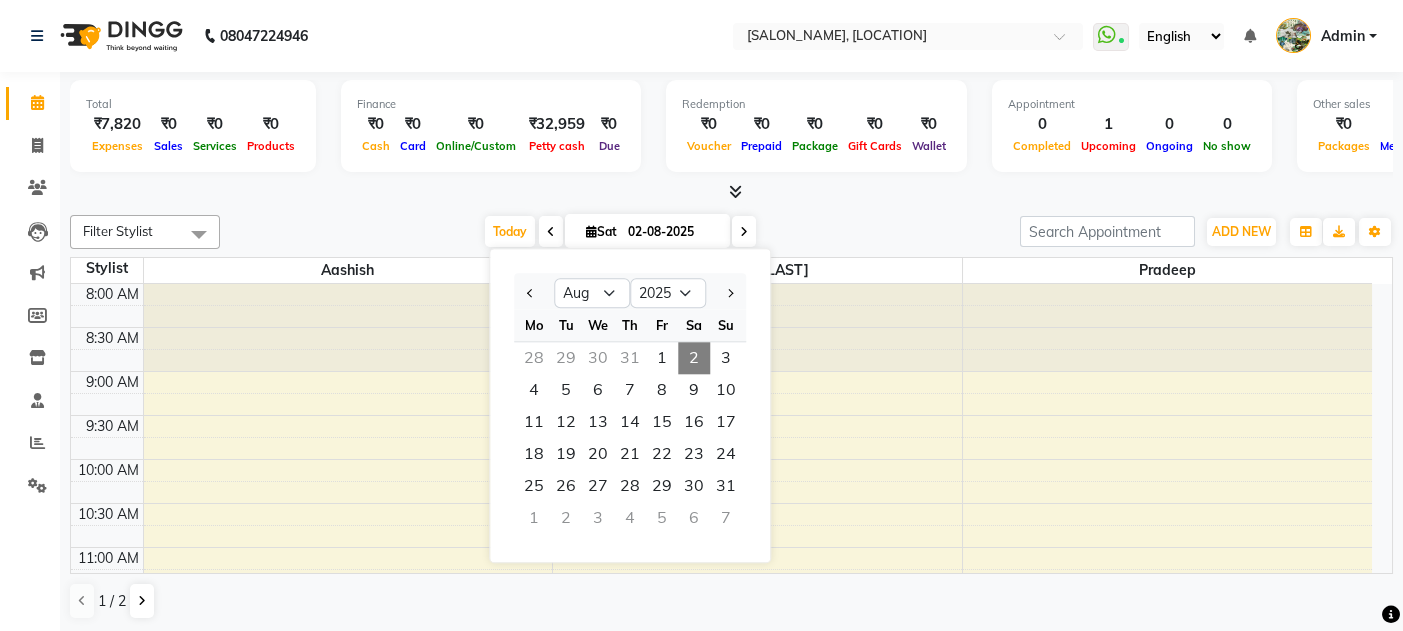 scroll, scrollTop: 0, scrollLeft: 0, axis: both 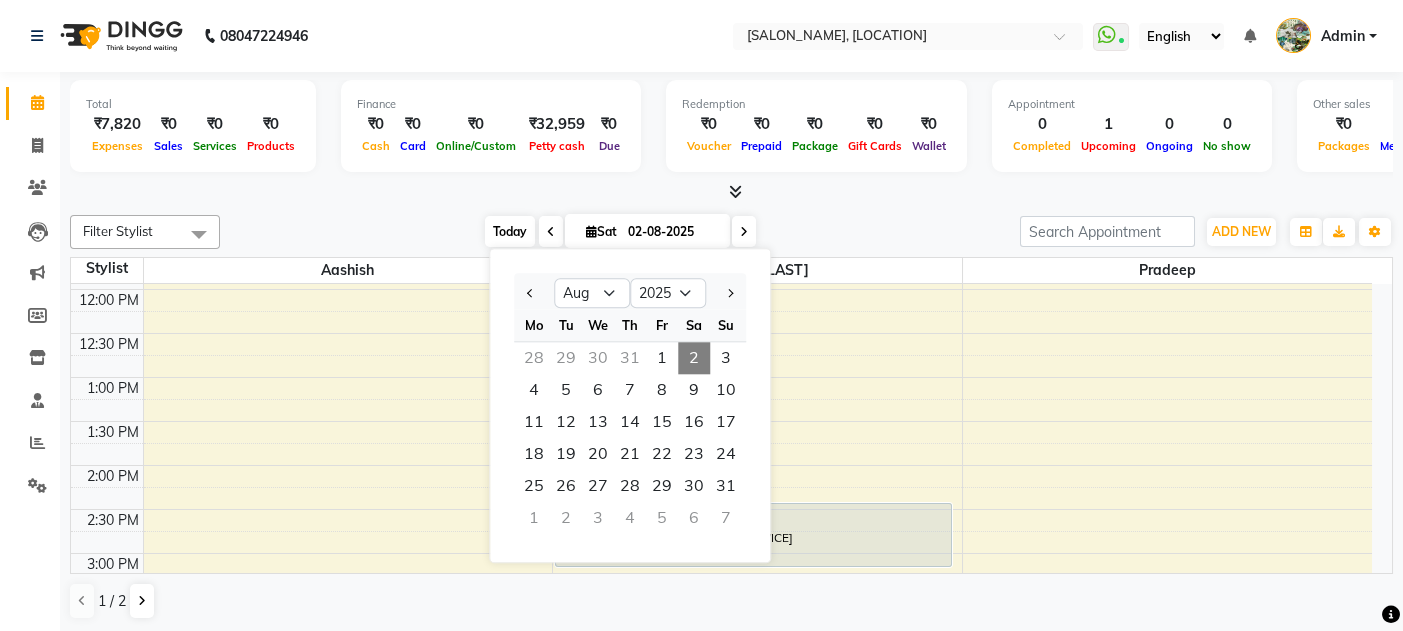 drag, startPoint x: 0, startPoint y: 0, endPoint x: 508, endPoint y: 229, distance: 557.22974 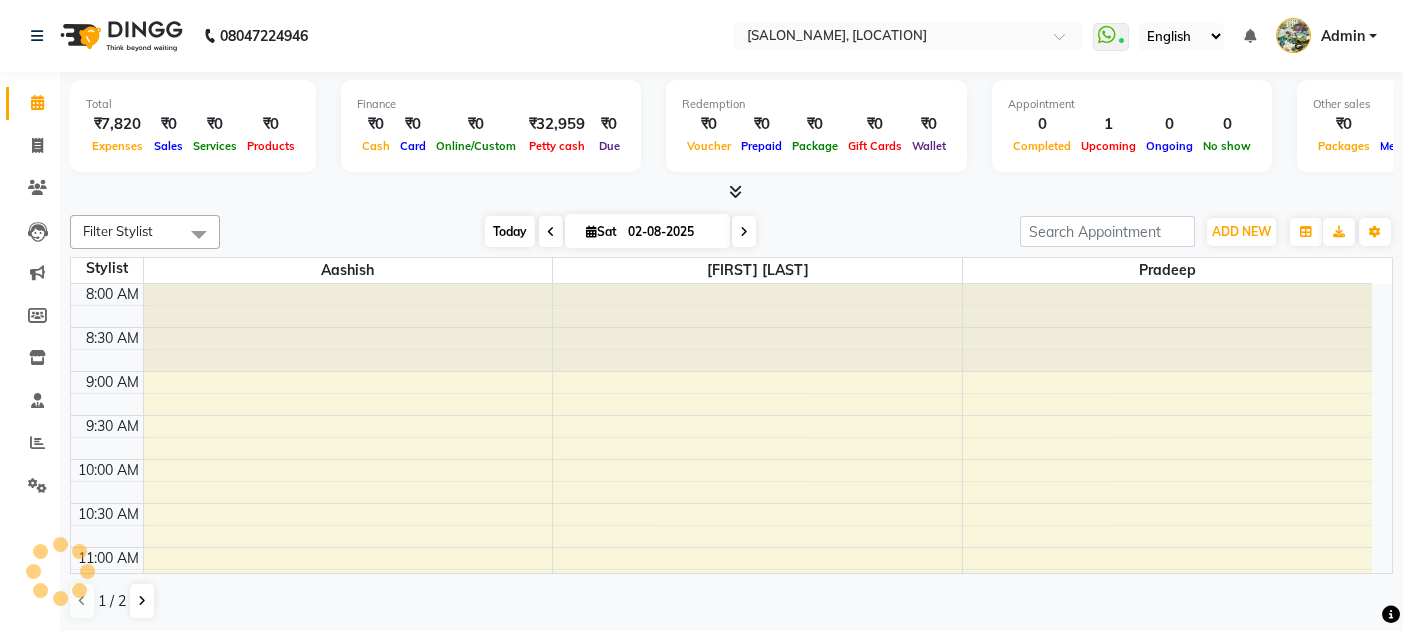 scroll, scrollTop: 957, scrollLeft: 0, axis: vertical 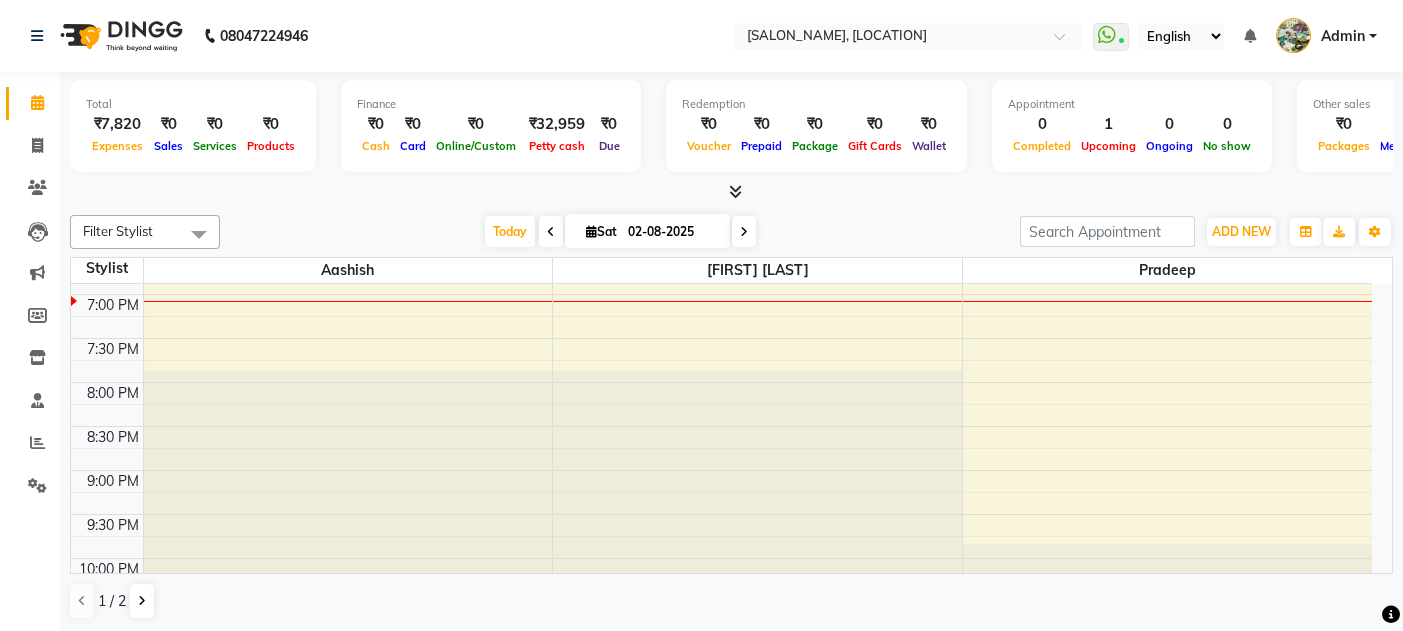 click at bounding box center [744, 232] 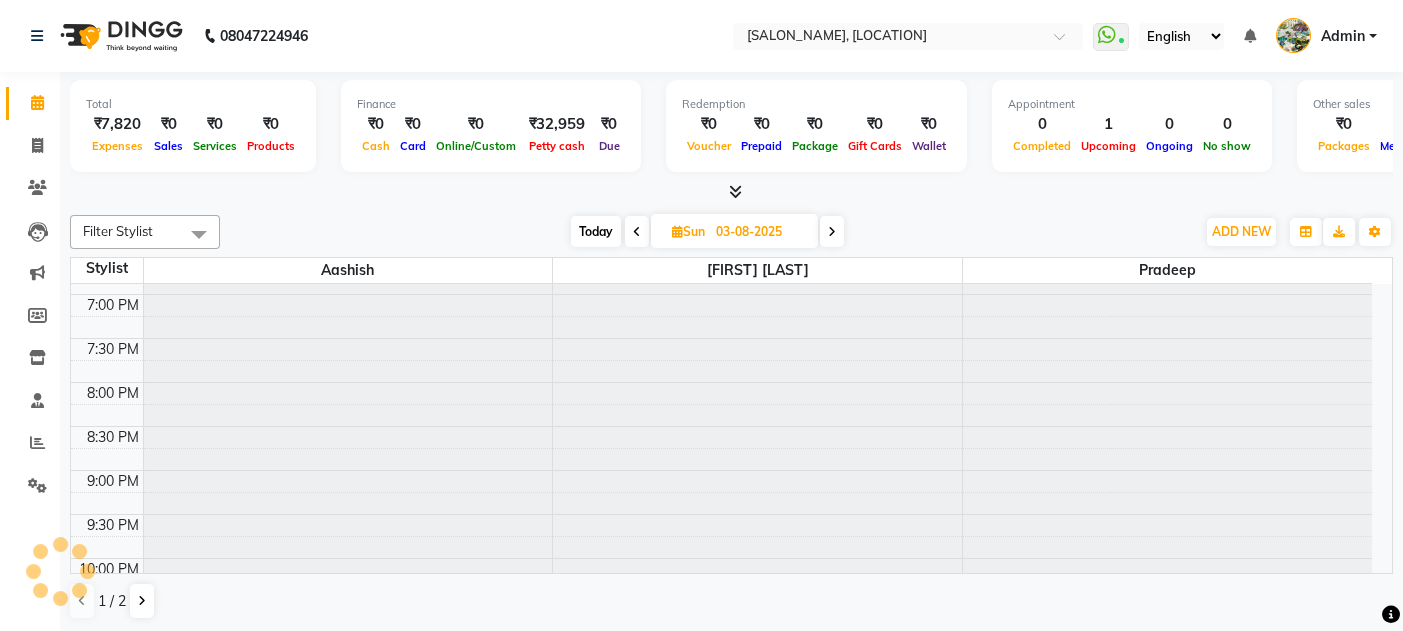 scroll, scrollTop: 957, scrollLeft: 0, axis: vertical 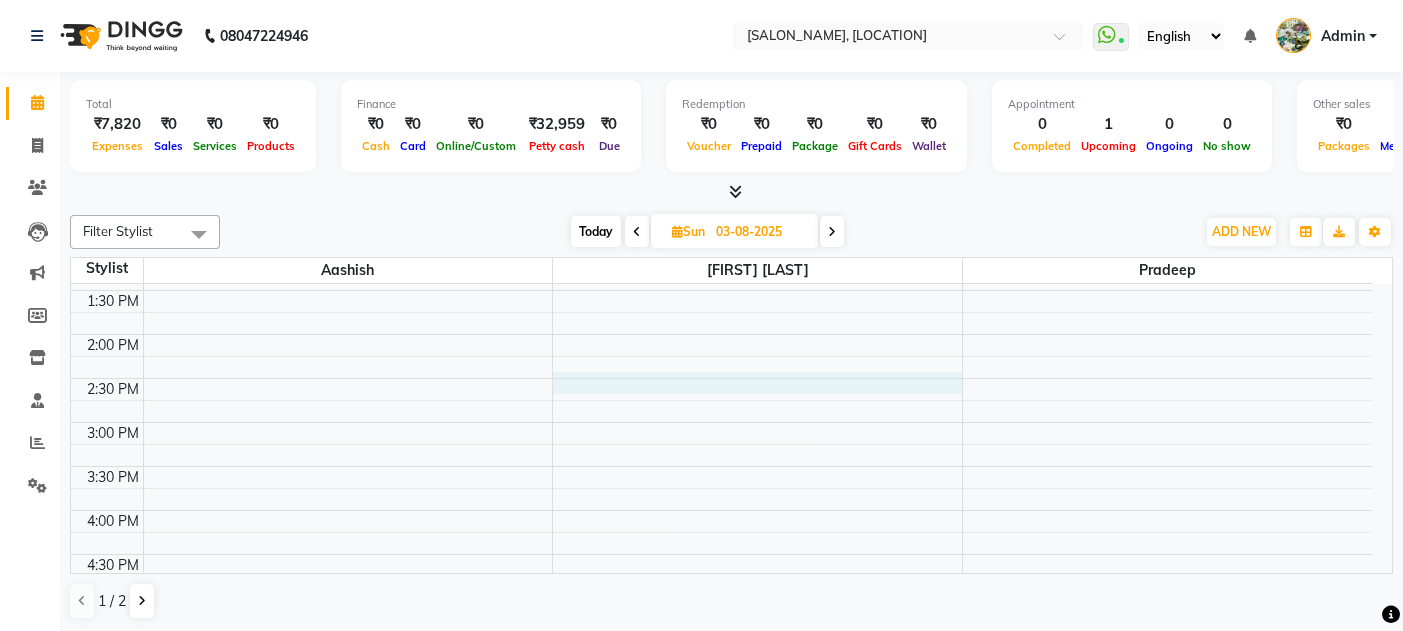 click on "[TIME] [TIME] [TIME] [TIME] [TIME] [TIME] [TIME] [TIME] [TIME] [TIME] [TIME] [TIME] [TIME] [TIME] [TIME] [TIME] [TIME] [TIME] [TIME] [TIME] [TIME] [TIME] [TIME] [TIME] [TIME] [TIME] [TIME] [TIME] [TIME] [TIME]             [FIRST] [LAST], [TIME] - [TIME], [SERVICE]" at bounding box center [721, 466] 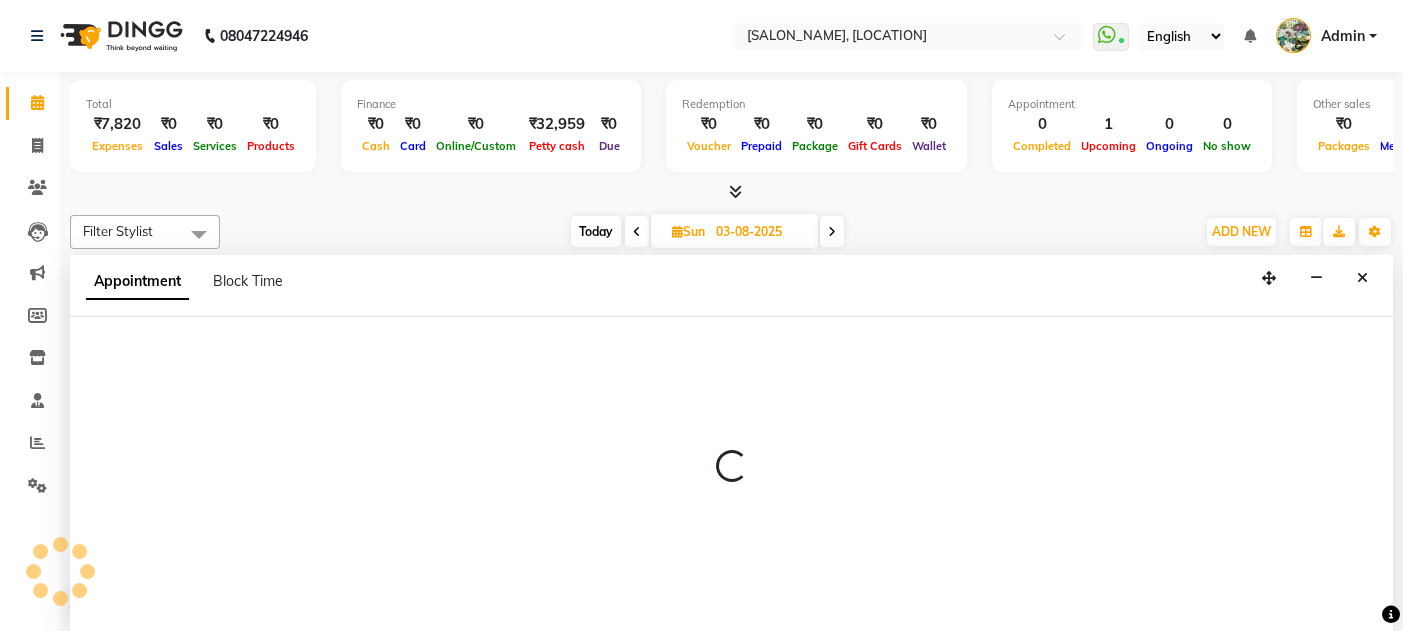 scroll, scrollTop: 0, scrollLeft: 0, axis: both 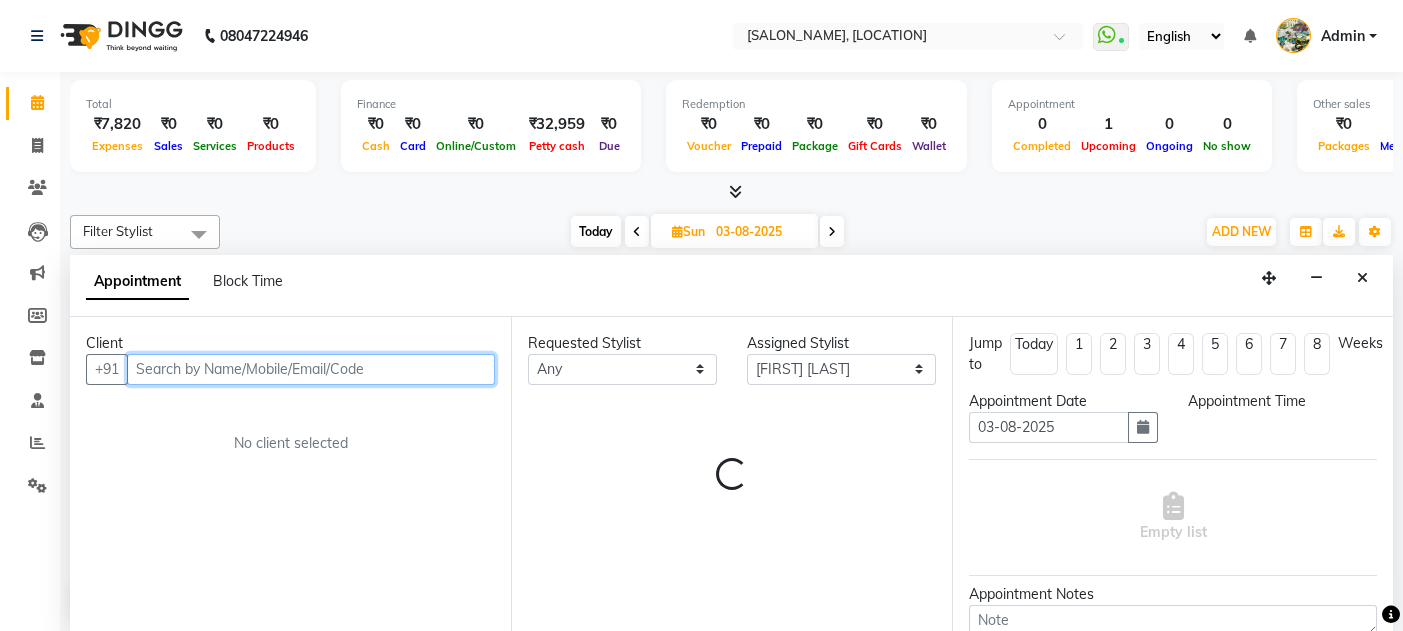 select on "870" 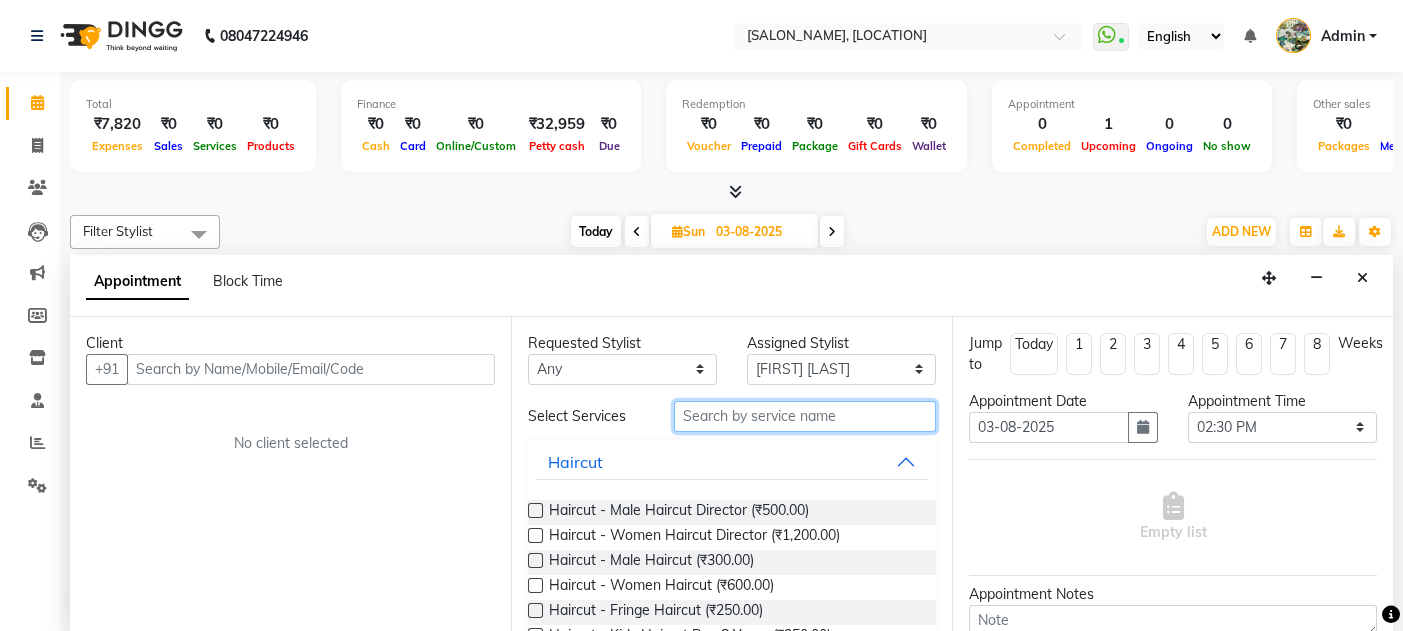 click at bounding box center [805, 416] 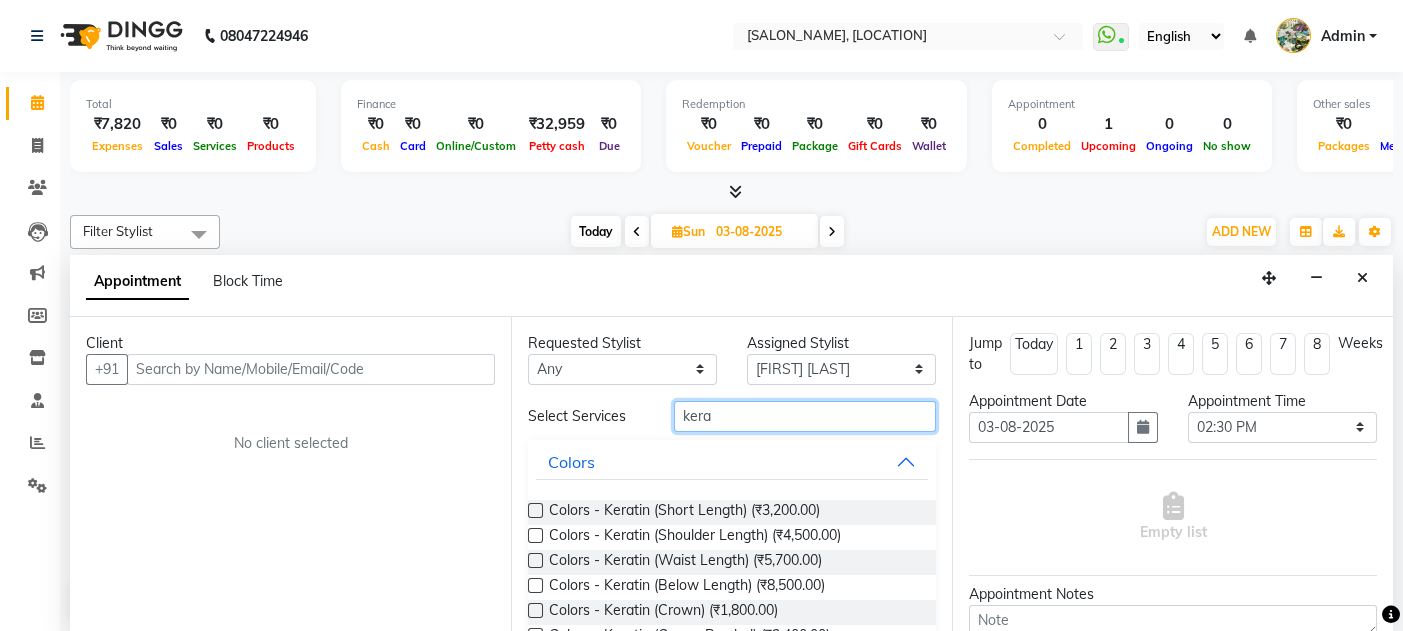 type on "kera" 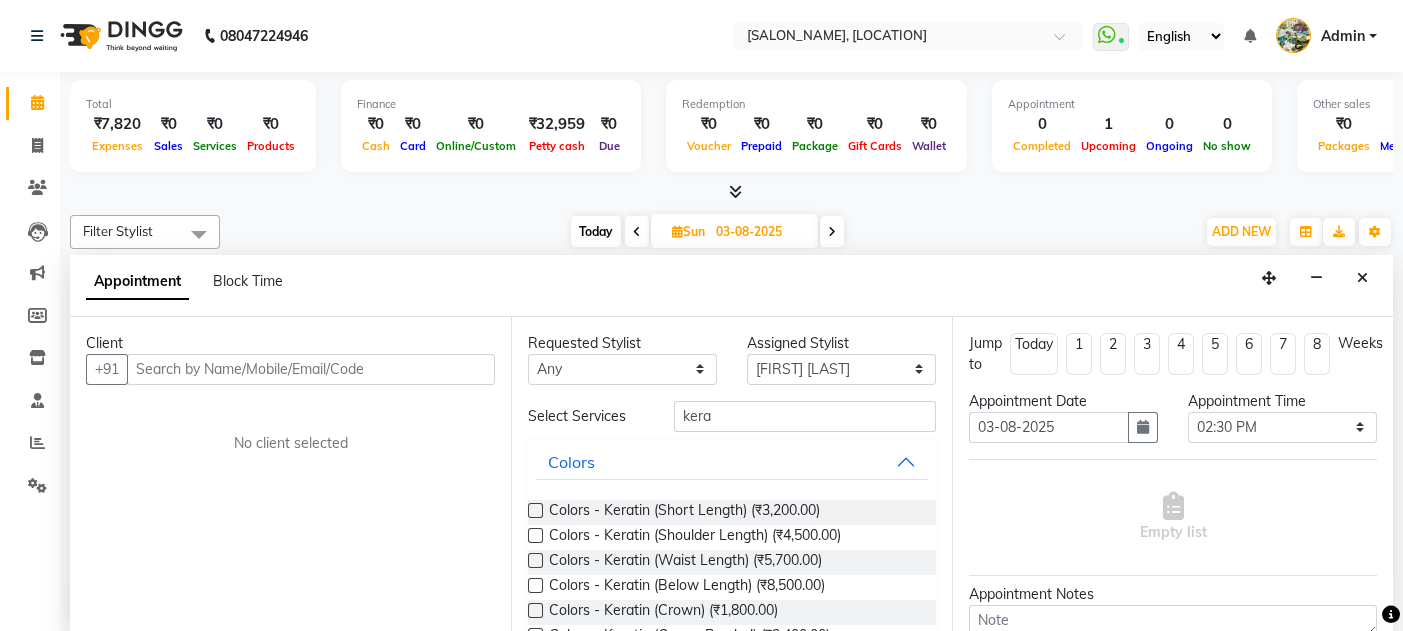 click at bounding box center [535, 510] 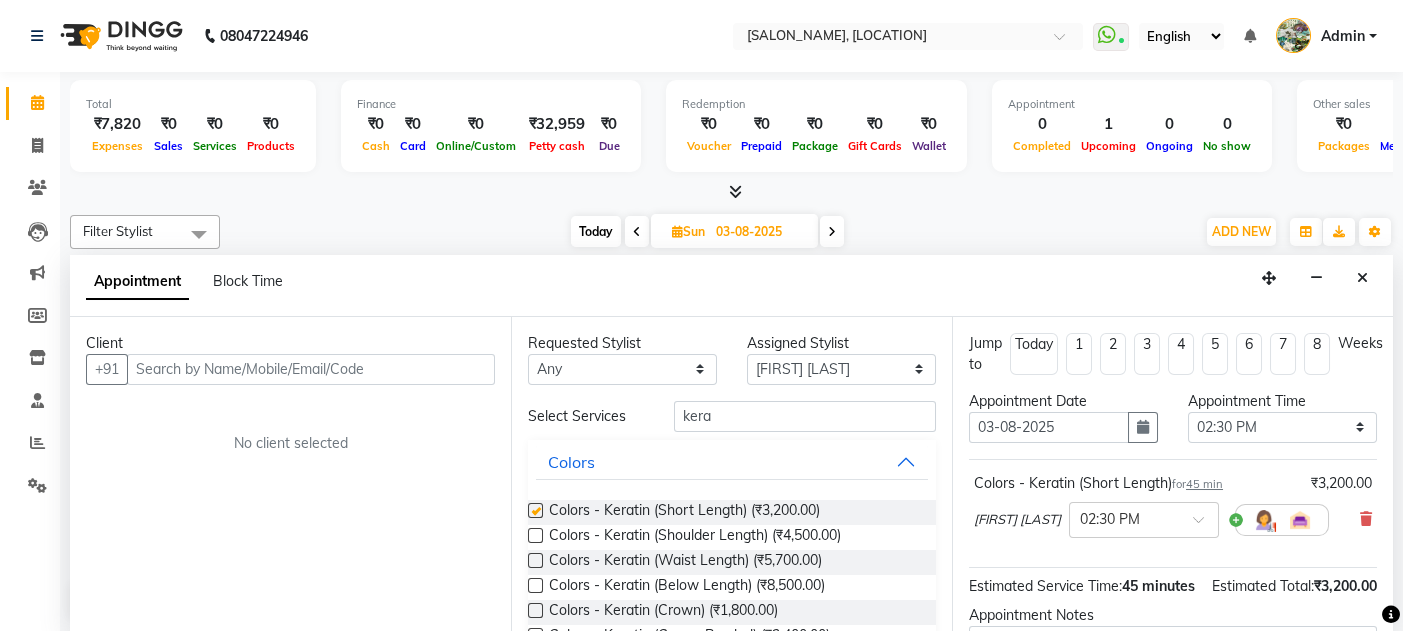 checkbox on "false" 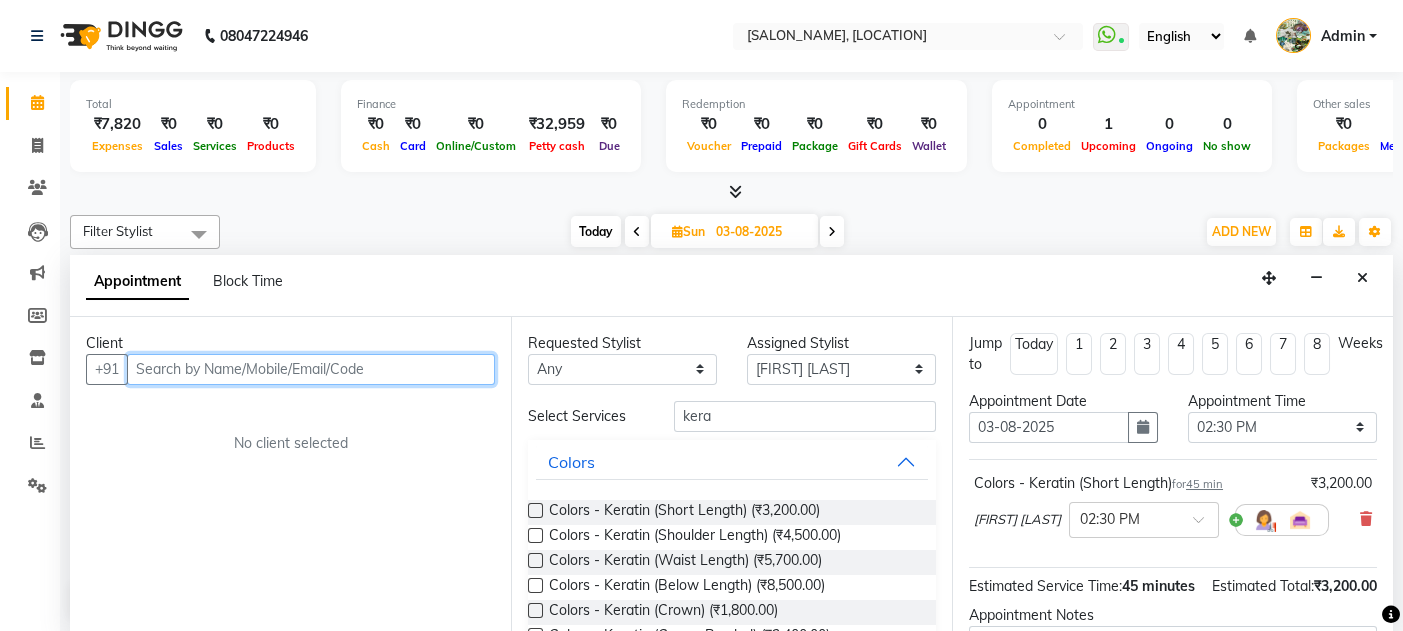 click at bounding box center (311, 369) 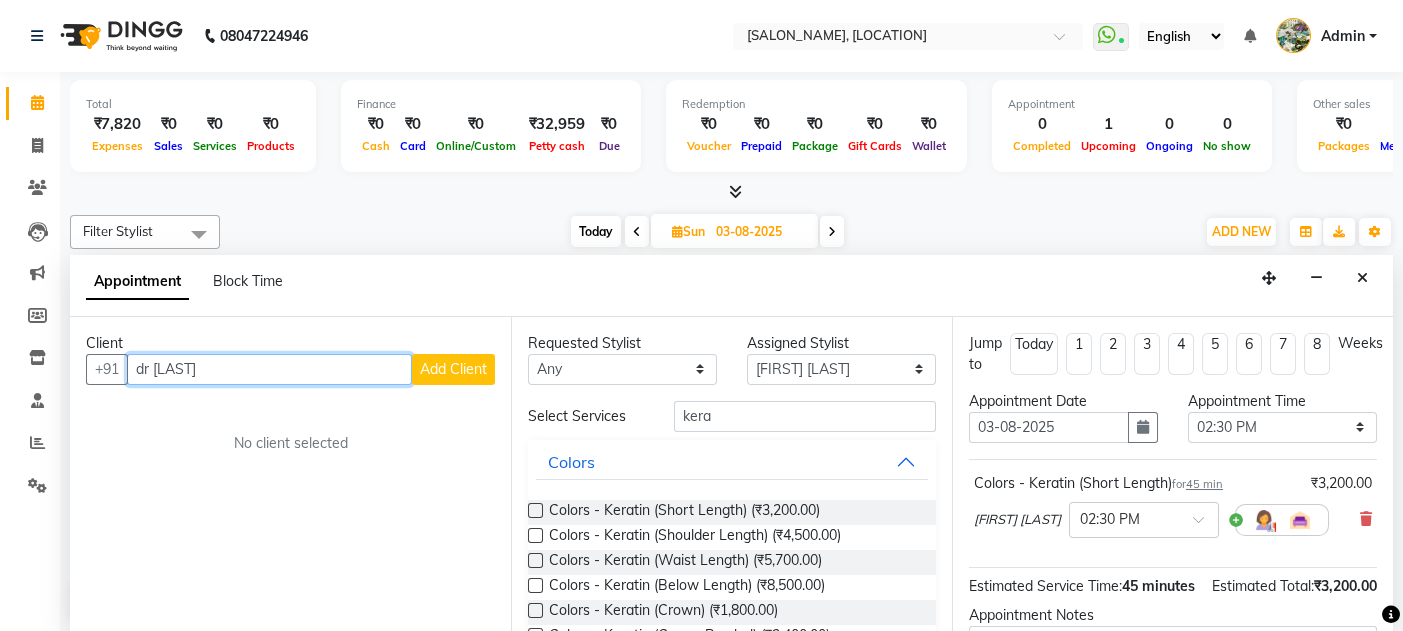 click on "dr [LAST]" at bounding box center (269, 369) 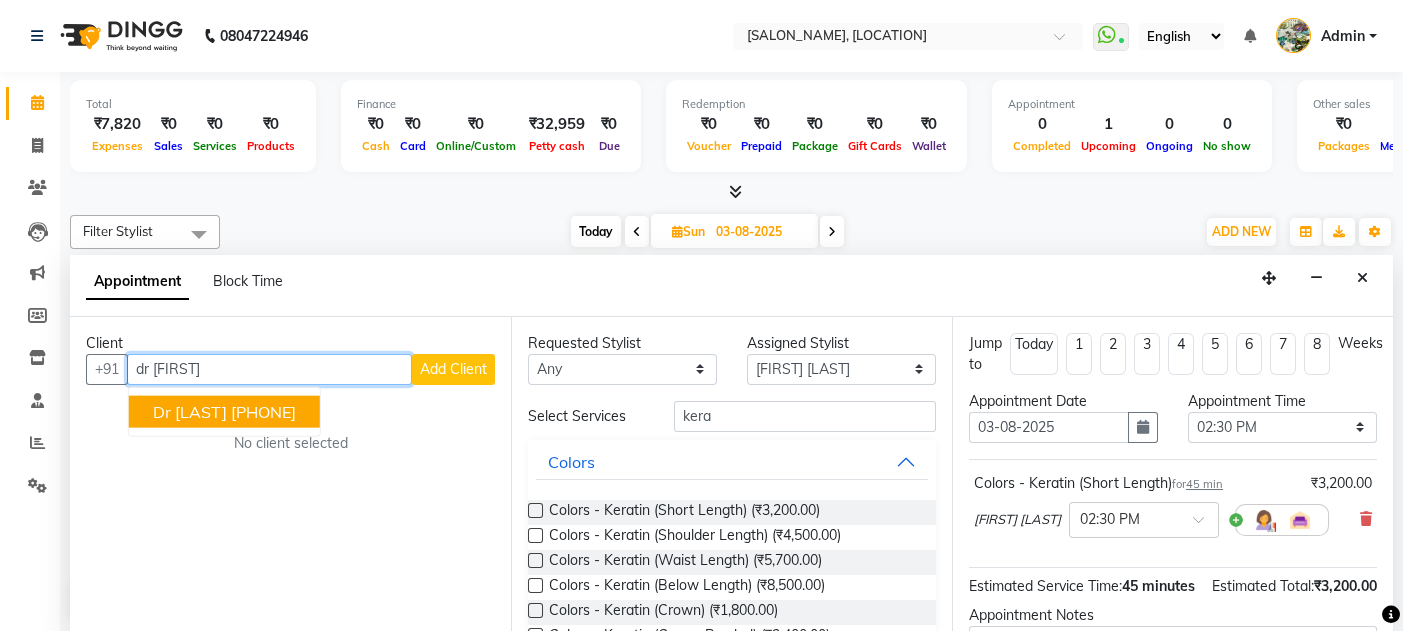 click on "dr [LAST]" at bounding box center [190, 411] 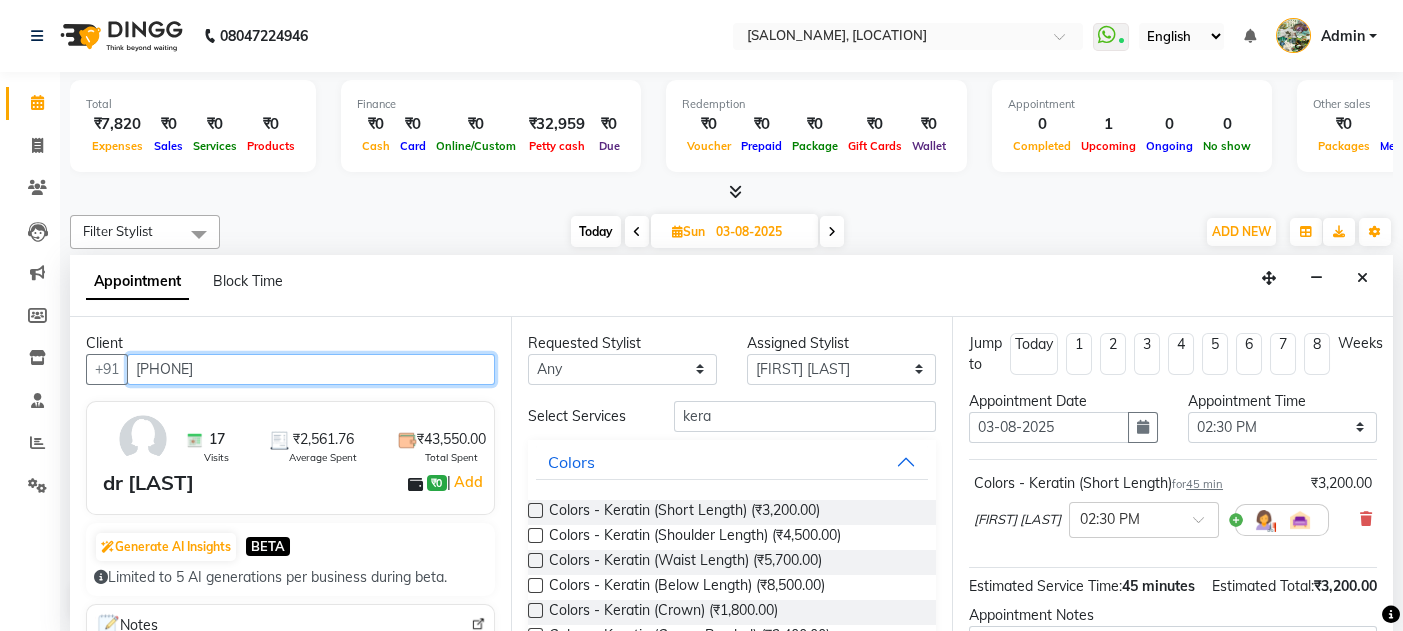 scroll, scrollTop: 229, scrollLeft: 0, axis: vertical 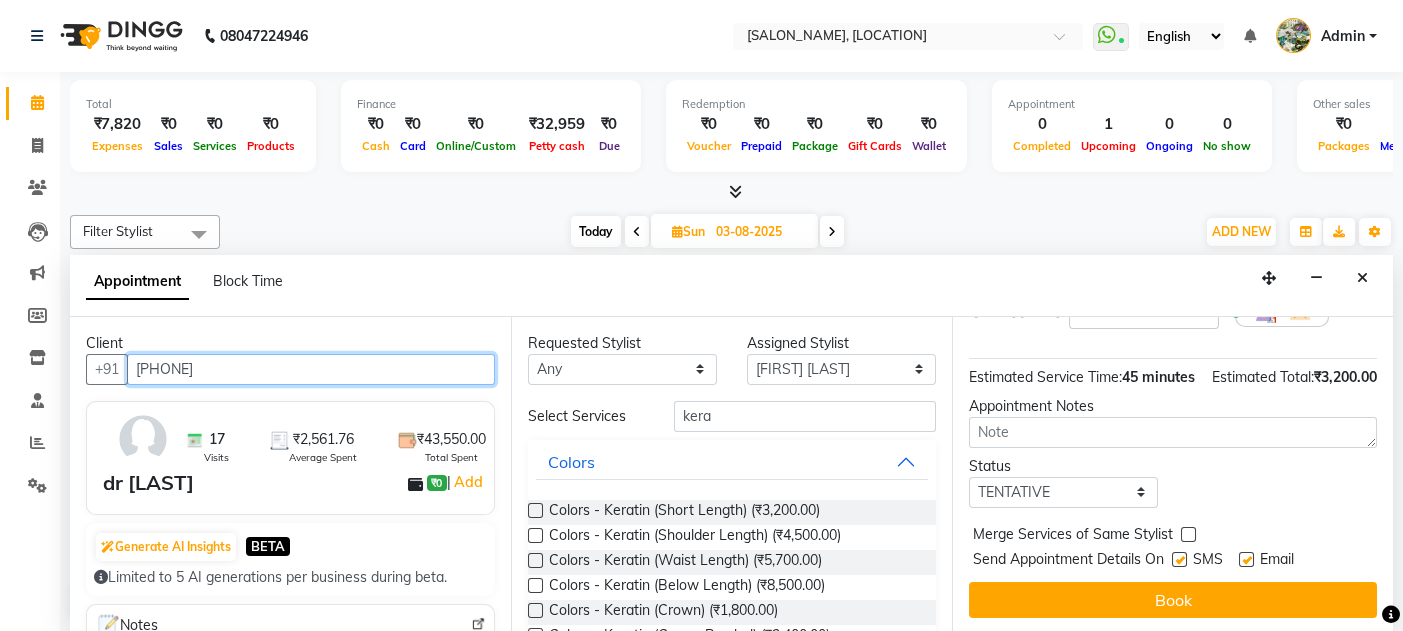 type on "[PHONE]" 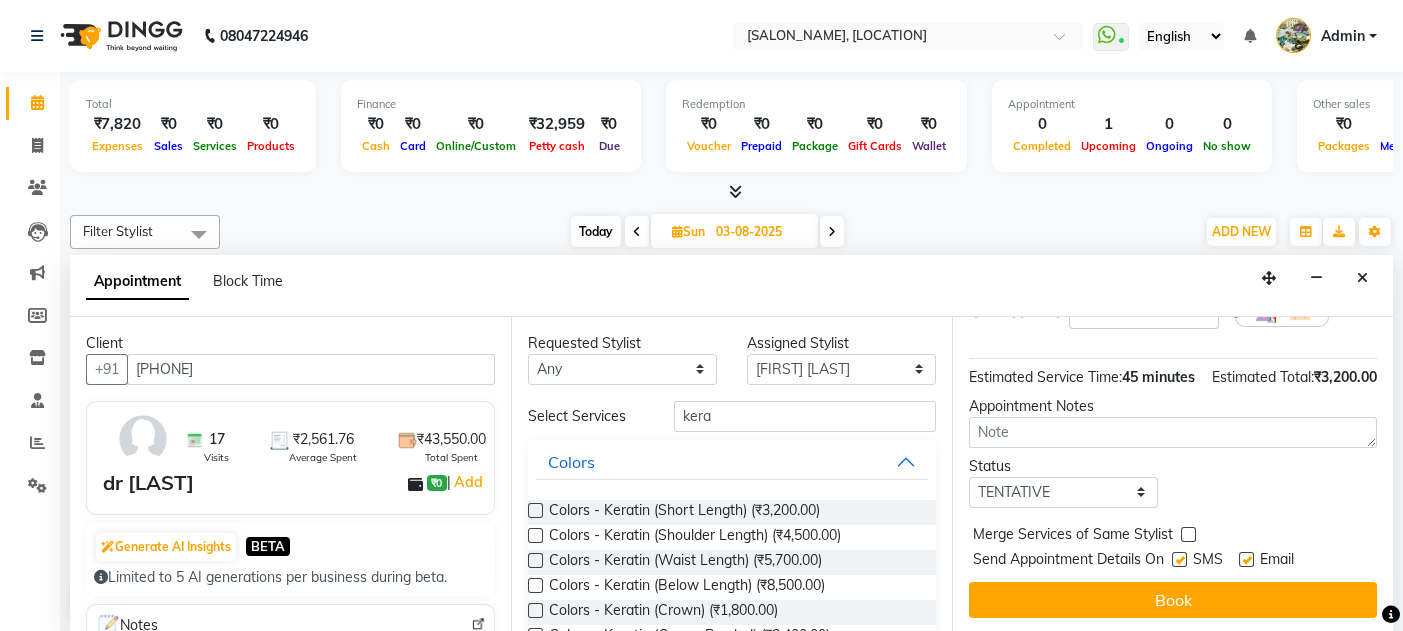 click at bounding box center (1246, 559) 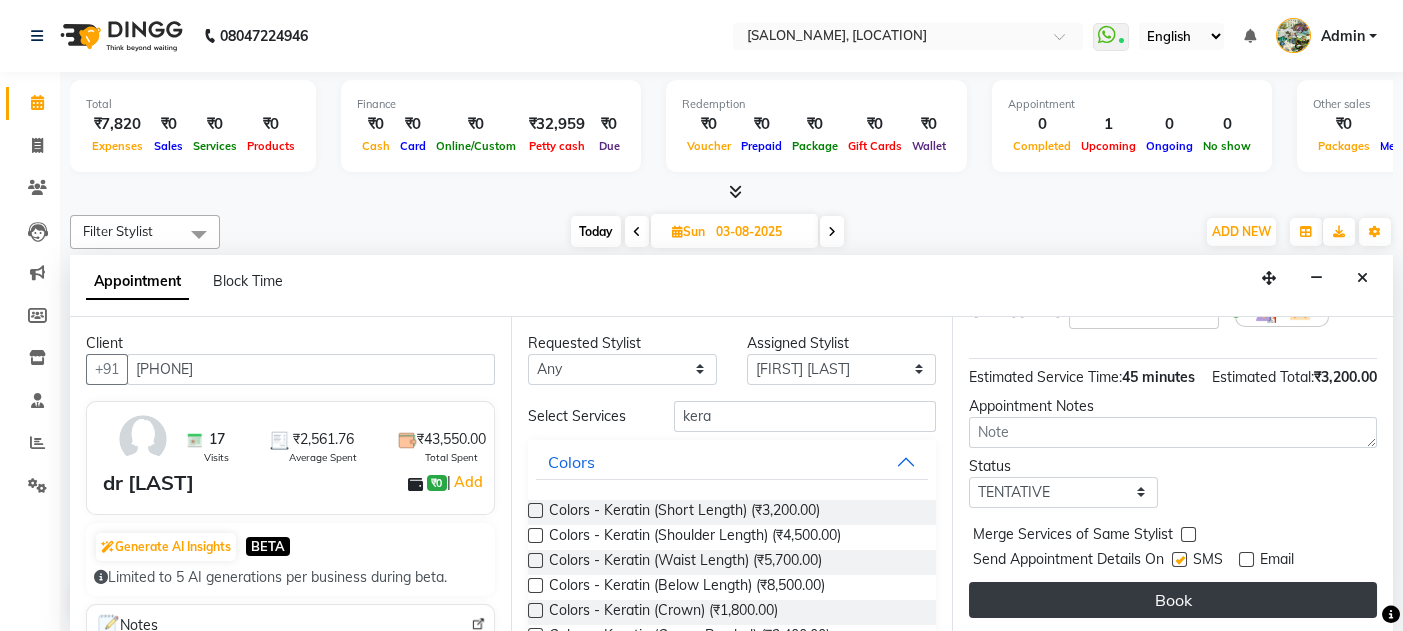 click on "Book" at bounding box center (1173, 600) 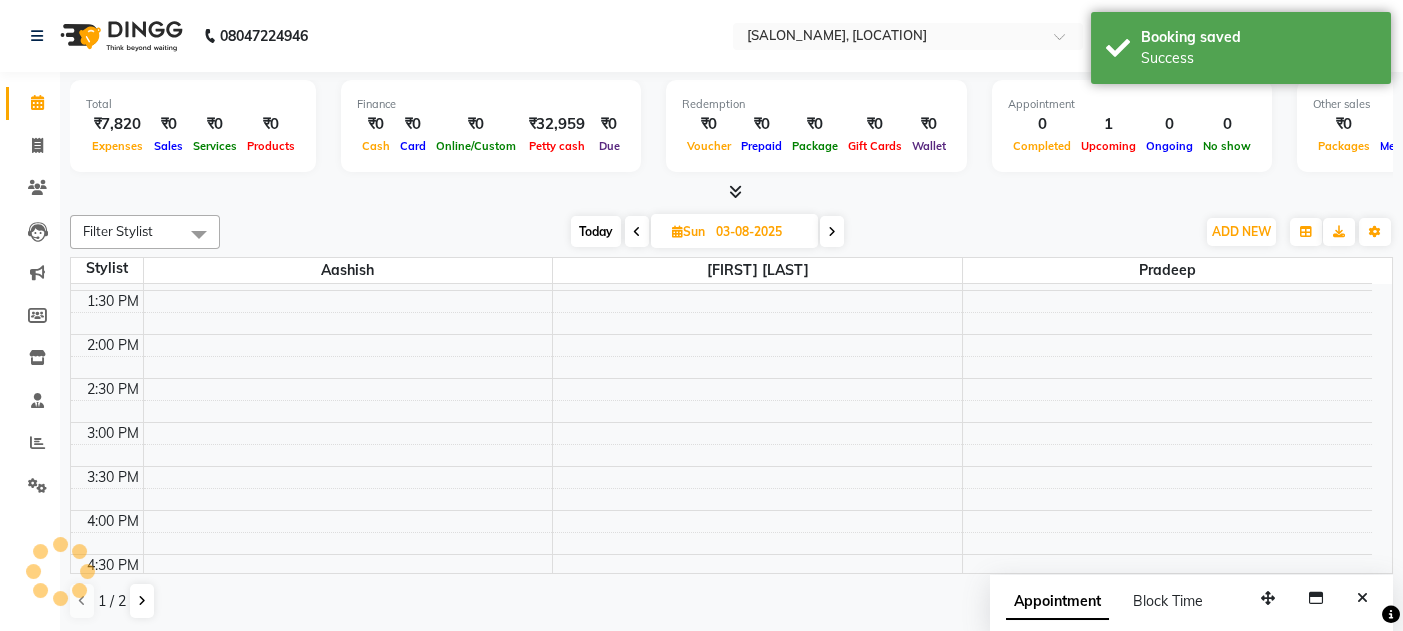 scroll, scrollTop: 0, scrollLeft: 0, axis: both 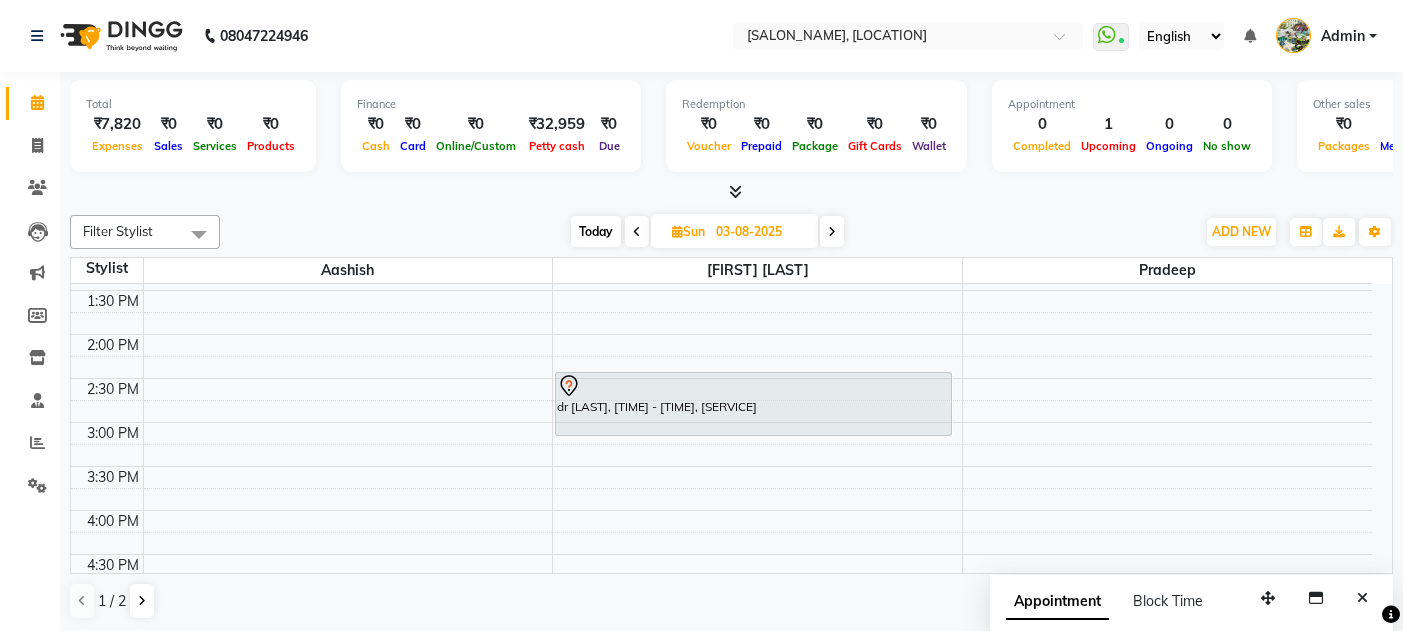 click on "Today" at bounding box center (596, 231) 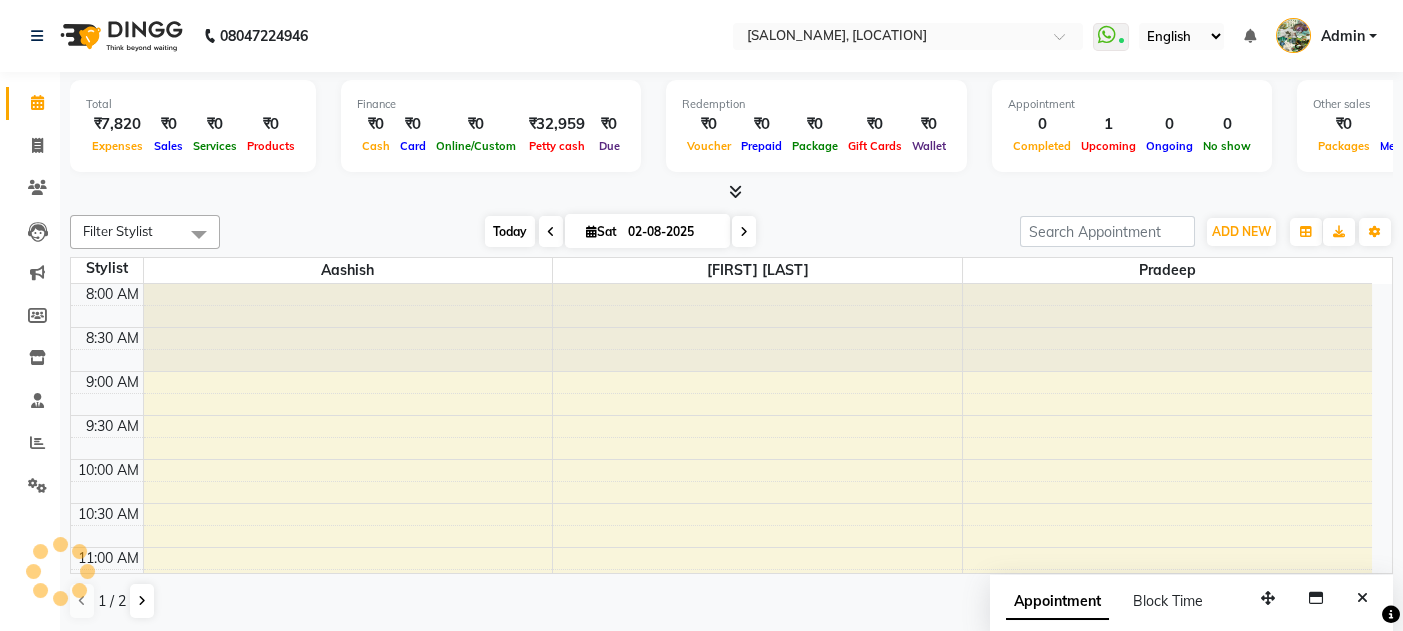 scroll, scrollTop: 957, scrollLeft: 0, axis: vertical 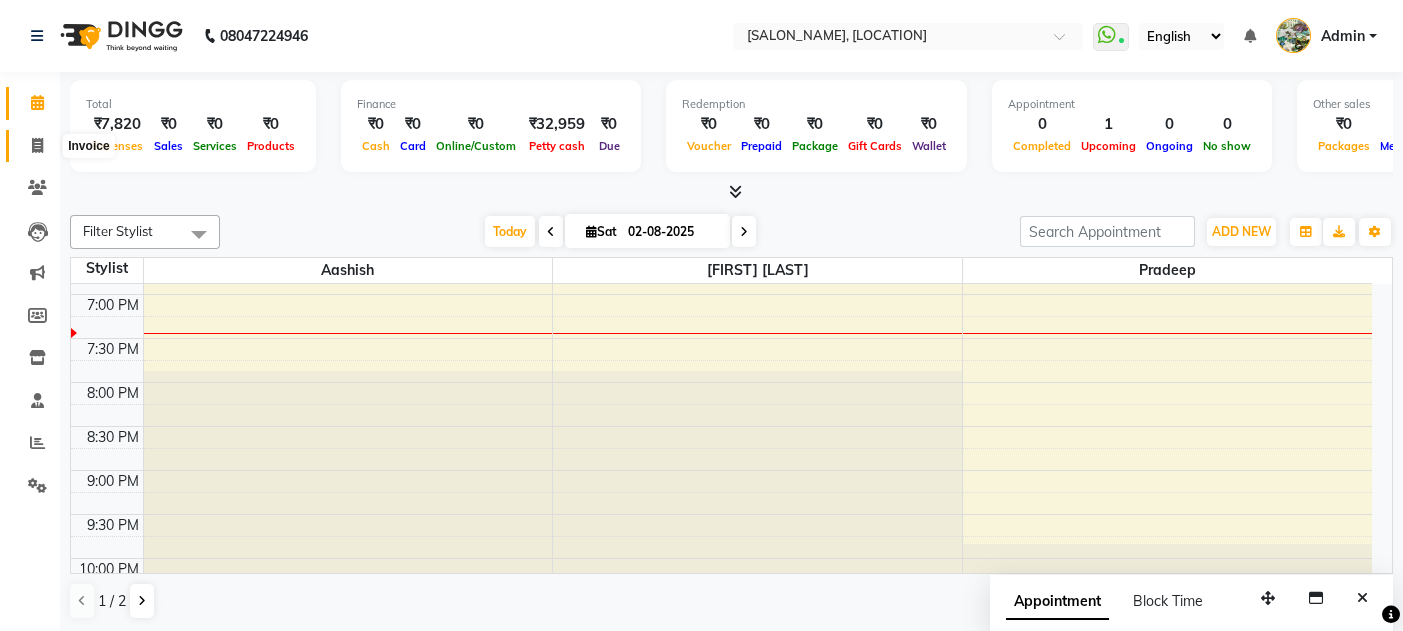 click 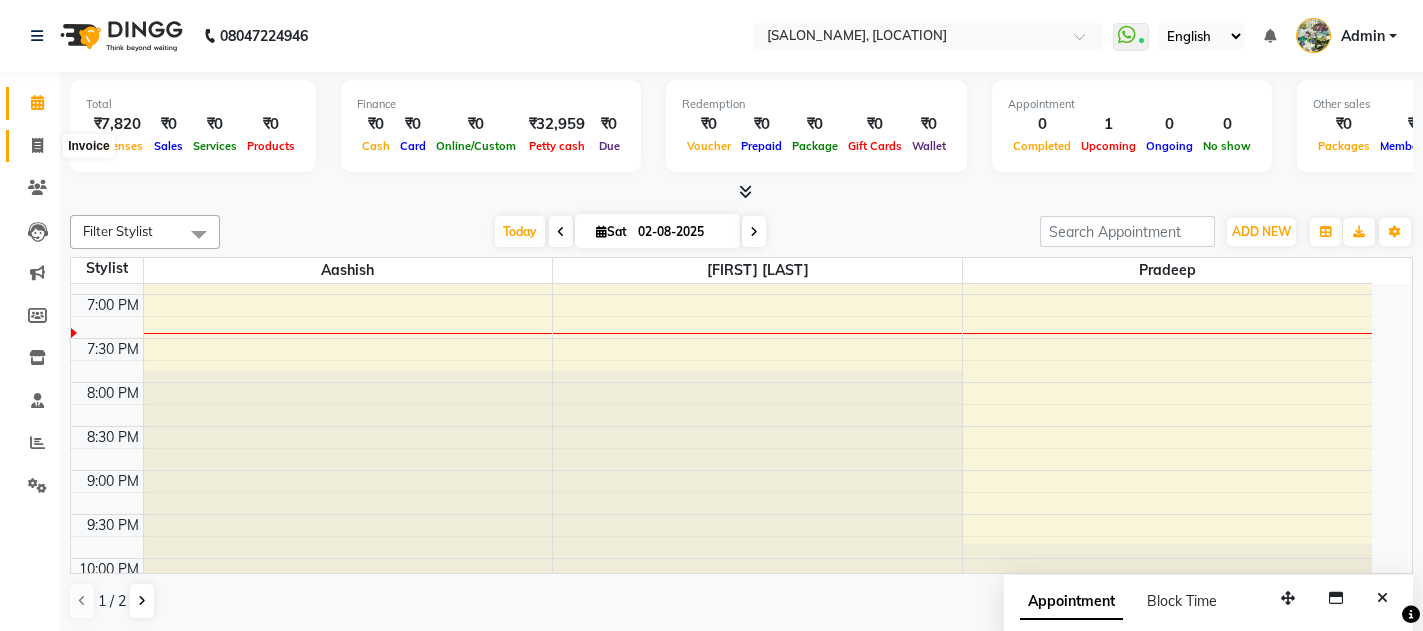 select on "service" 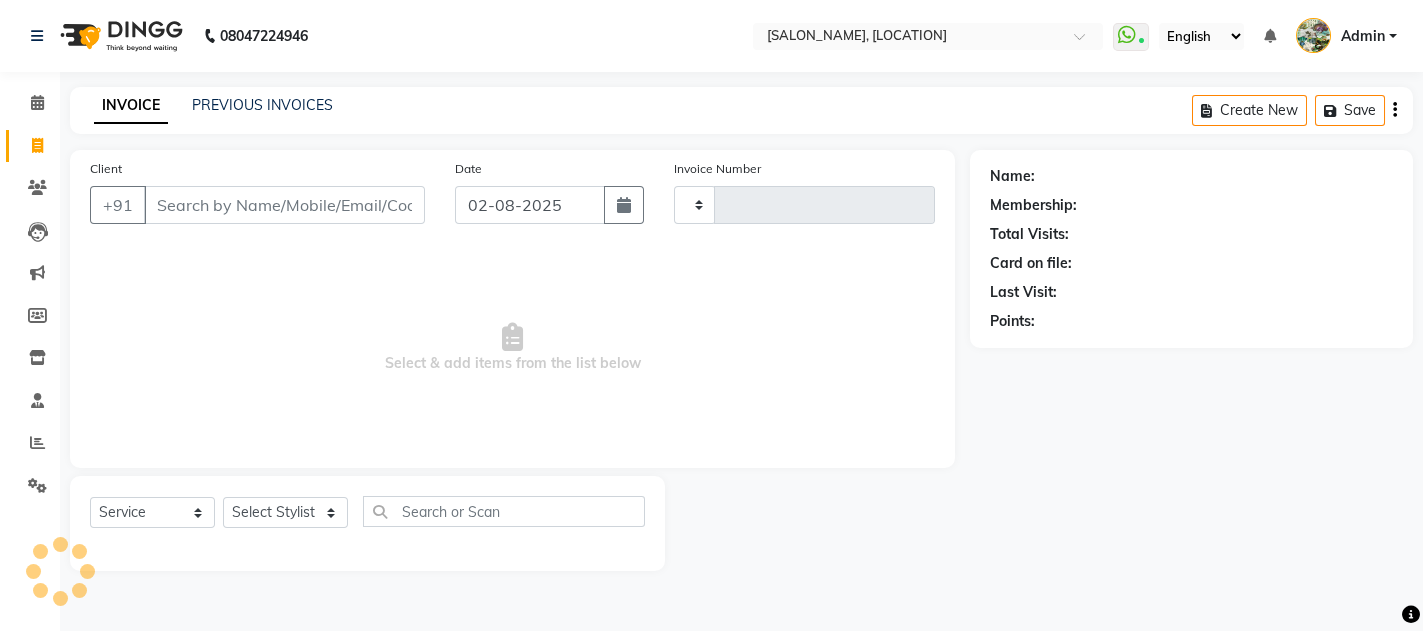 type on "0444" 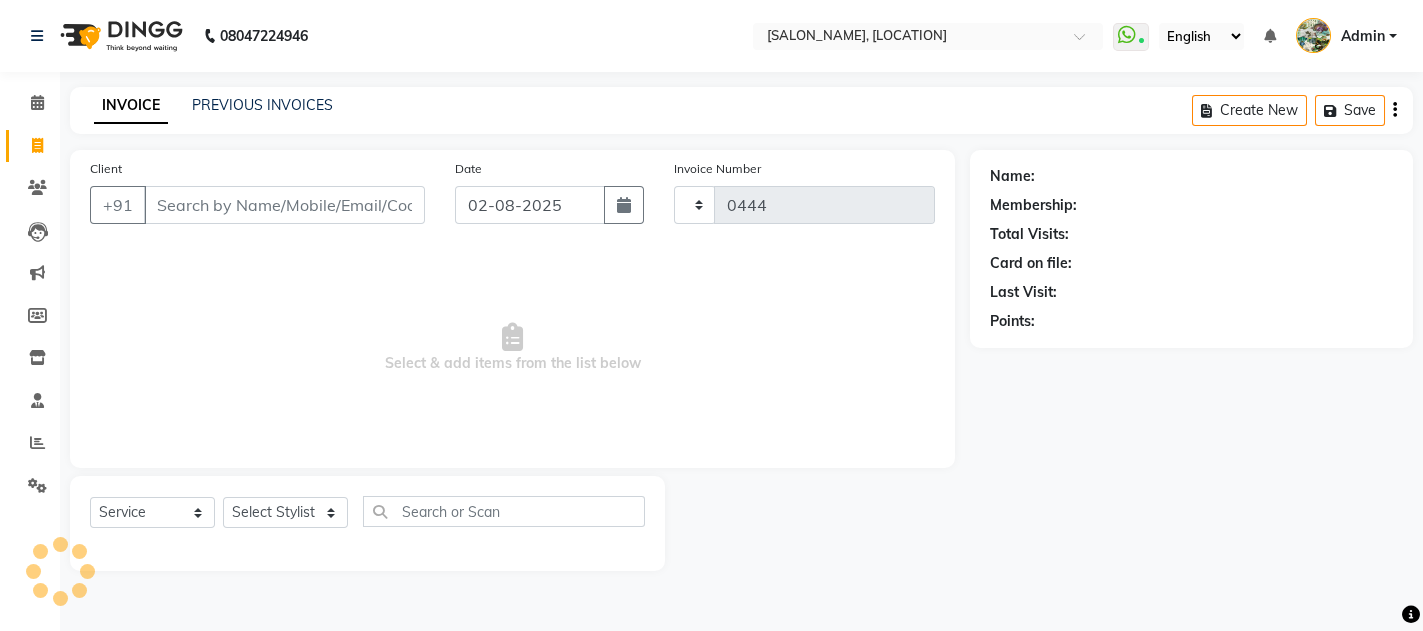 select on "582" 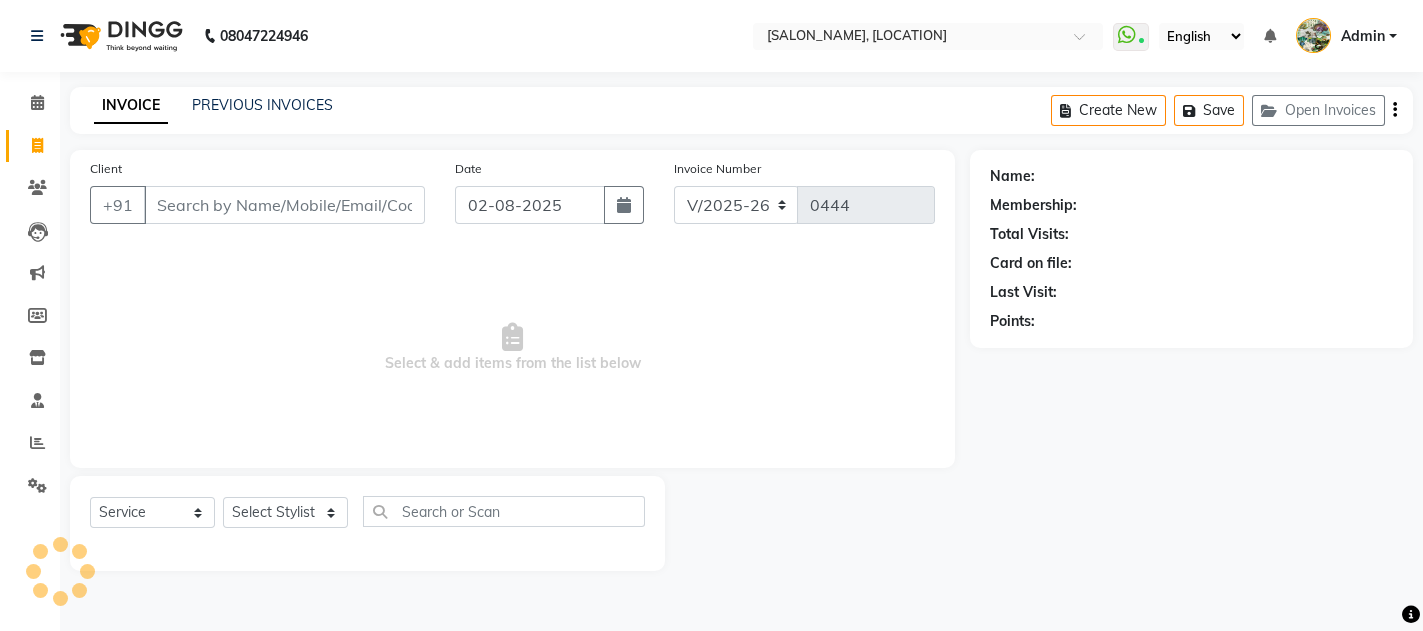 click on "Client" at bounding box center [284, 205] 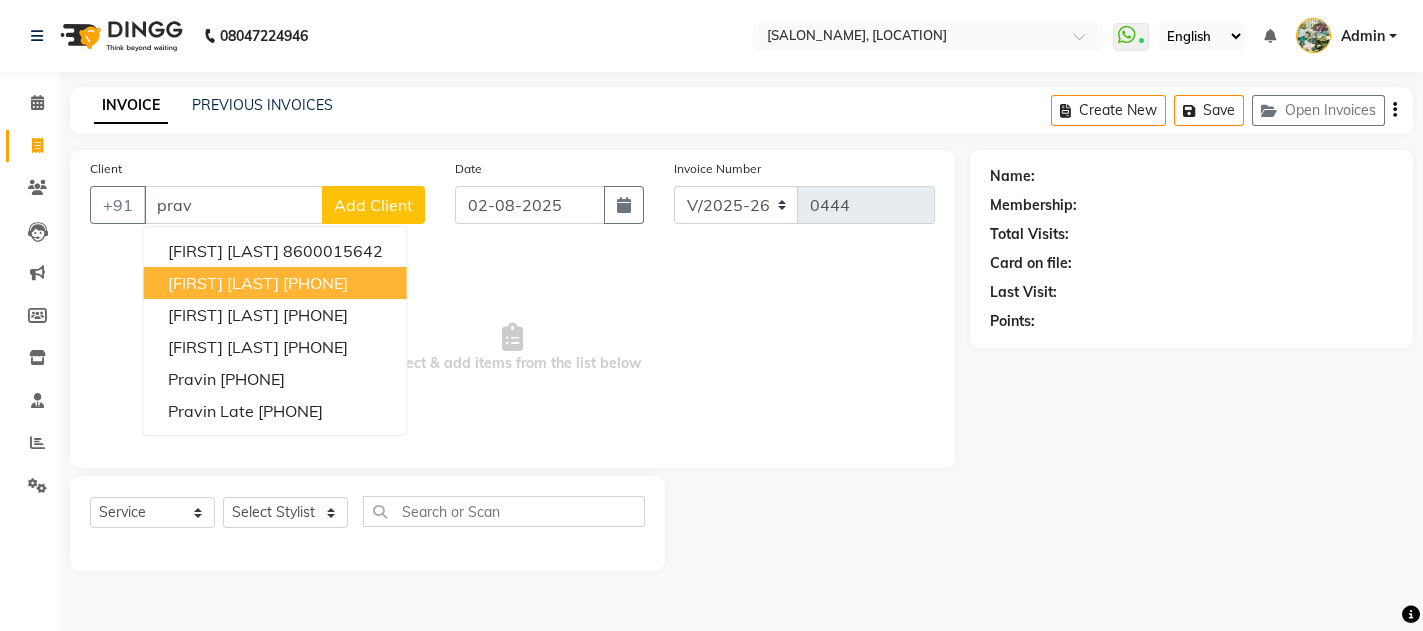 click on "[FIRST] [LAST]" at bounding box center [223, 283] 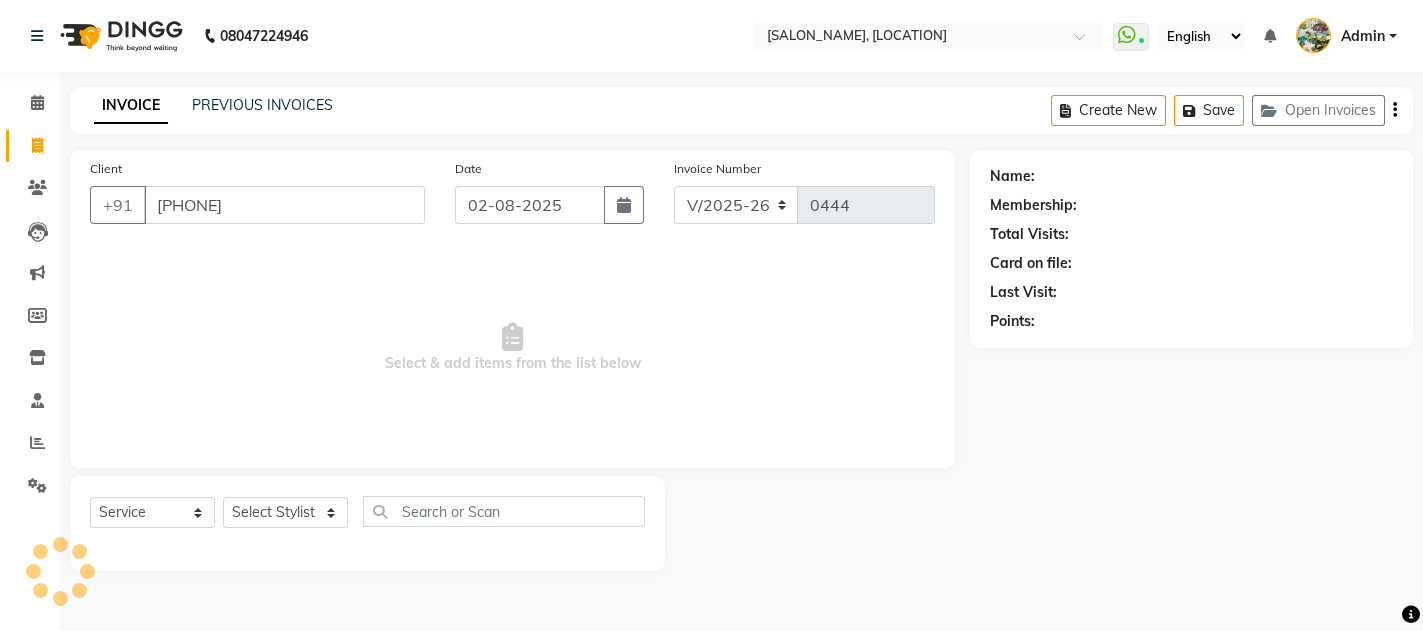 type on "[PHONE]" 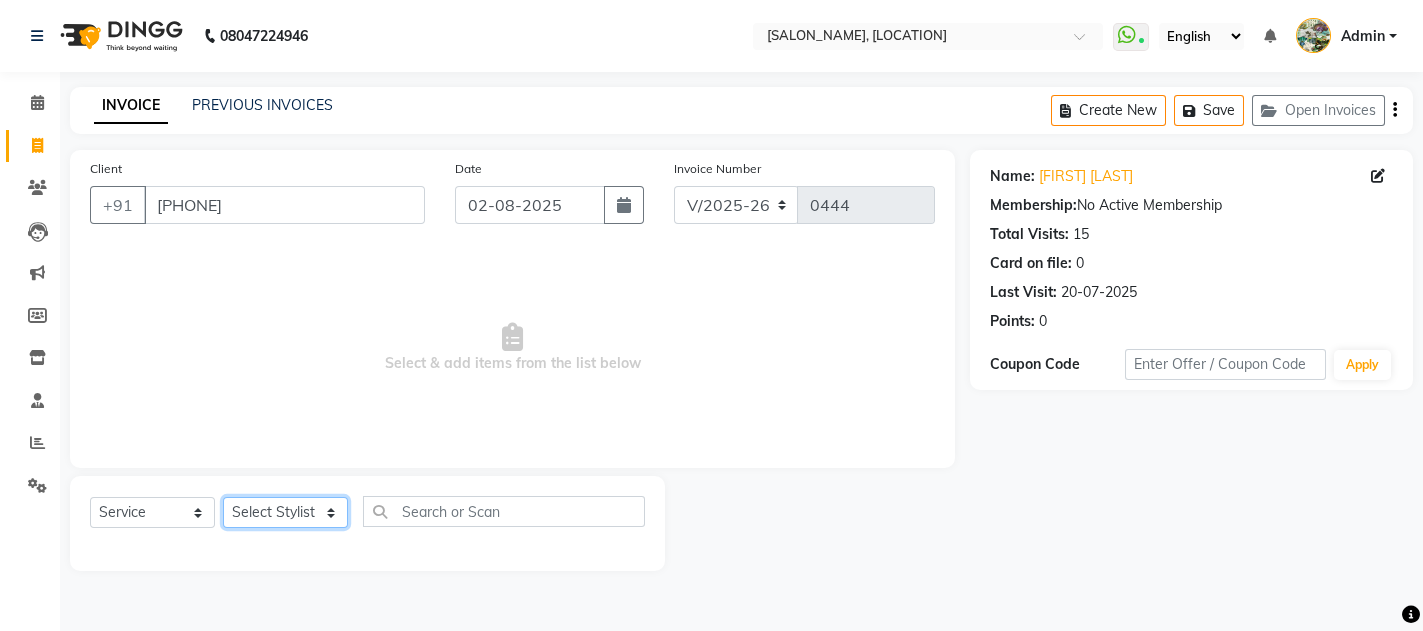 click on "Select Stylist [FIRST] [LAST]  [FIRST] [LAST]" 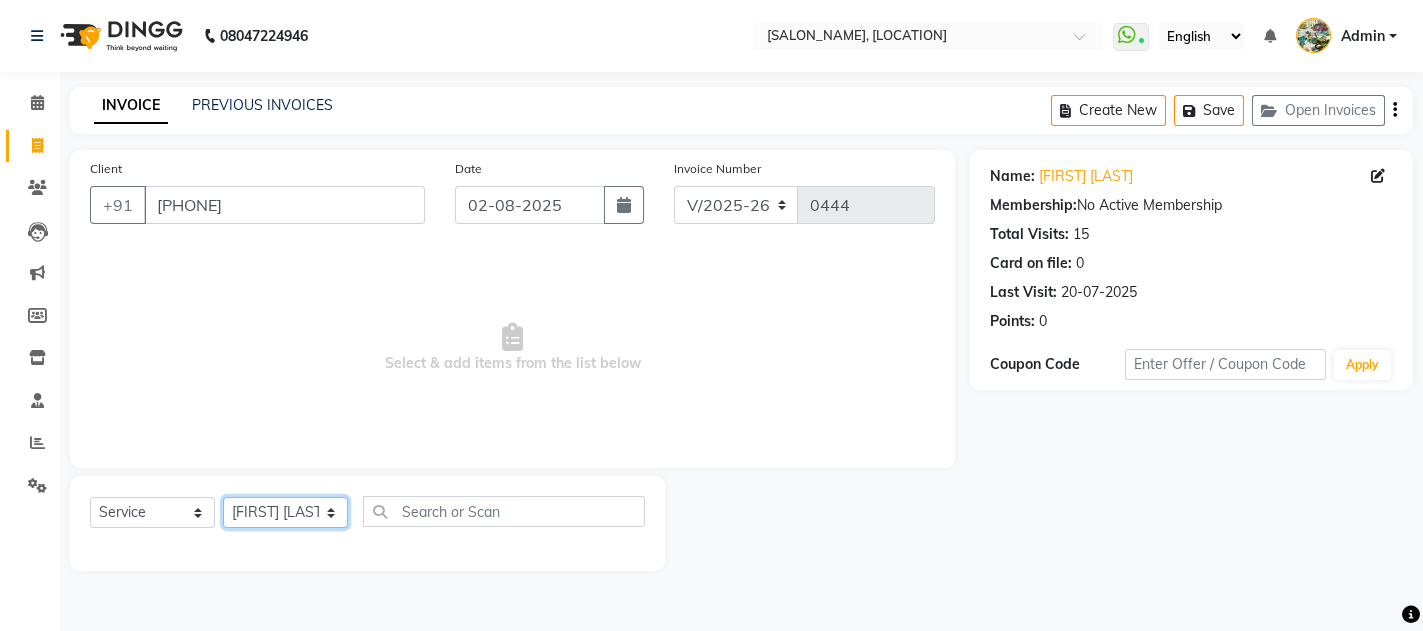 click on "Select Stylist [FIRST] [LAST]  [FIRST] [LAST]" 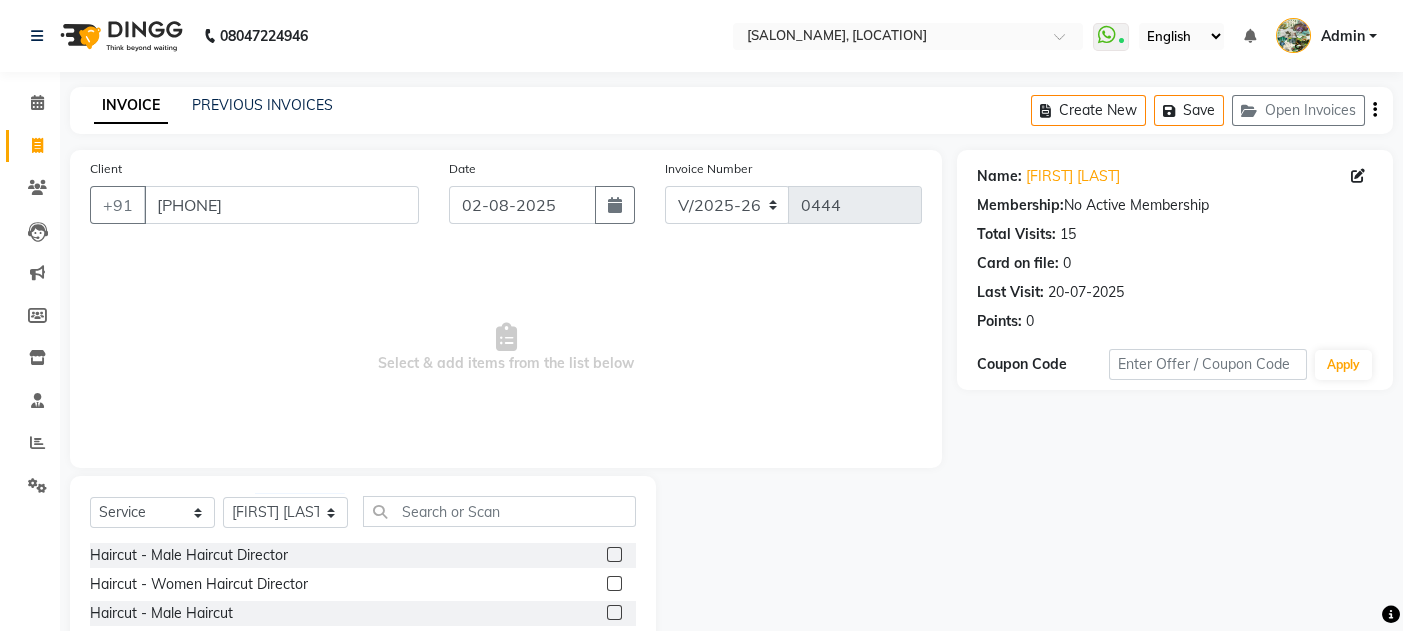 click 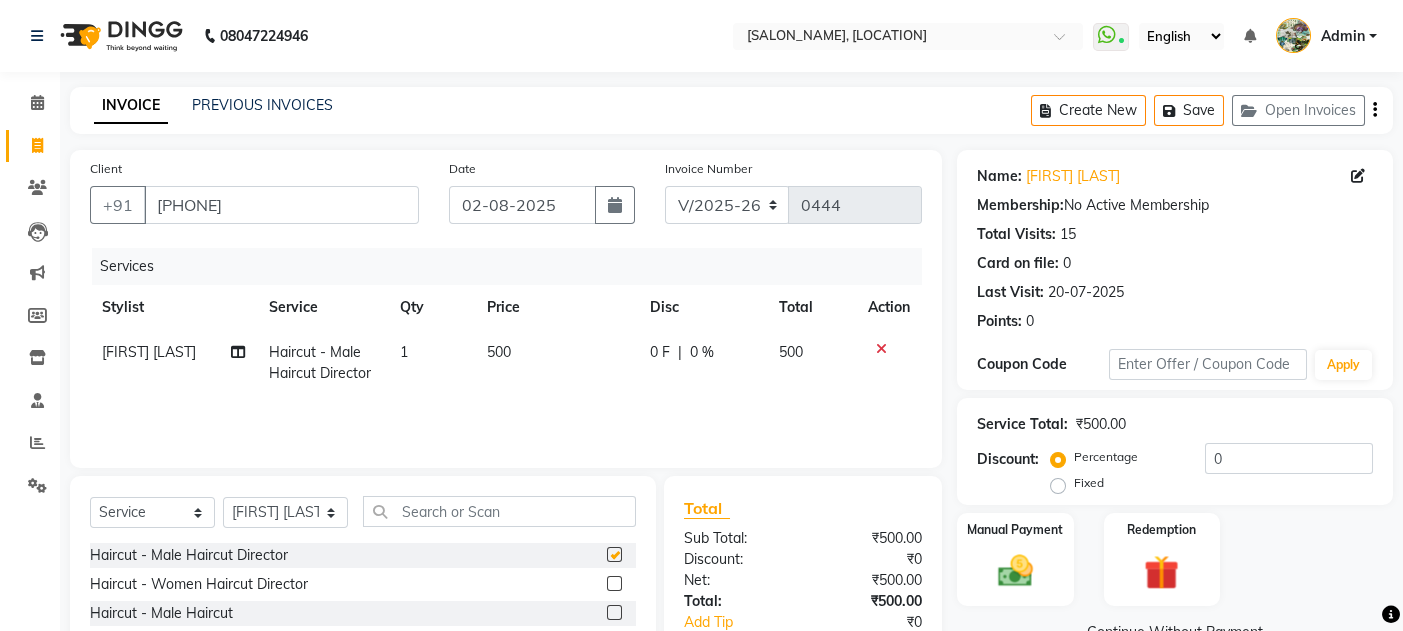 checkbox on "false" 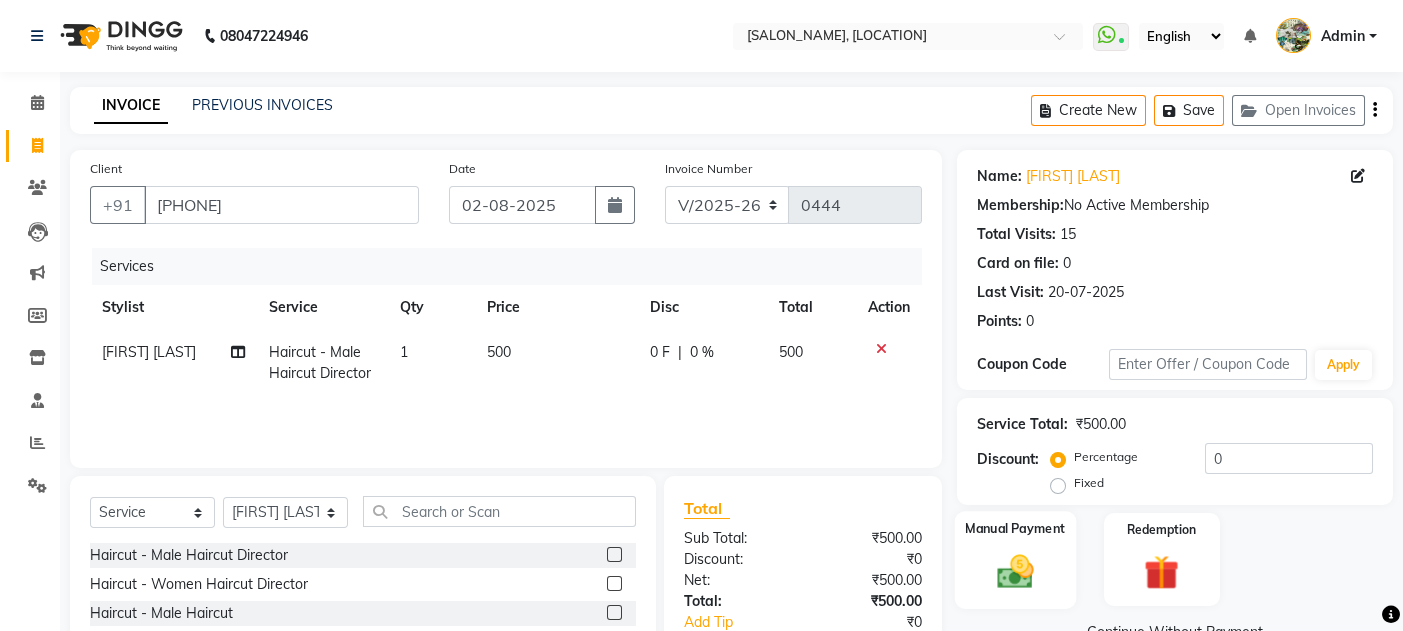 click on "Manual Payment" 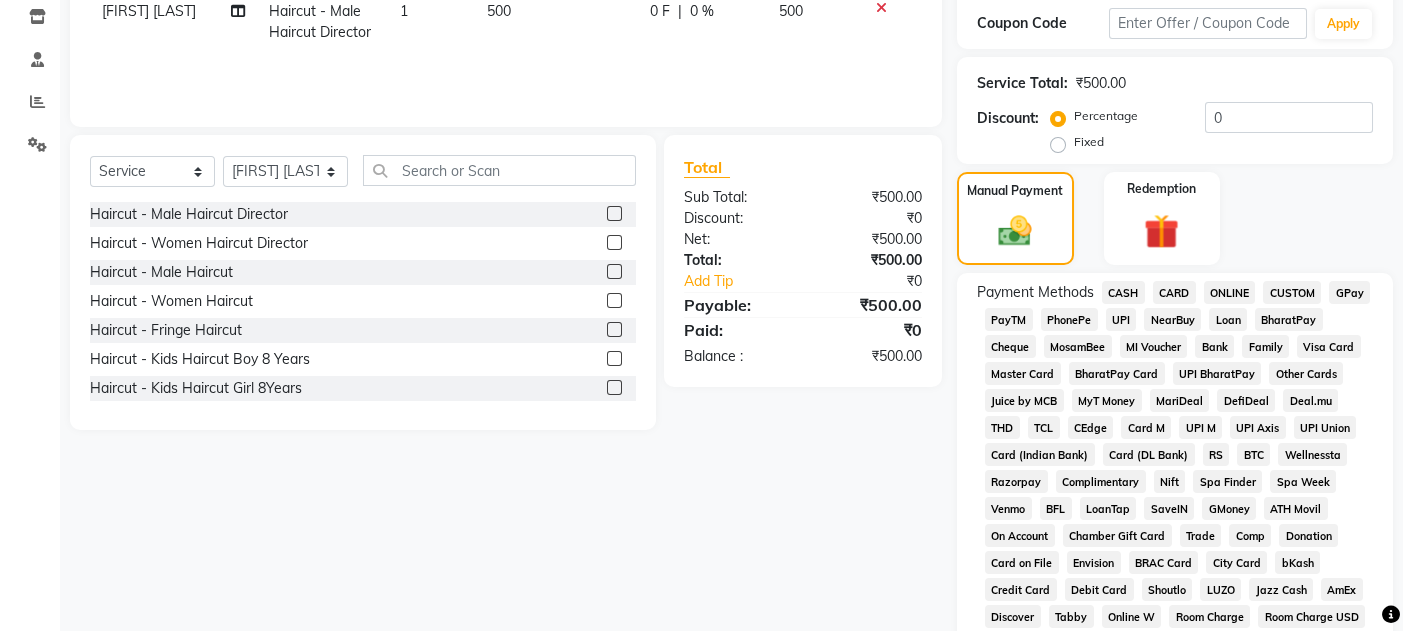 scroll, scrollTop: 373, scrollLeft: 0, axis: vertical 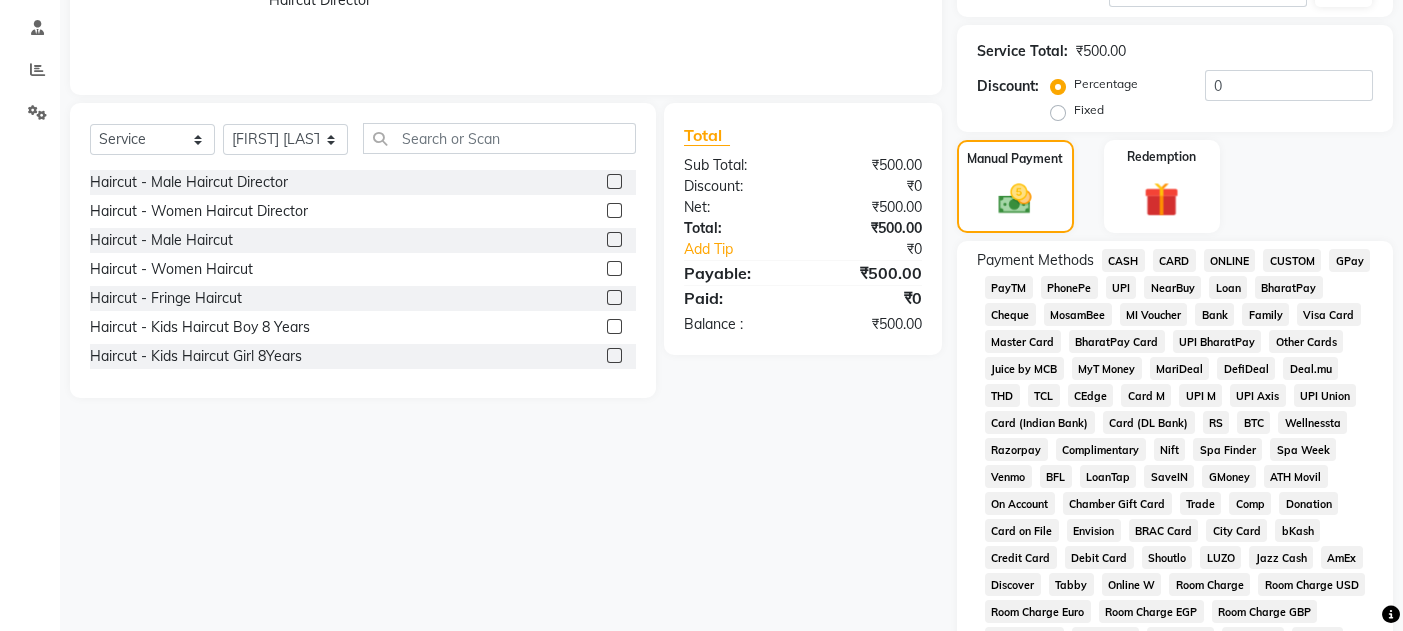 click on "GPay" 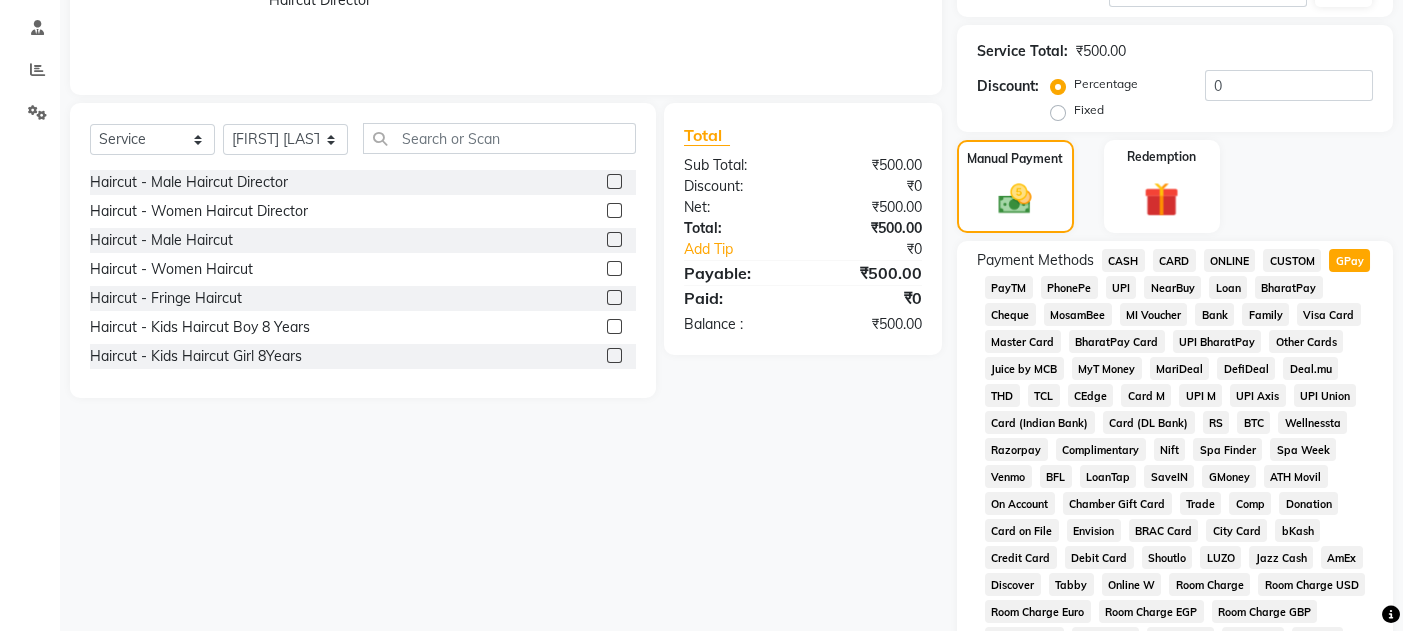 scroll, scrollTop: 851, scrollLeft: 0, axis: vertical 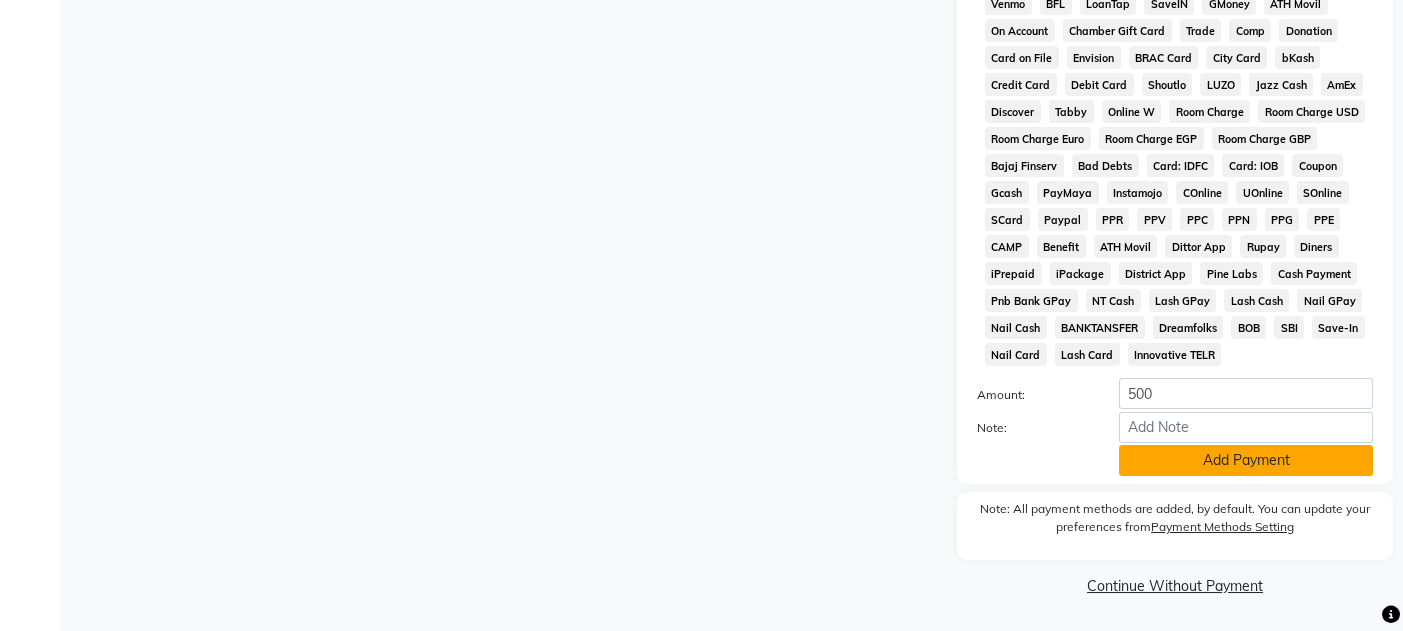 click on "Add Payment" 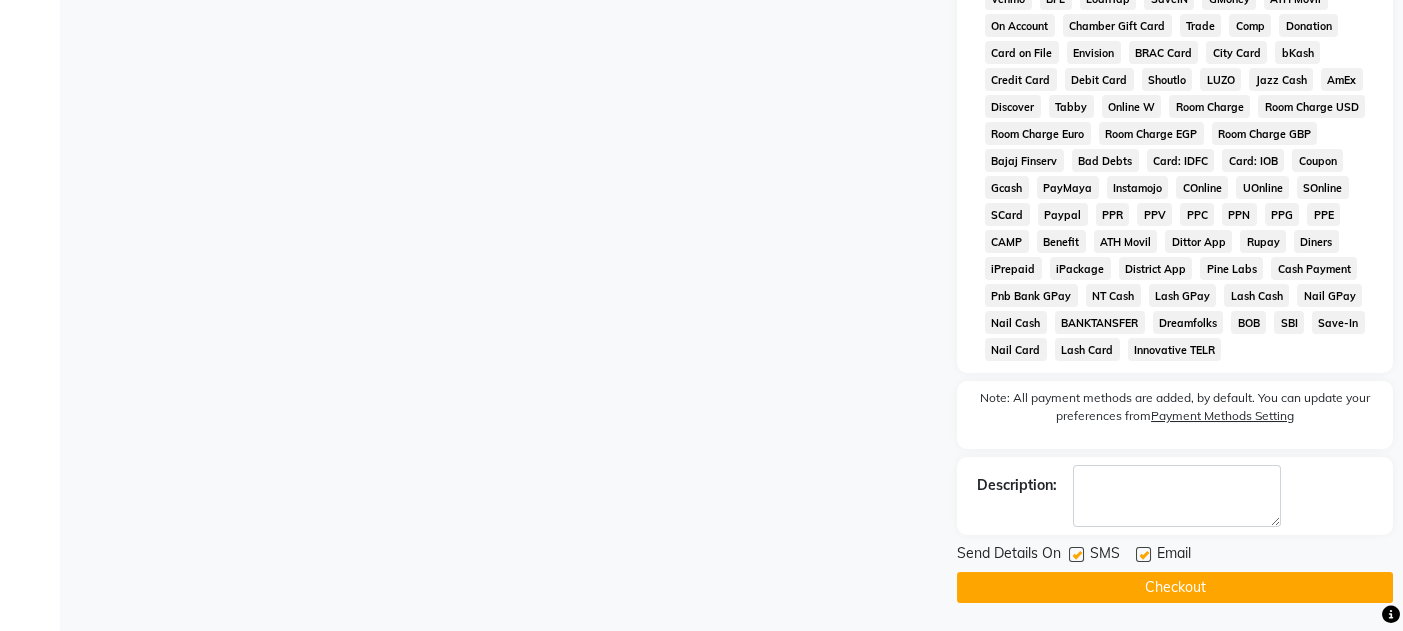 click 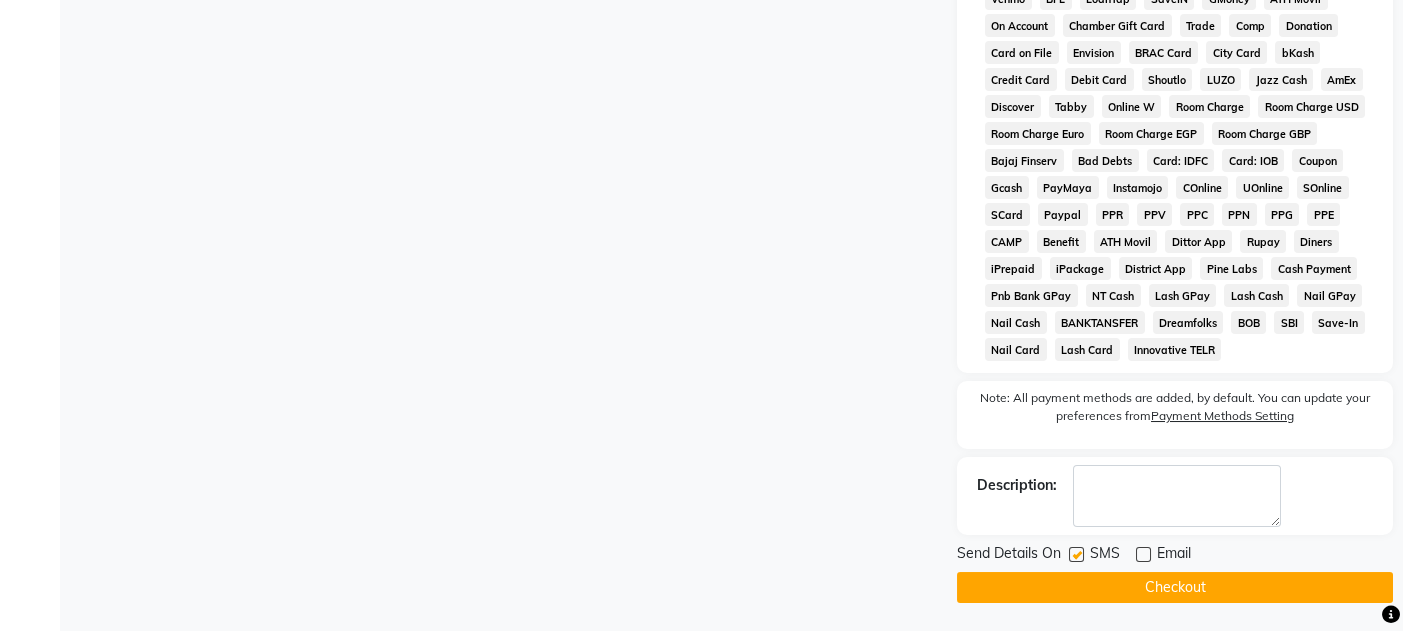 click 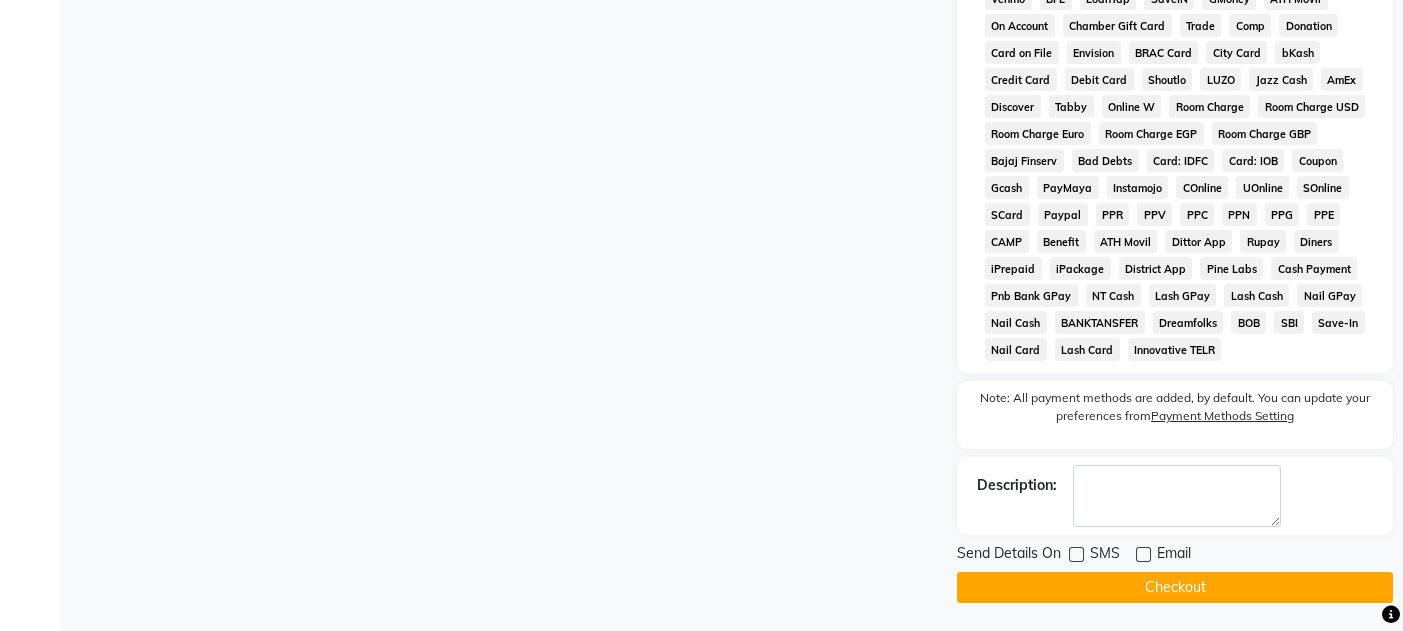 click on "Checkout" 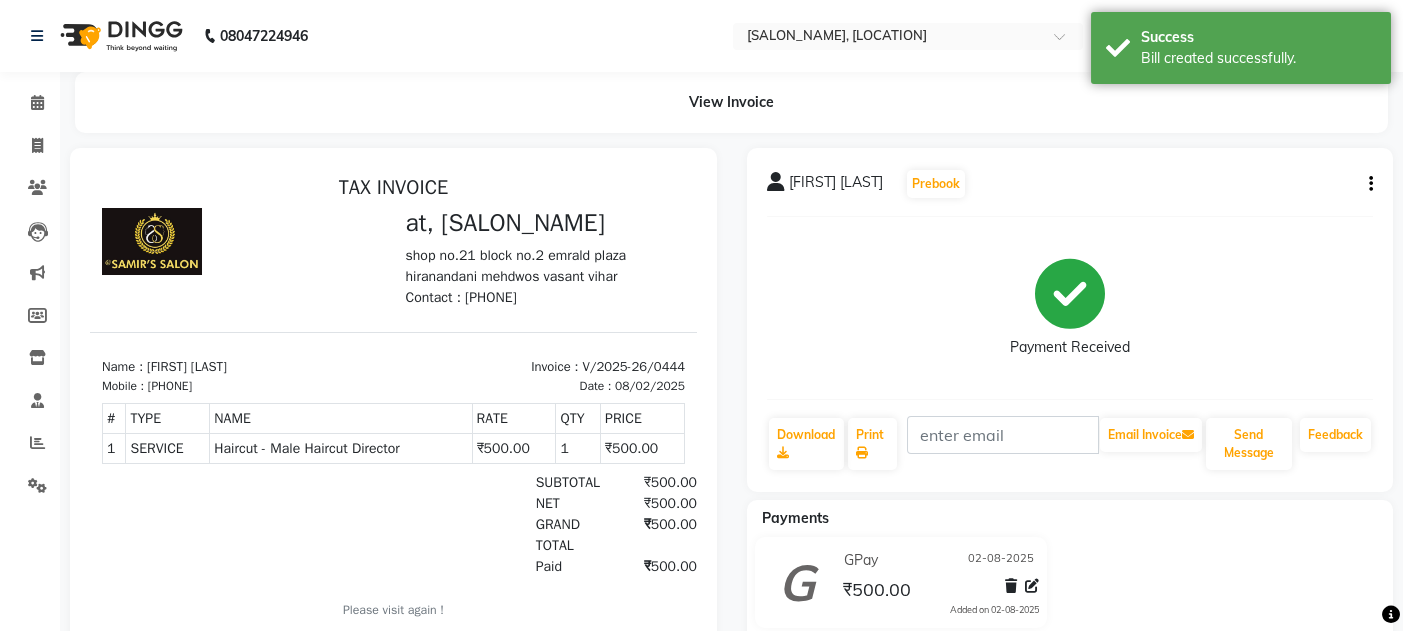 scroll, scrollTop: 0, scrollLeft: 0, axis: both 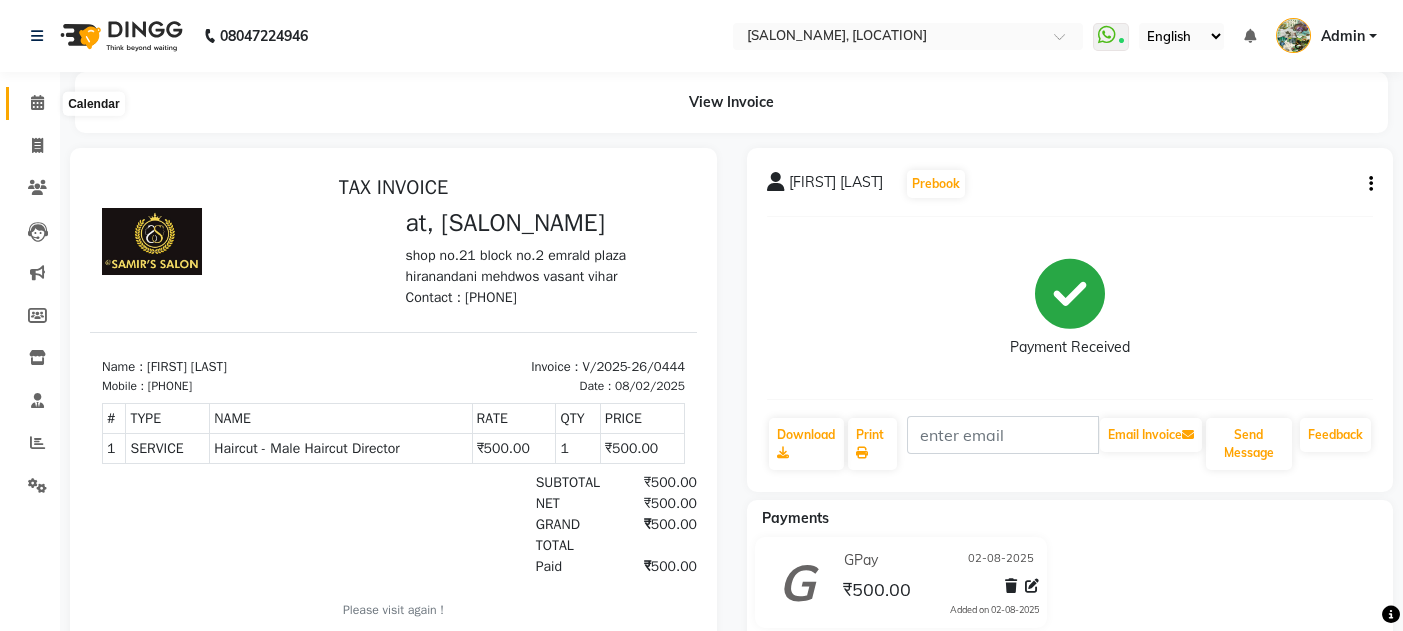 click 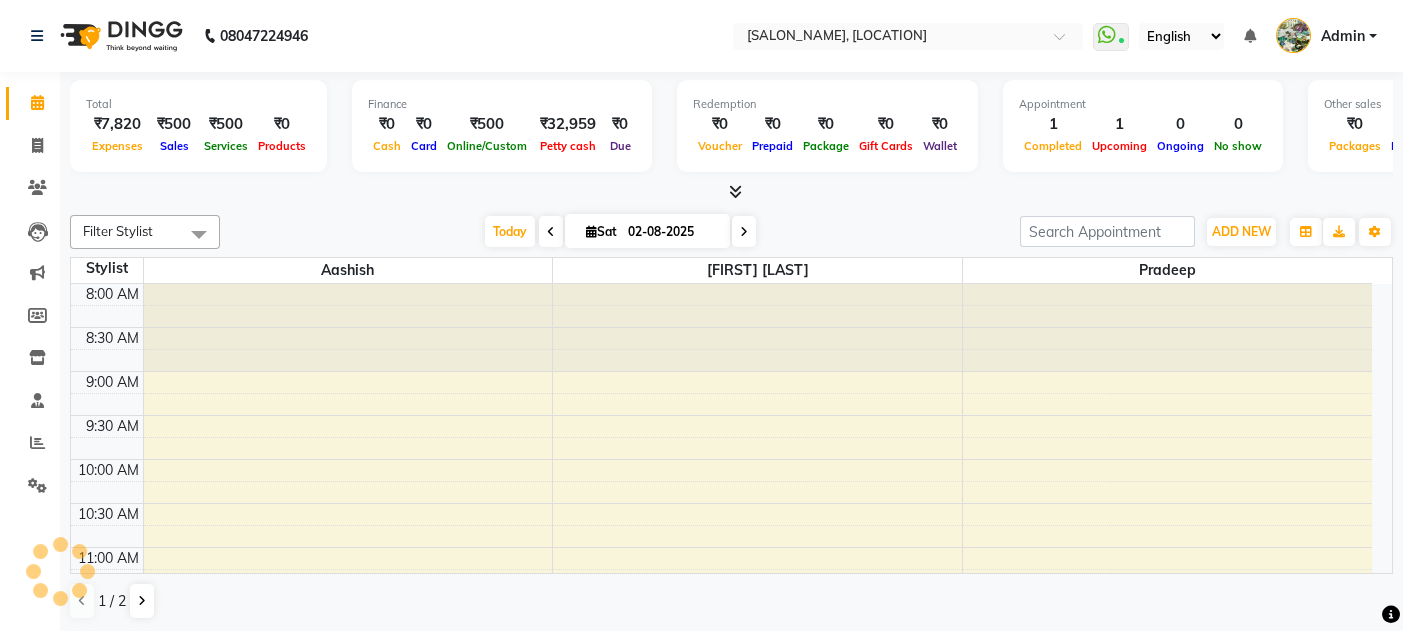 scroll, scrollTop: 0, scrollLeft: 0, axis: both 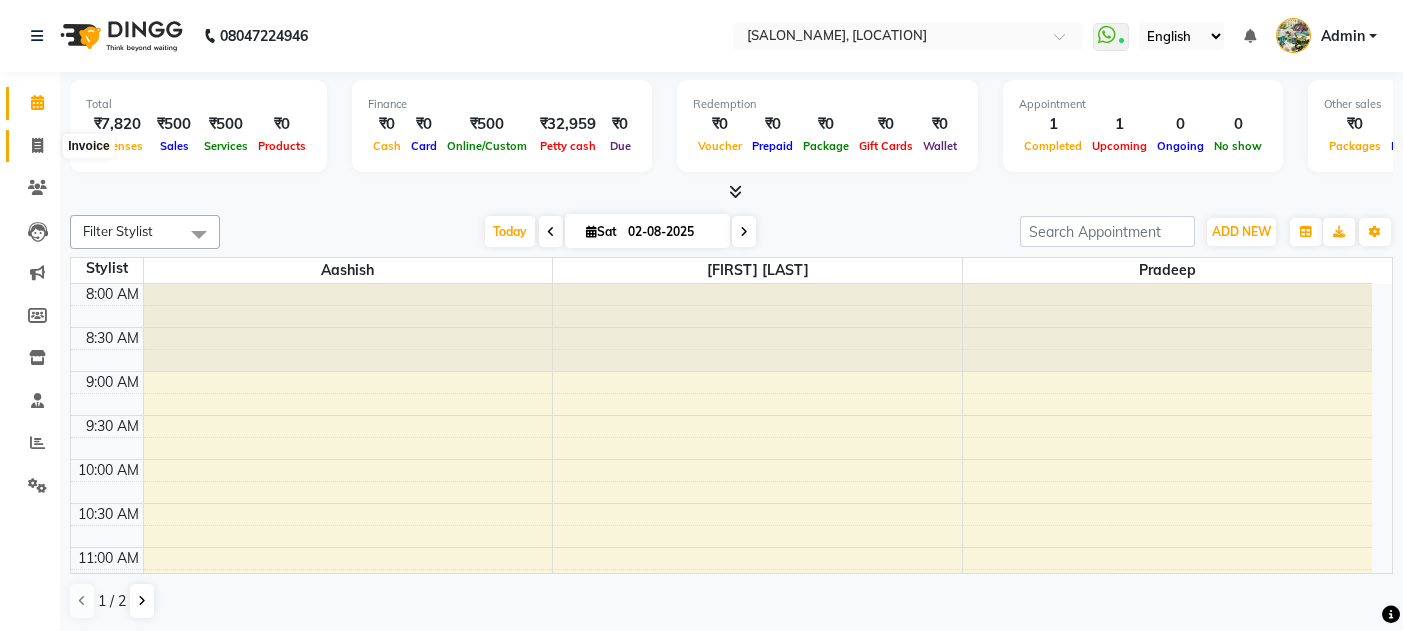 click 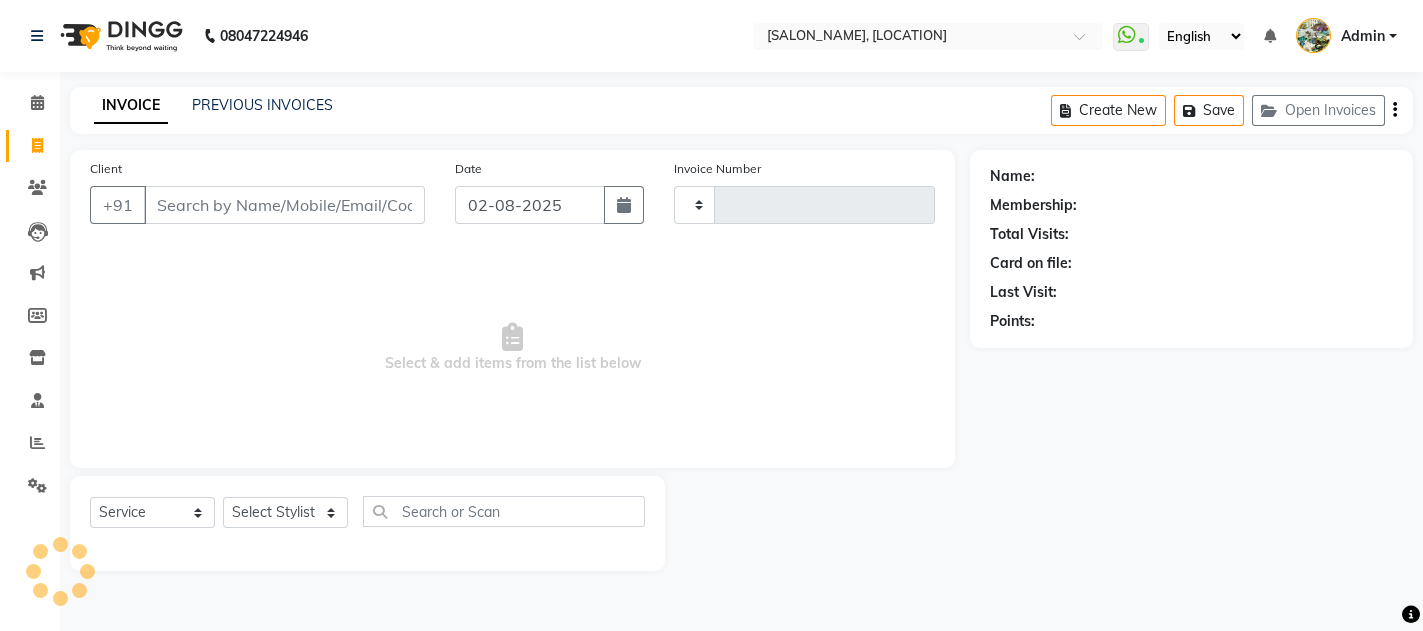 type on "0445" 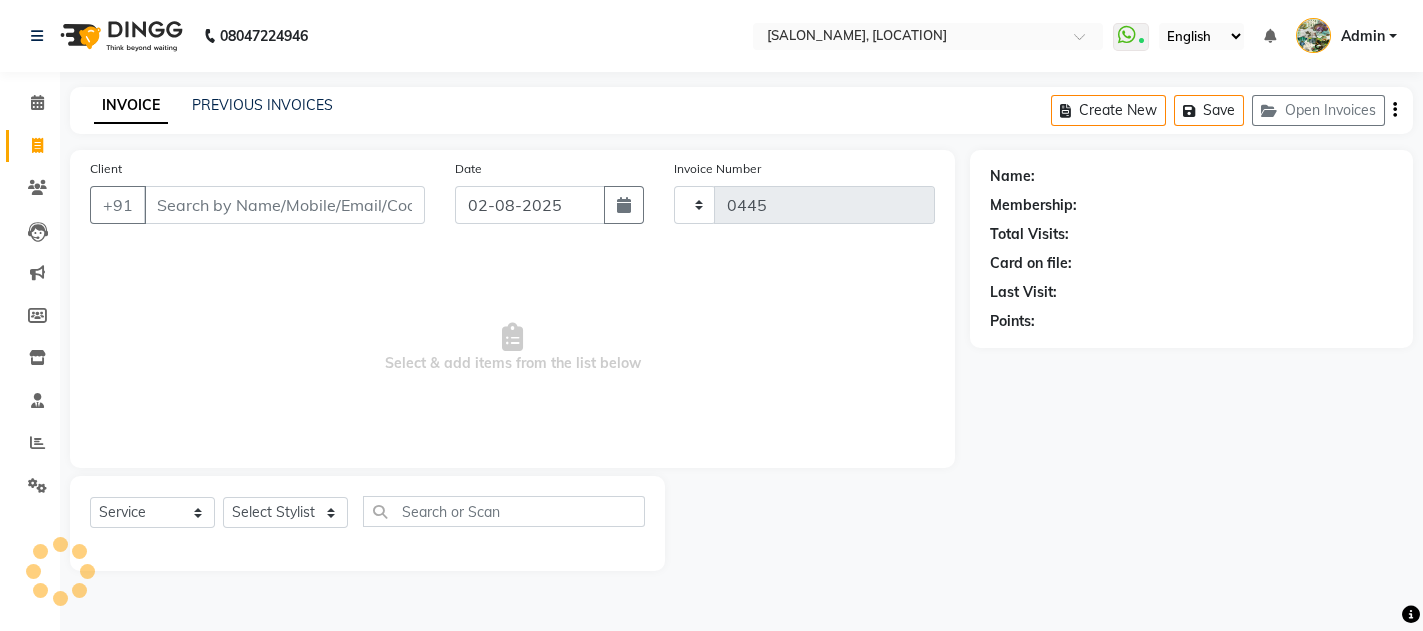 select on "582" 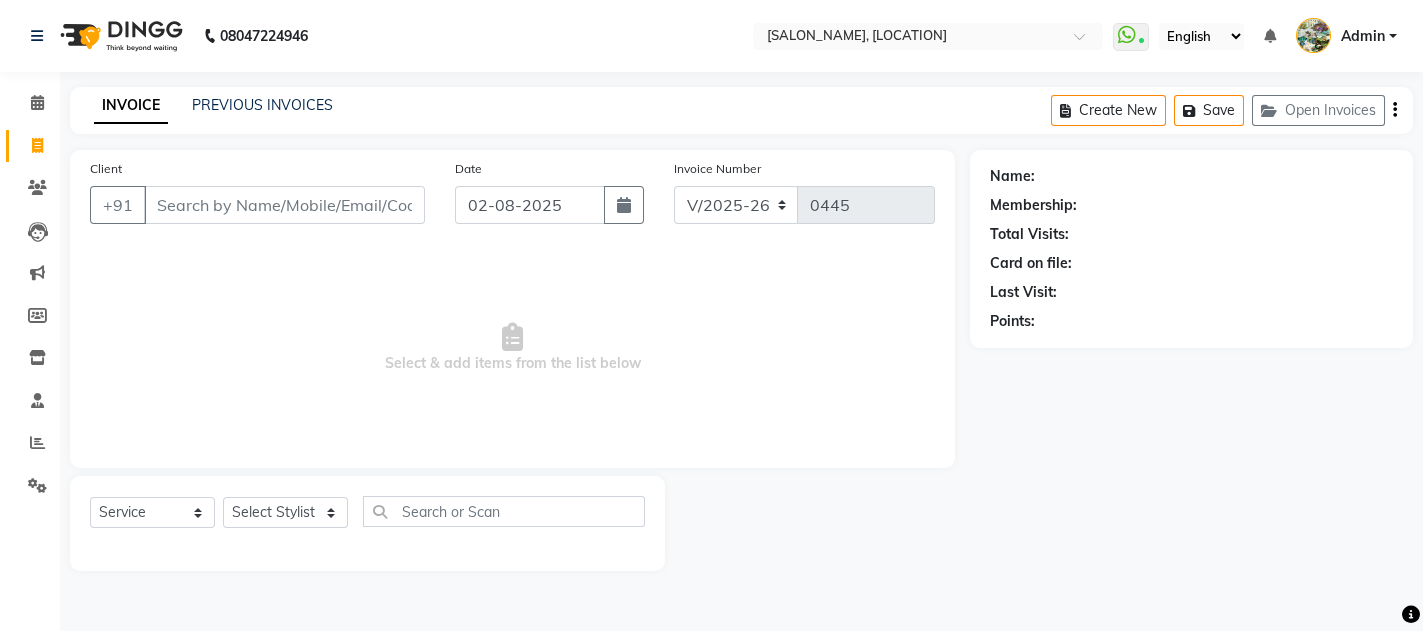 click on "Client" at bounding box center (284, 205) 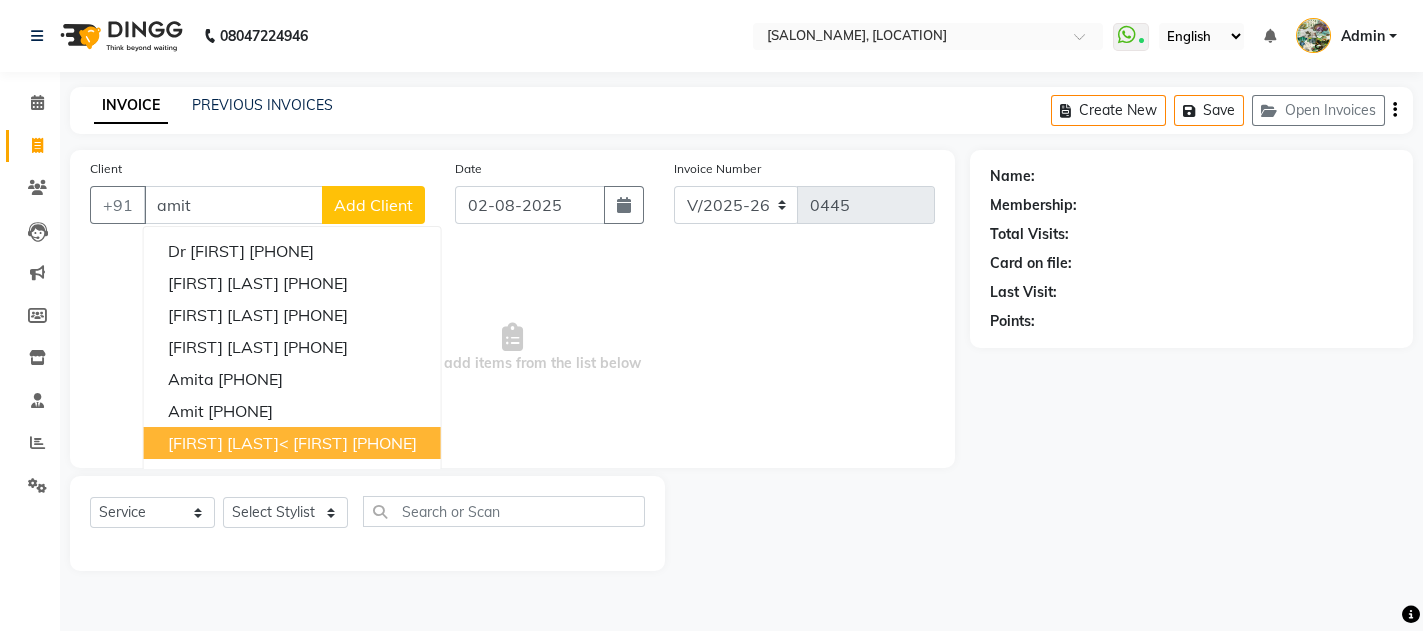 click on "[FIRST] [LAST]< [FIRST]" at bounding box center [258, 443] 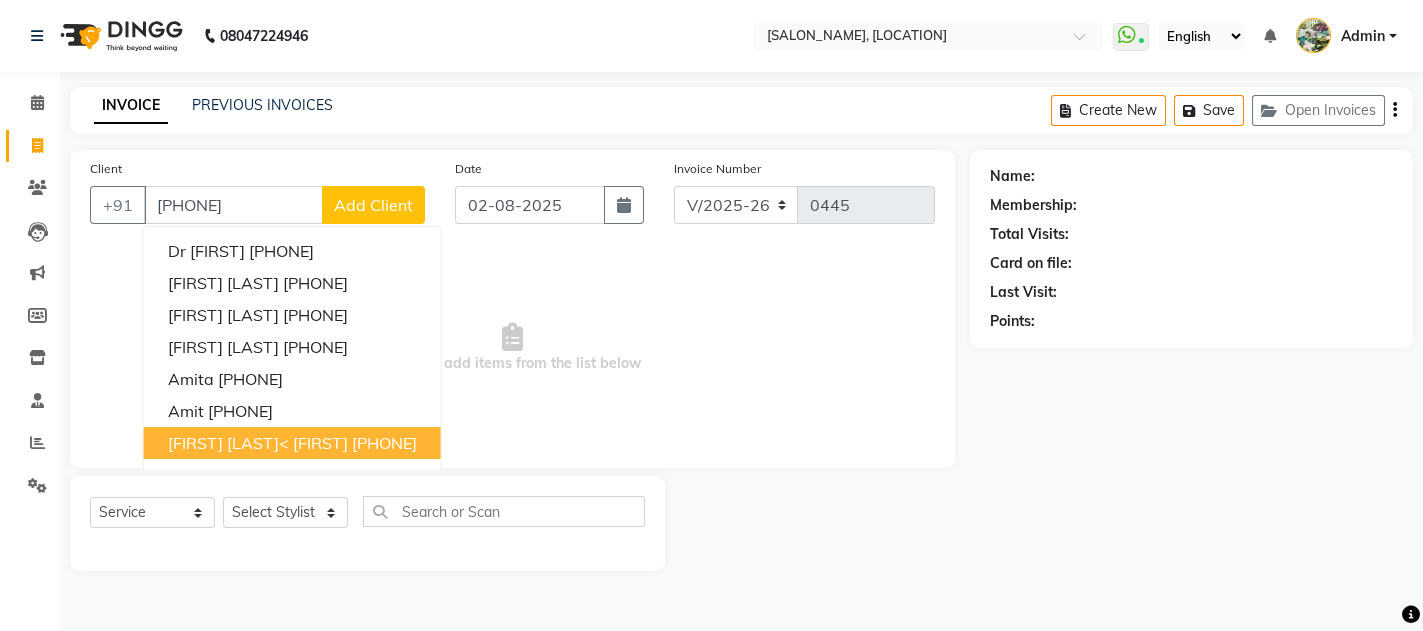 type on "[PHONE]" 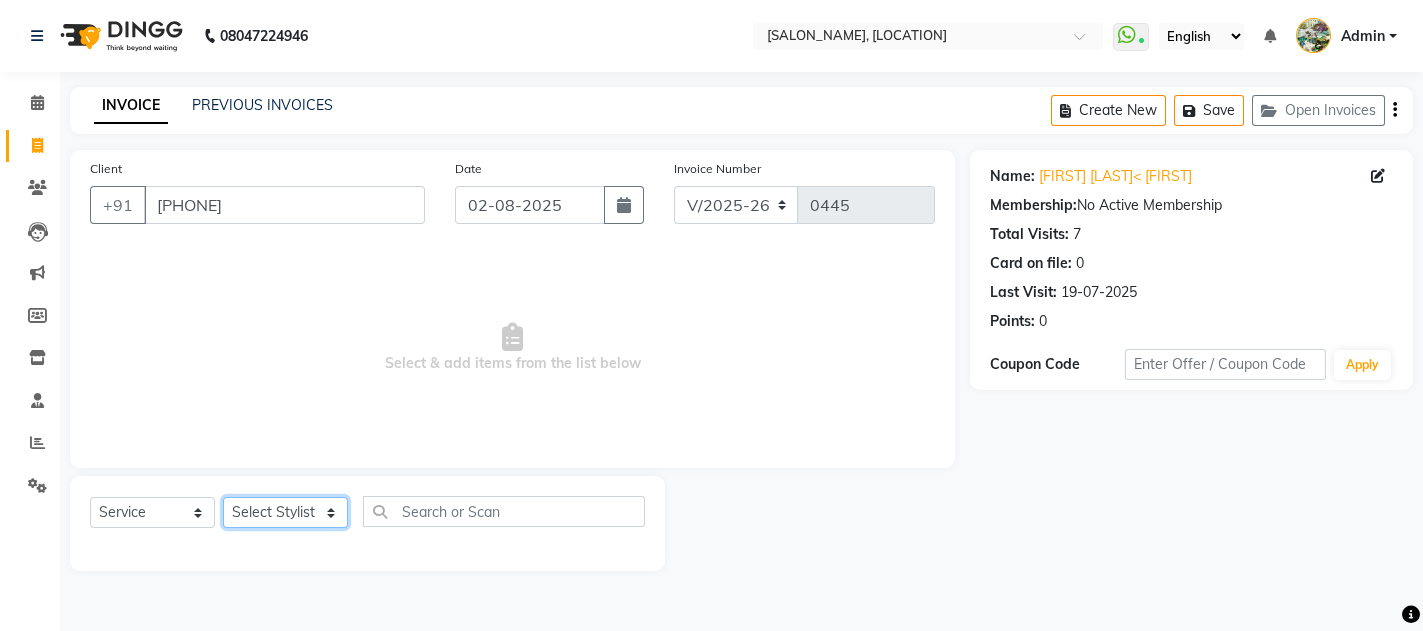 click on "Select Stylist [FIRST] [LAST]  [FIRST] [LAST]" 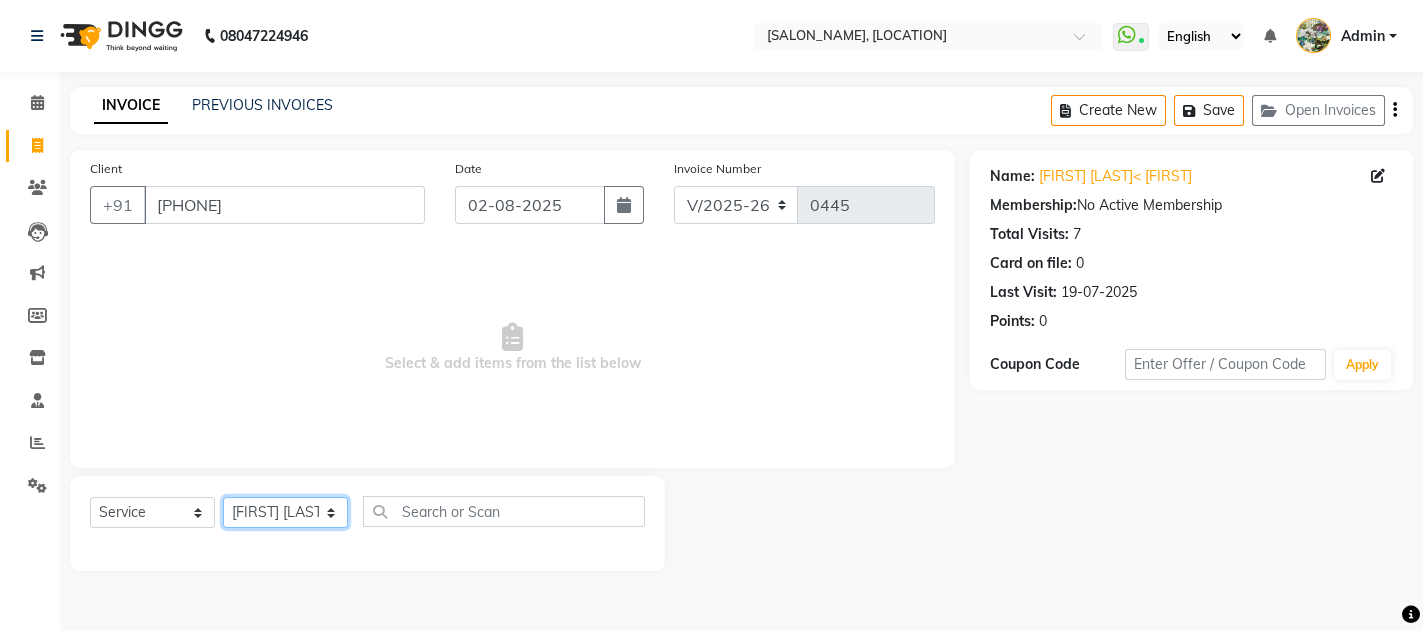 click on "Select Stylist [FIRST] [LAST]  [FIRST] [LAST]" 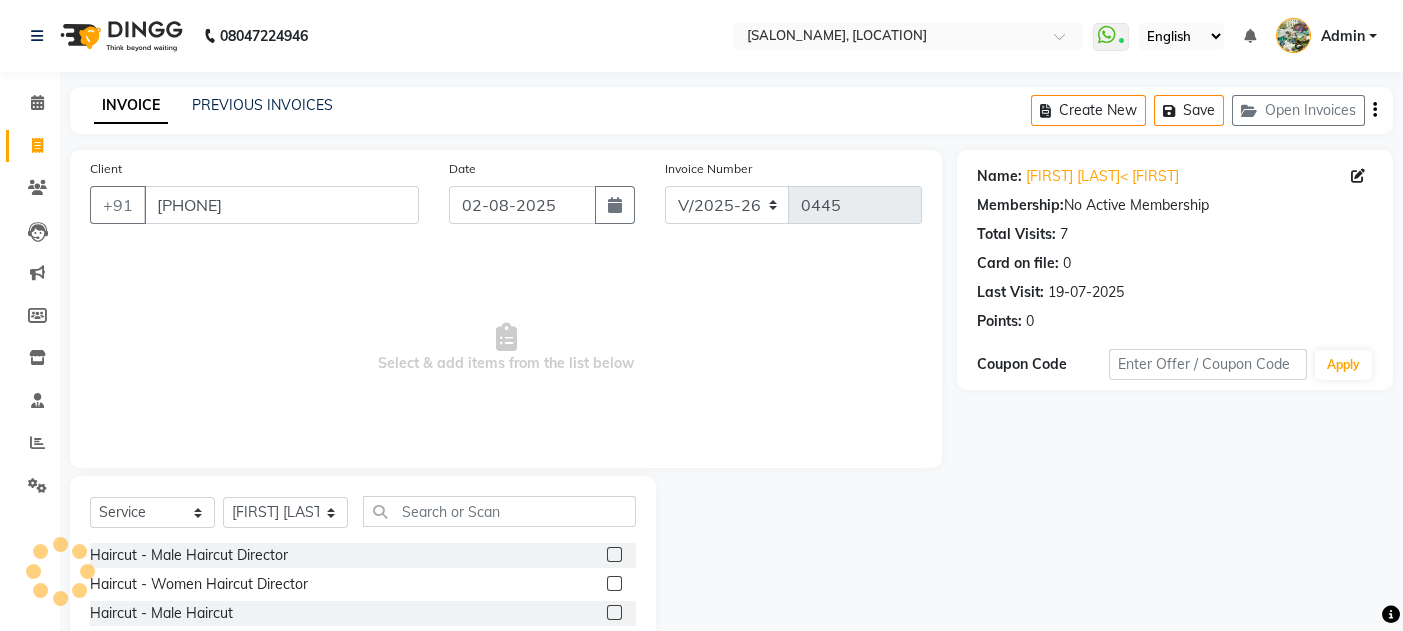 click 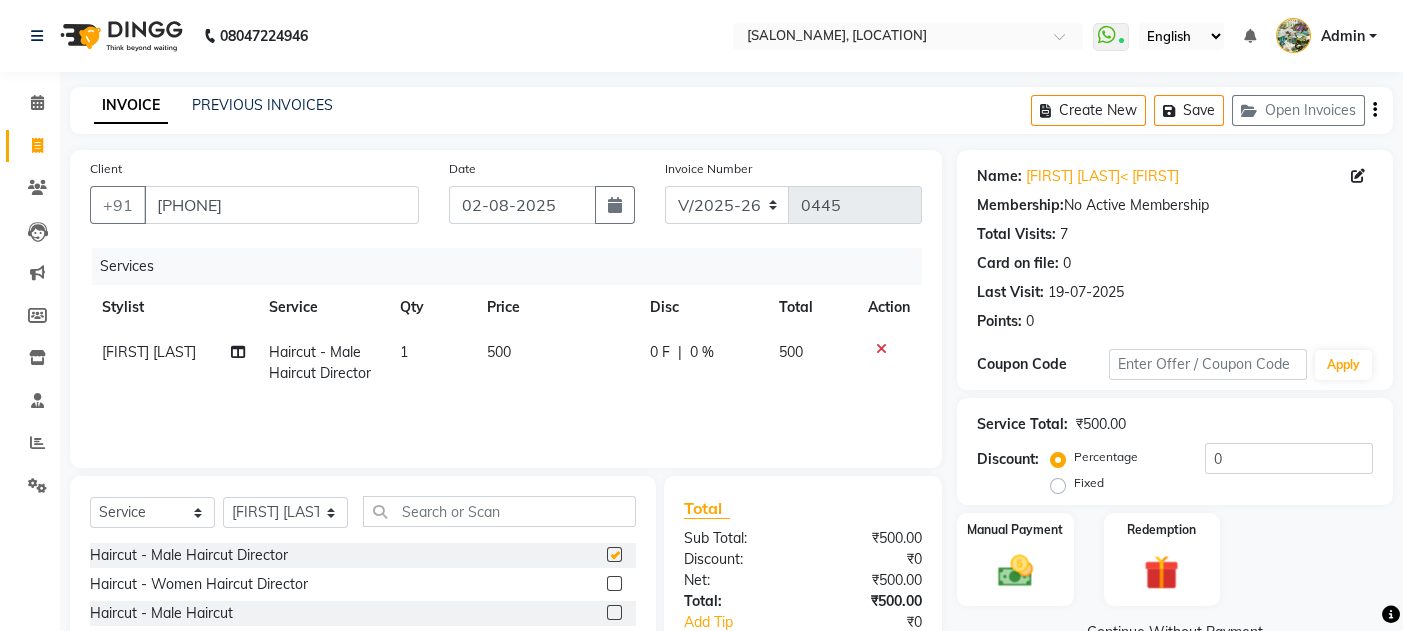 checkbox on "false" 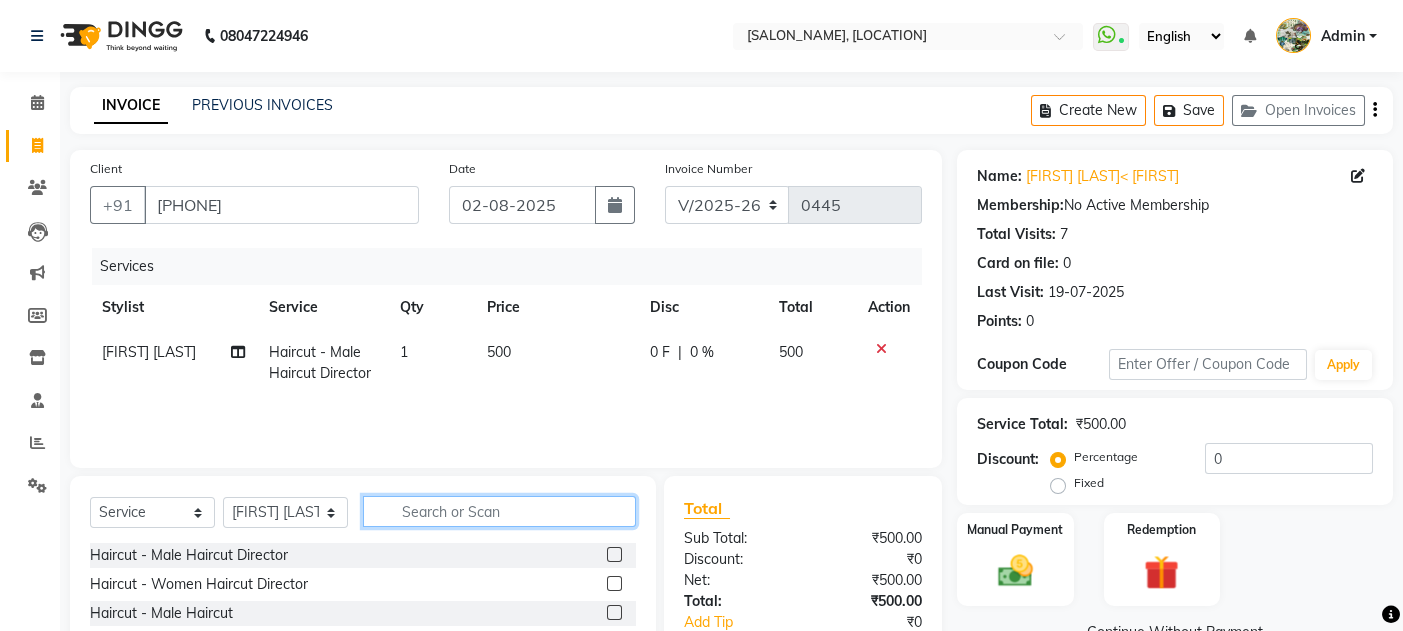 click 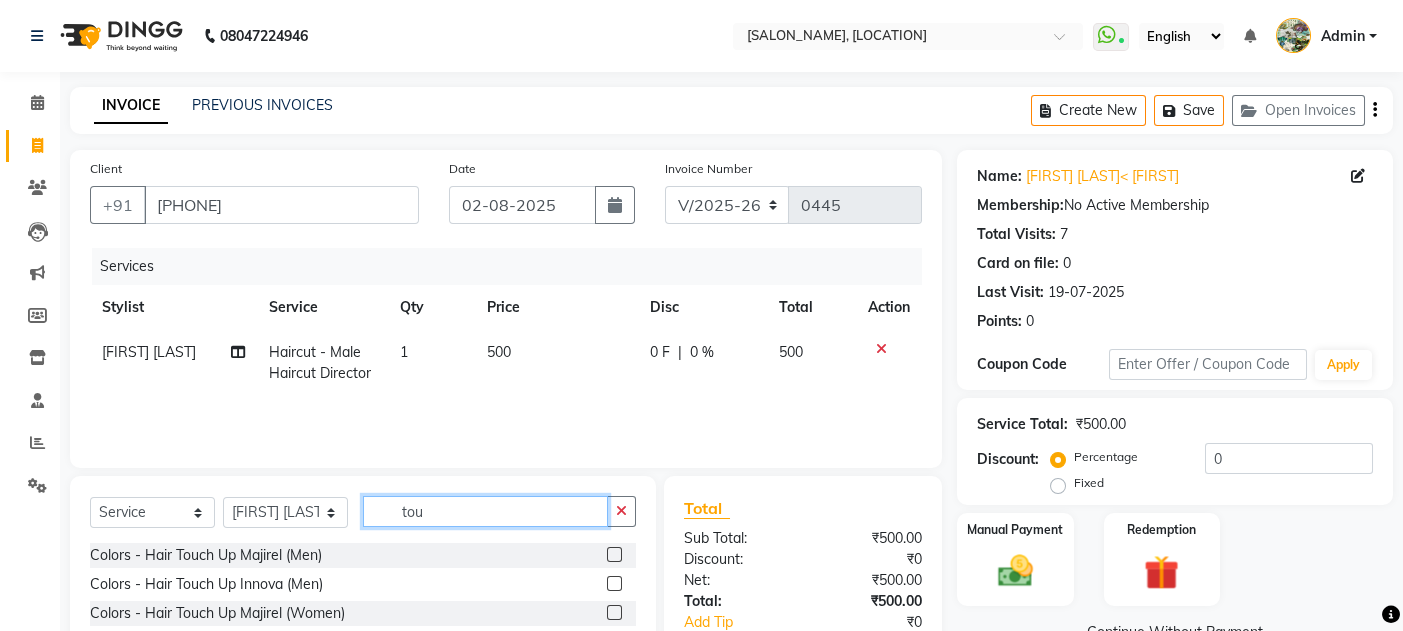 type on "tou" 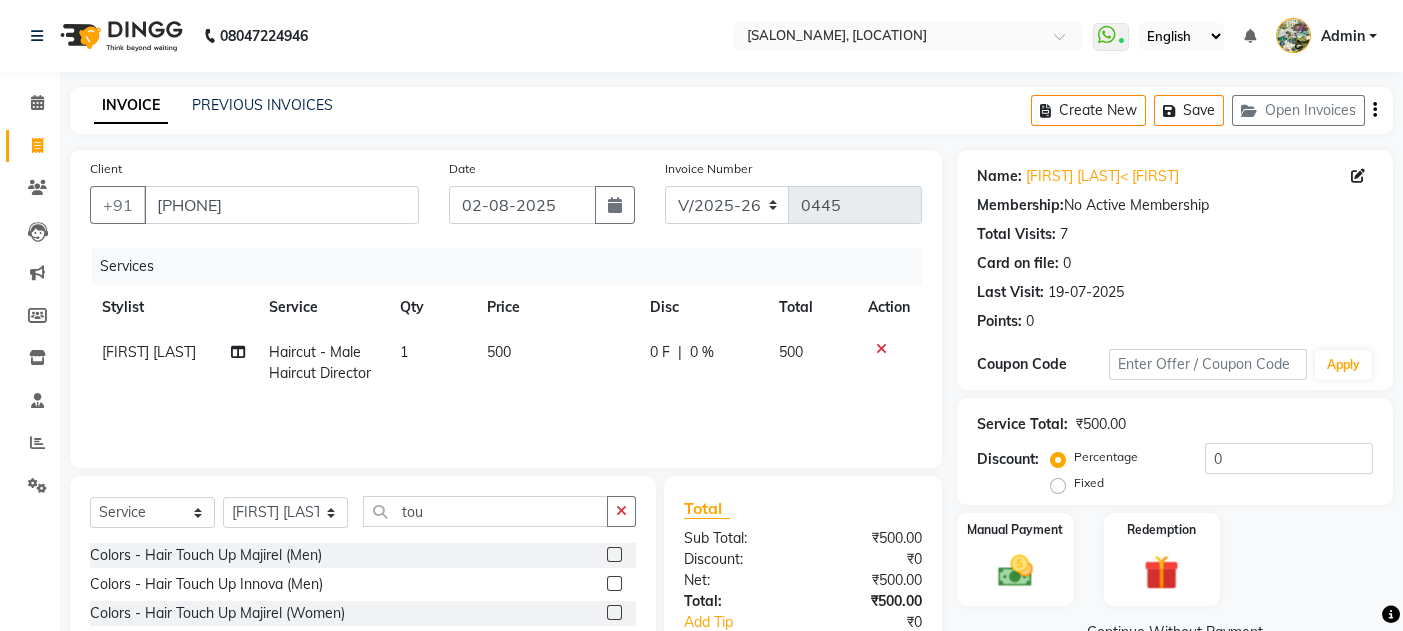 click 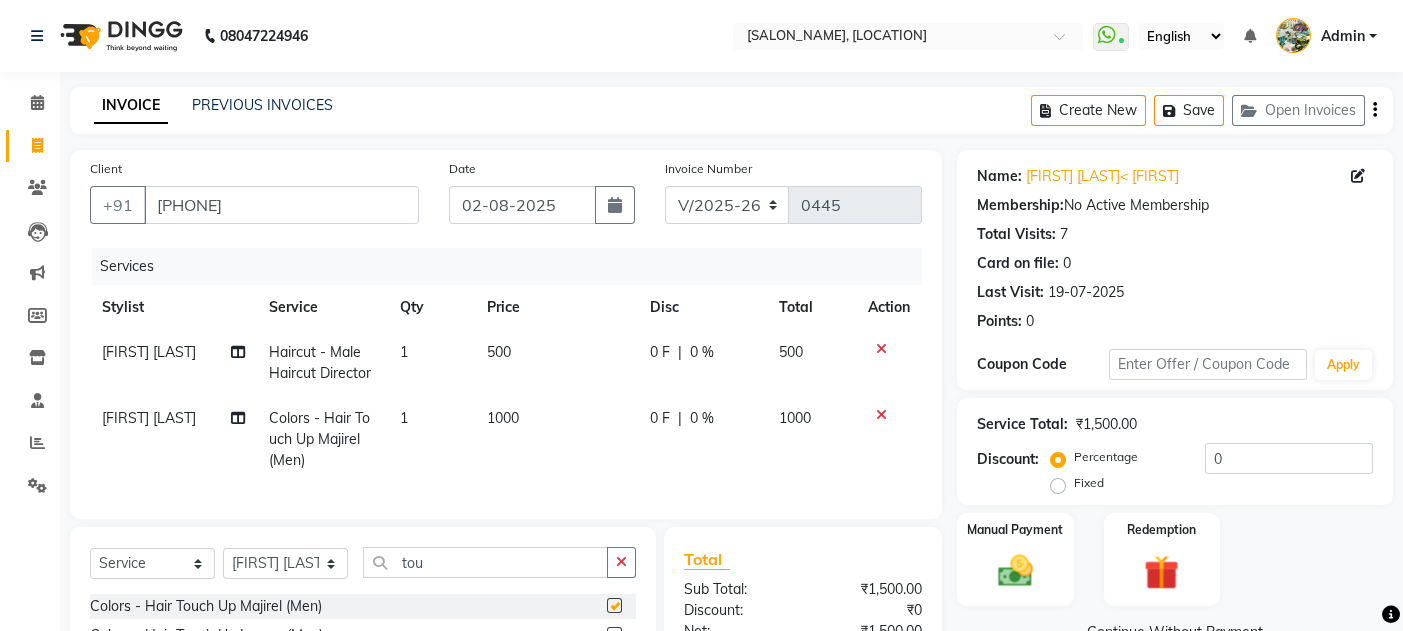 checkbox on "false" 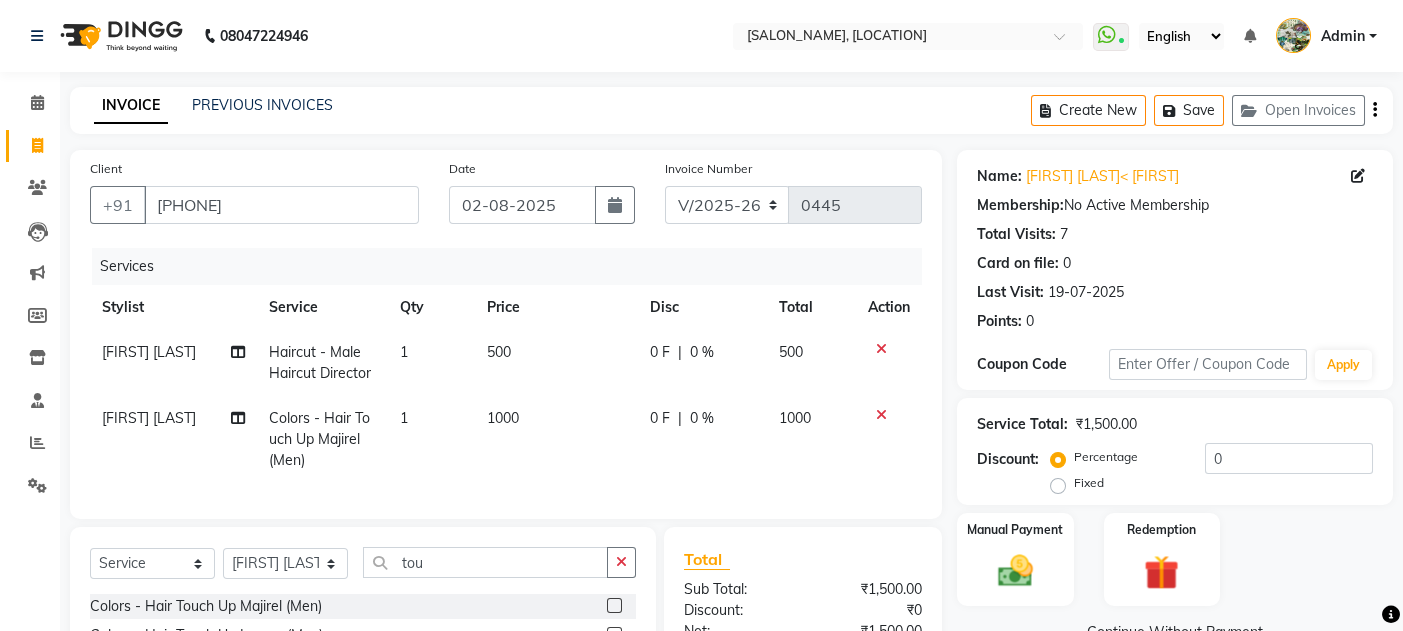 click on "1000" 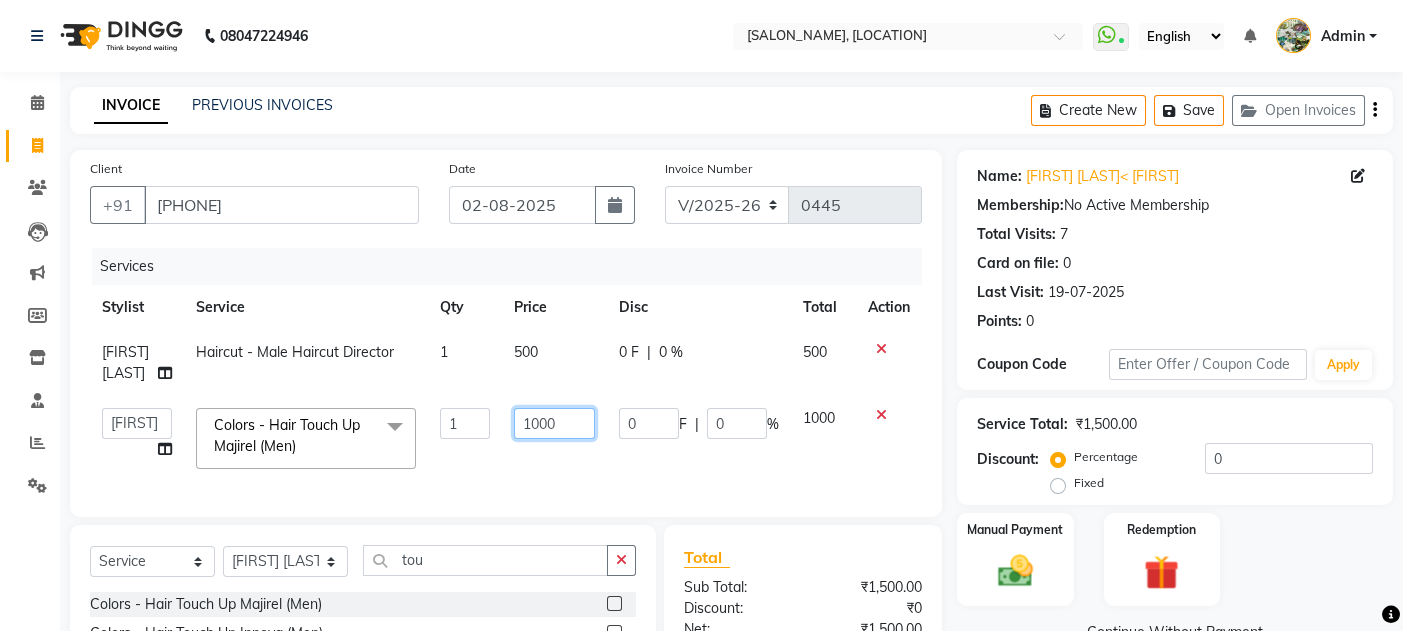 click on "1000" 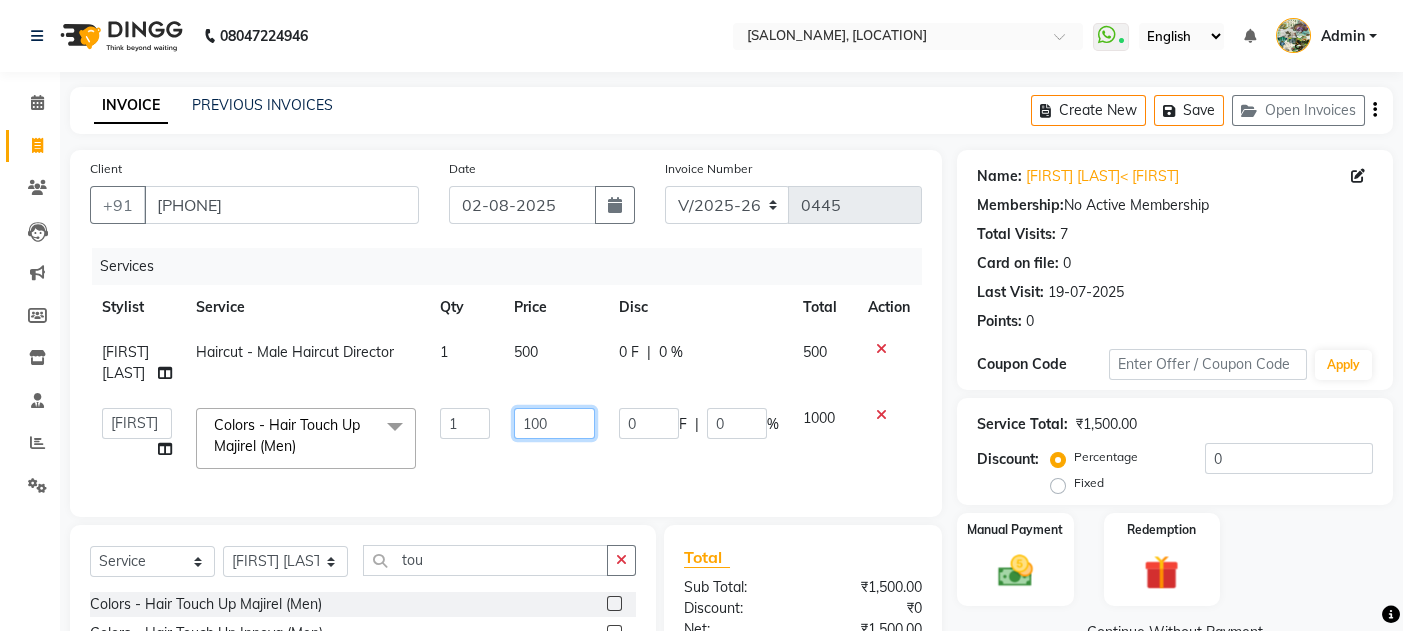 type on "1200" 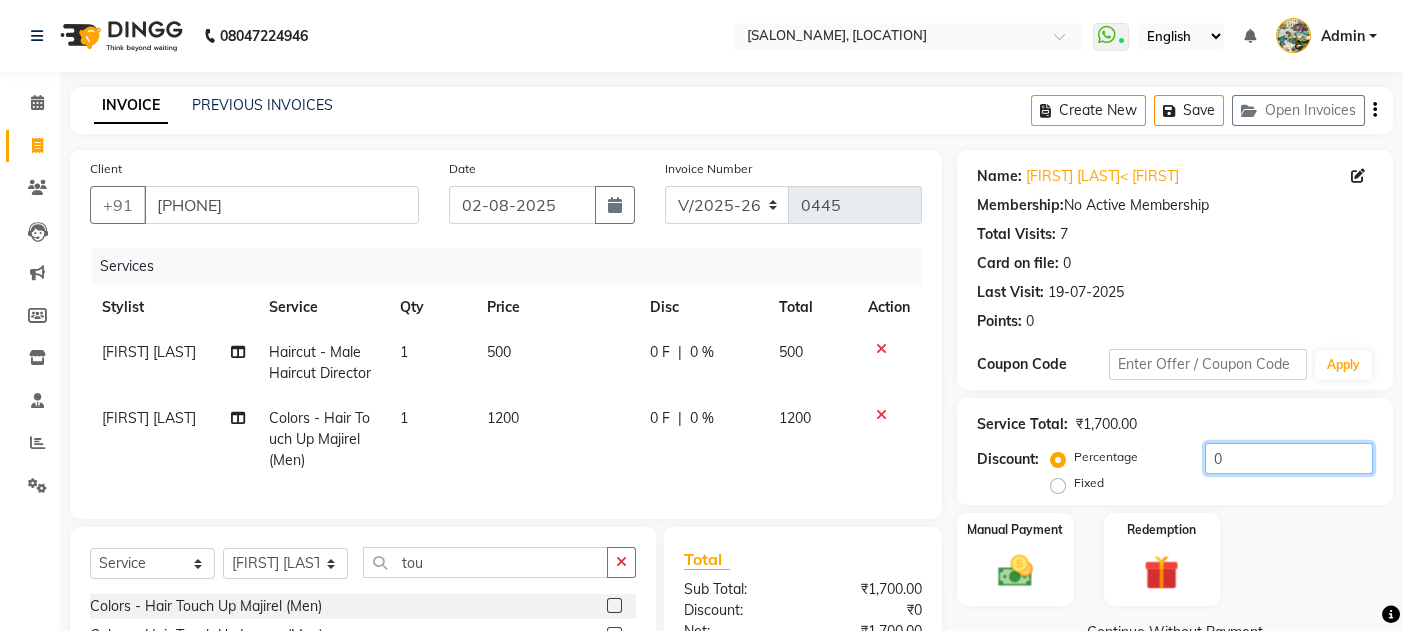 click on "0" 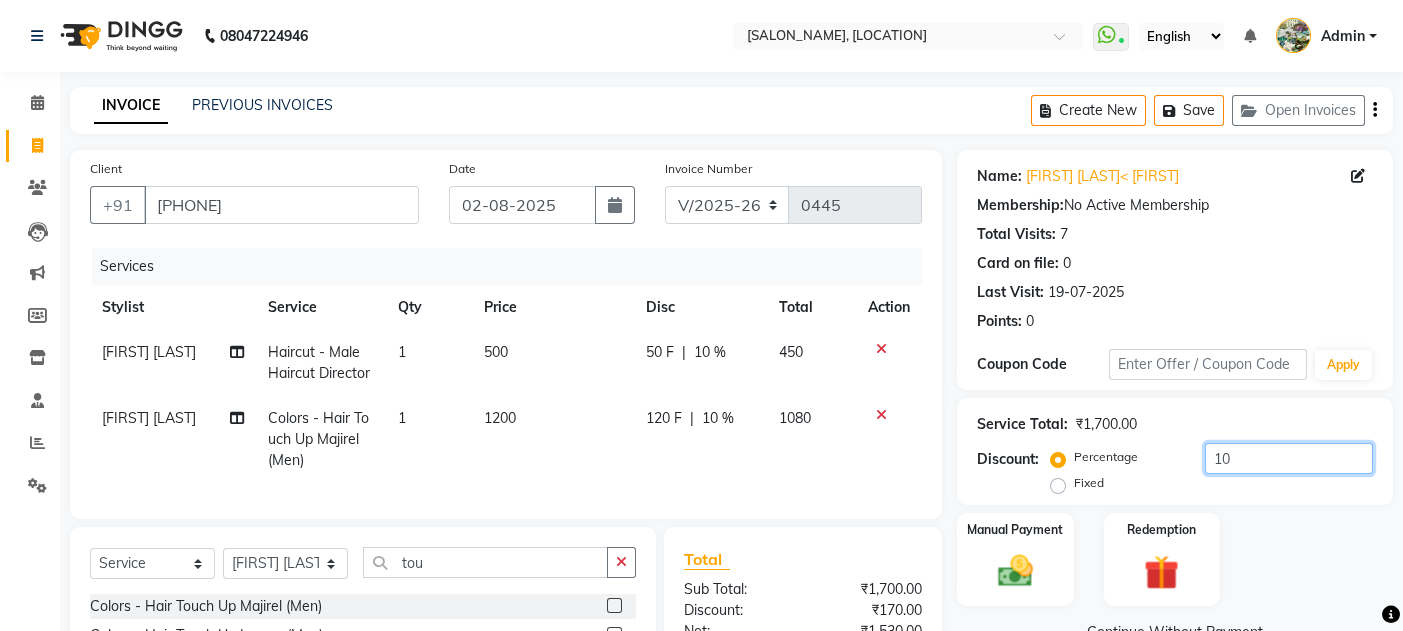 type on "10" 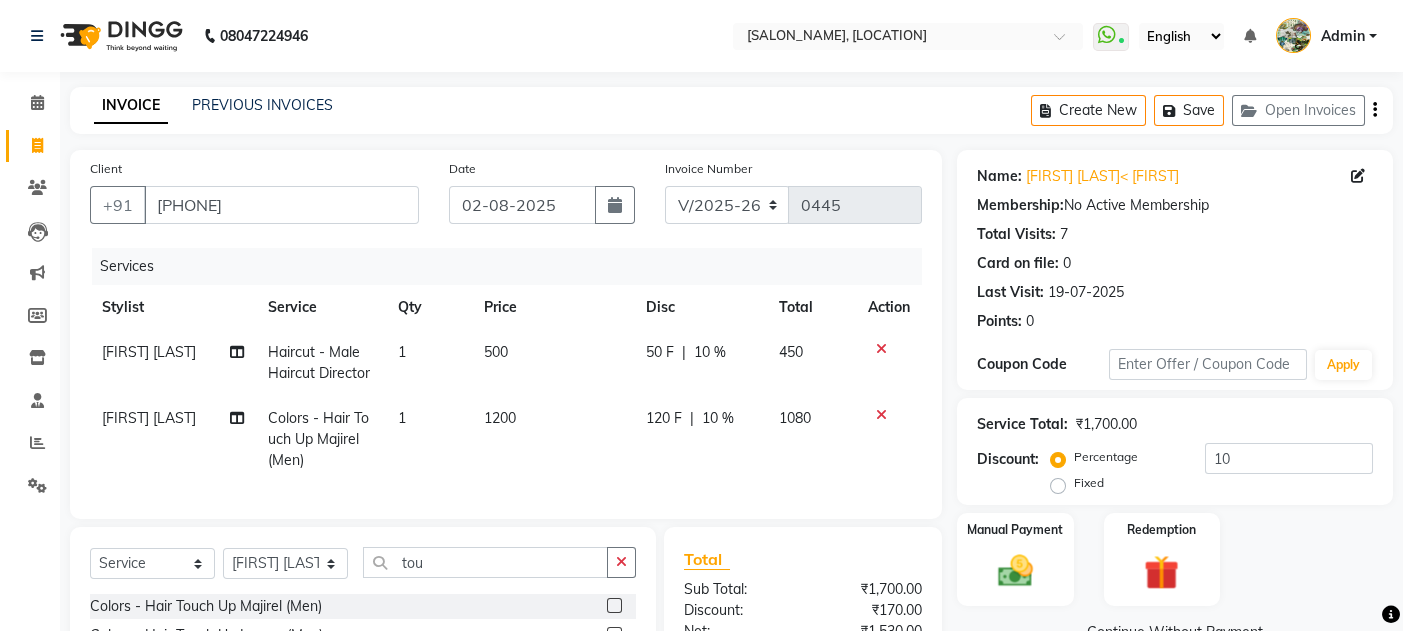 click on "Manual Payment Redemption" 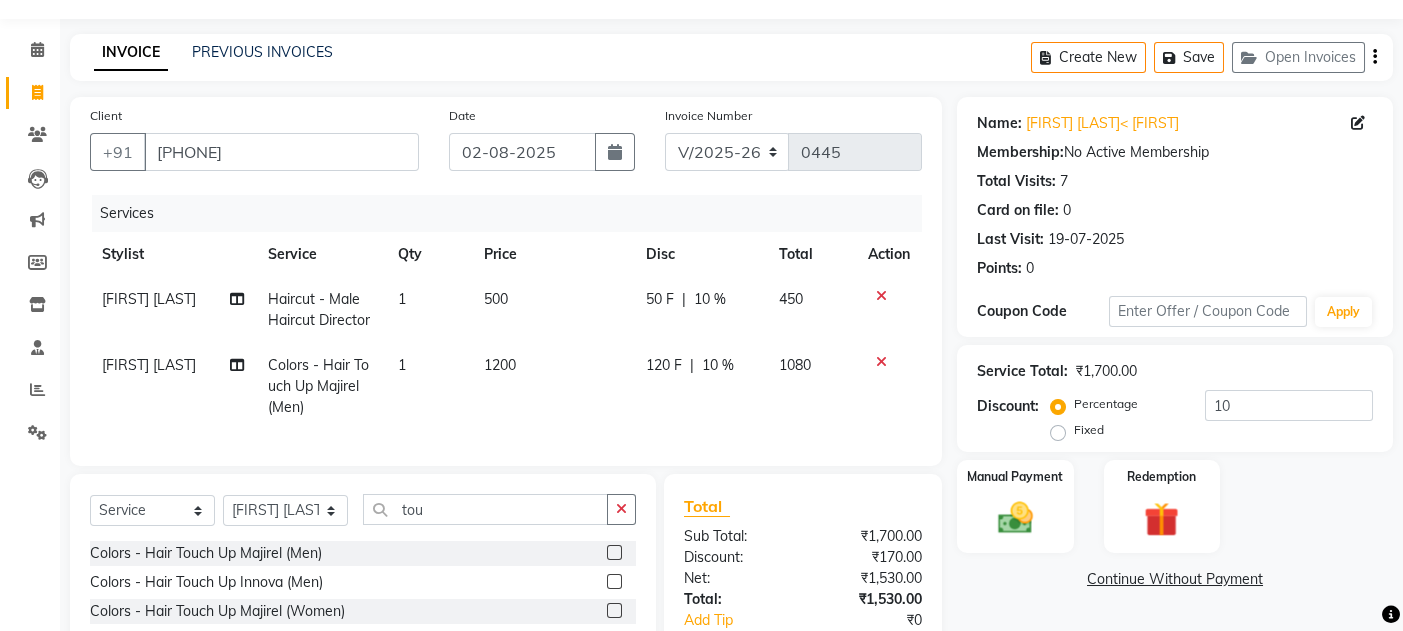 scroll, scrollTop: 106, scrollLeft: 0, axis: vertical 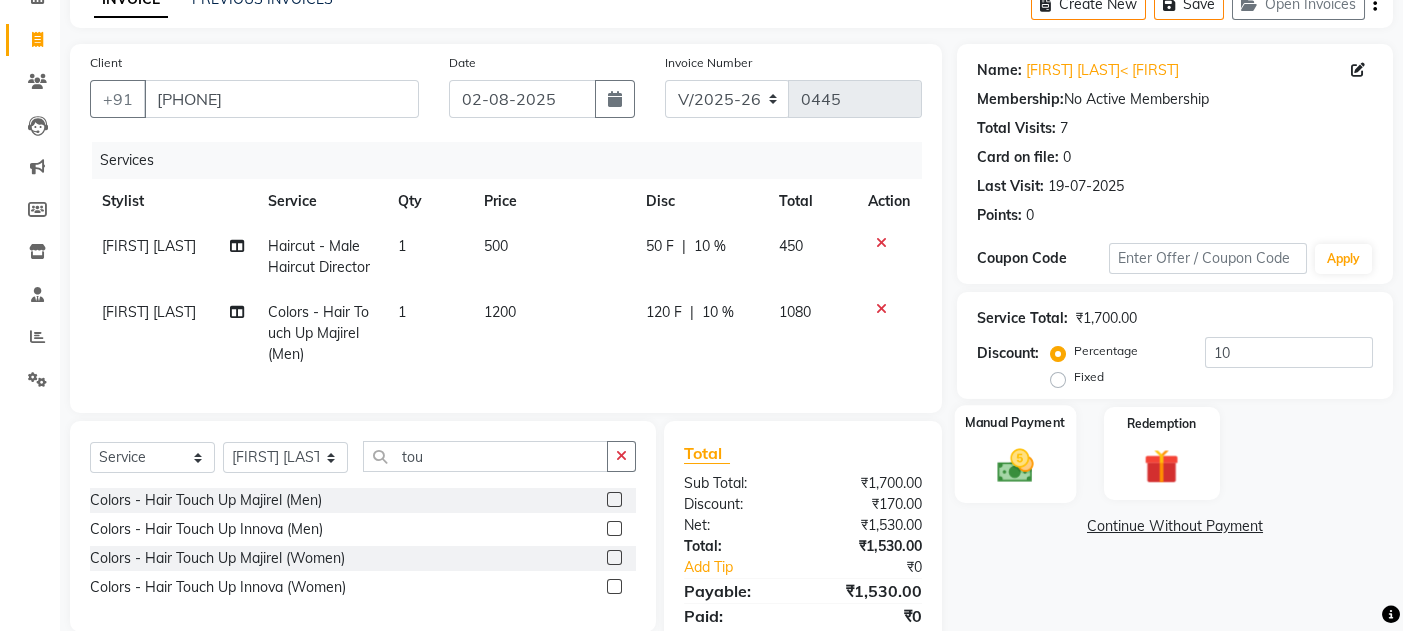 click on "Manual Payment" 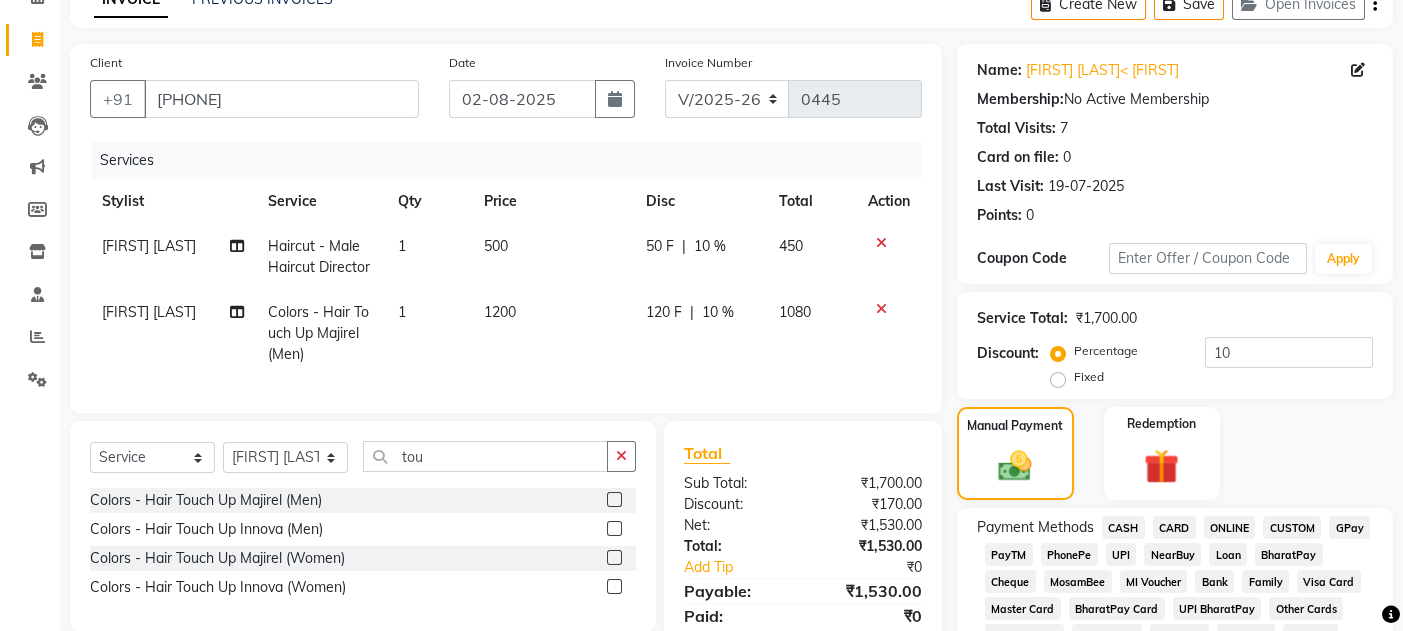 click on "GPay" 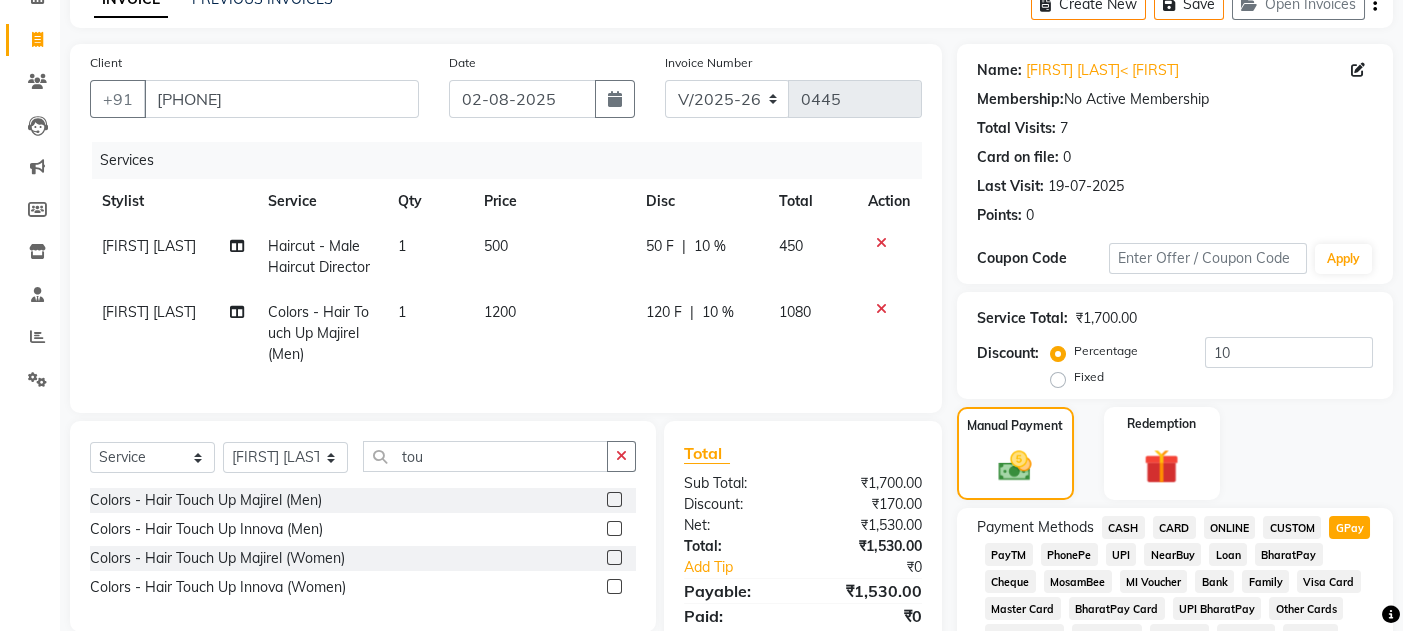 scroll, scrollTop: 658, scrollLeft: 0, axis: vertical 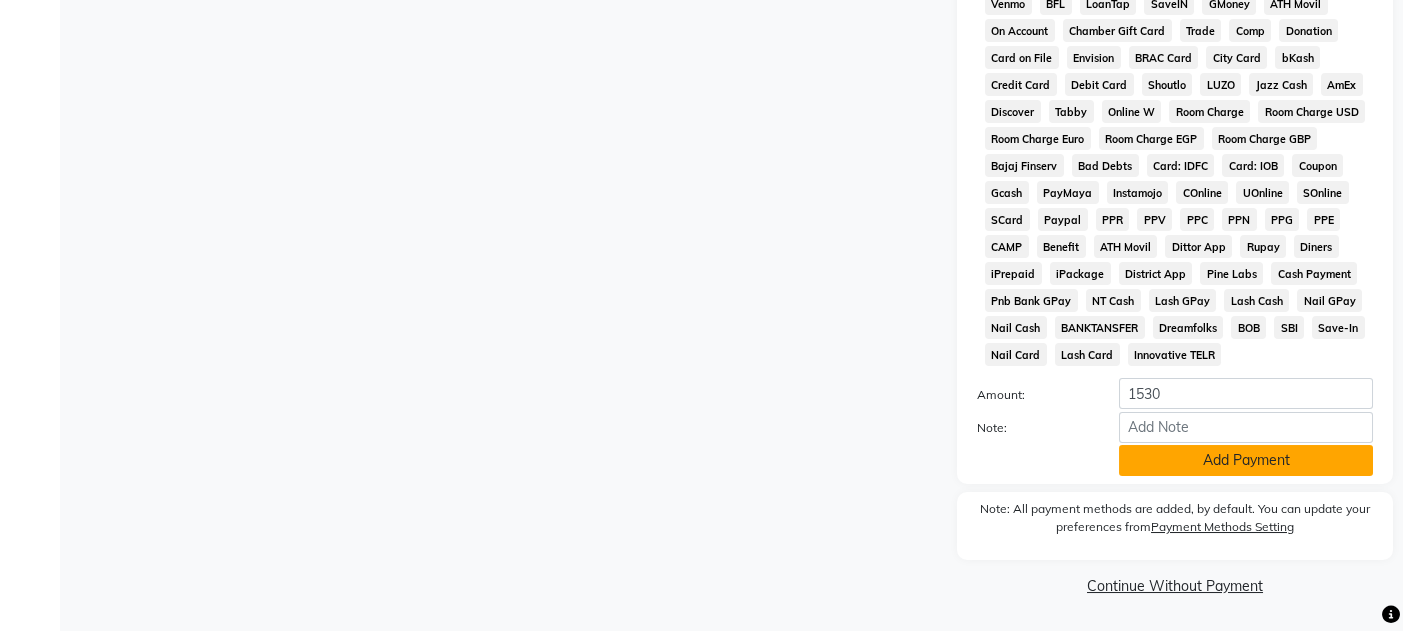 click on "Add Payment" 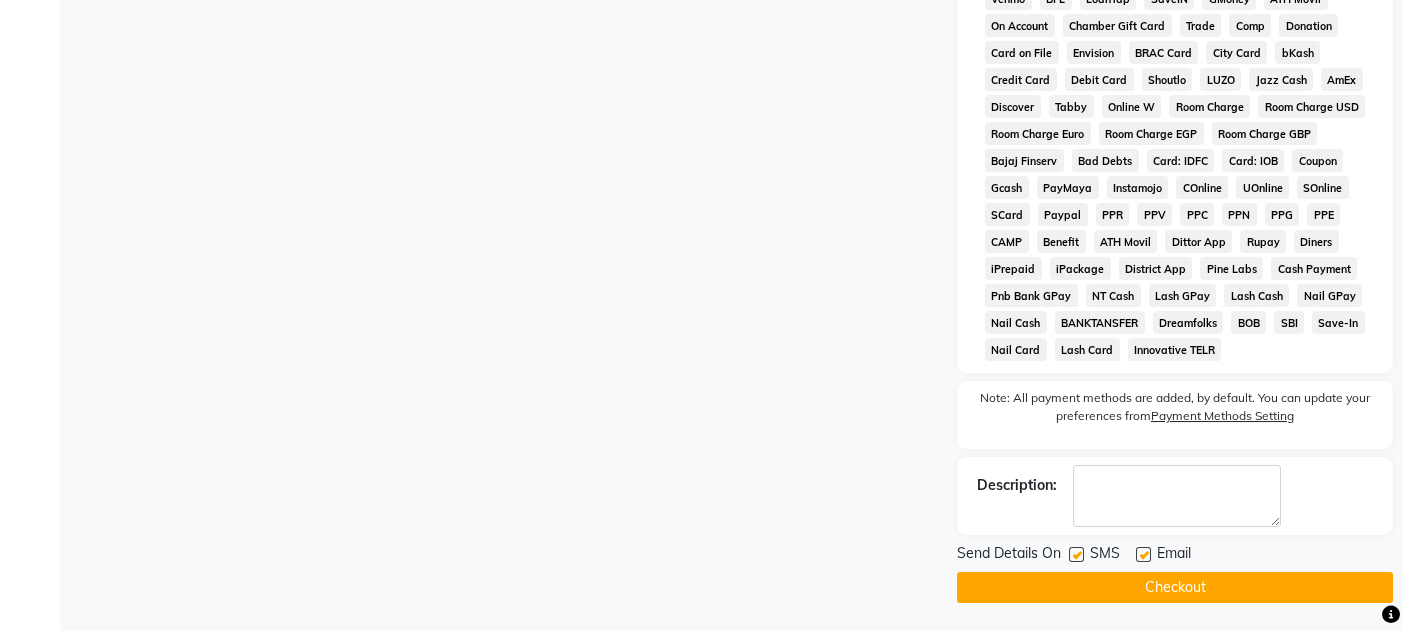 click 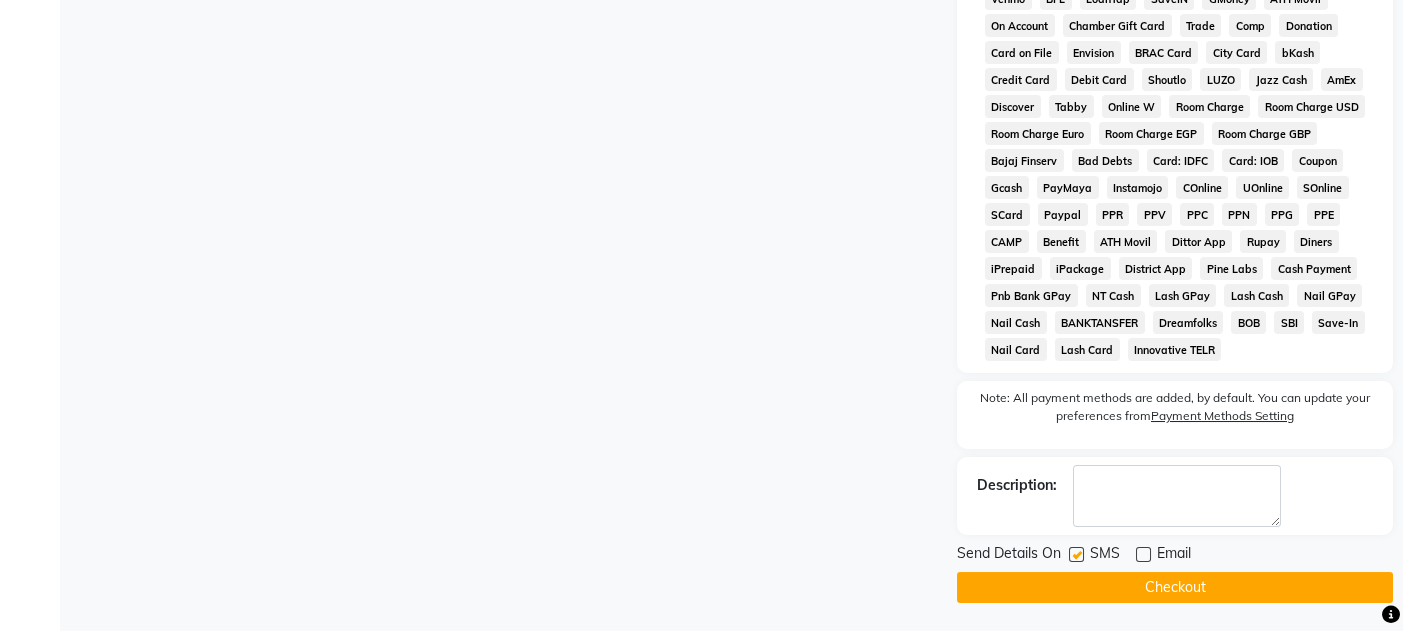 click 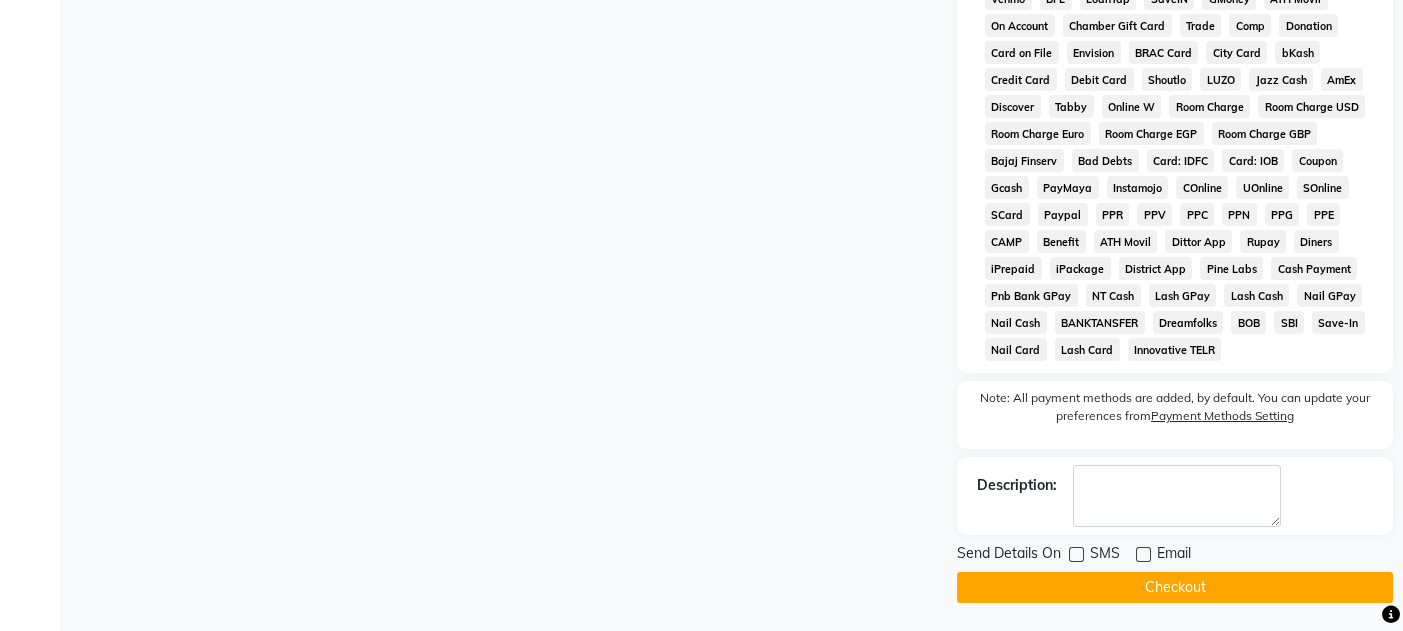 click on "Checkout" 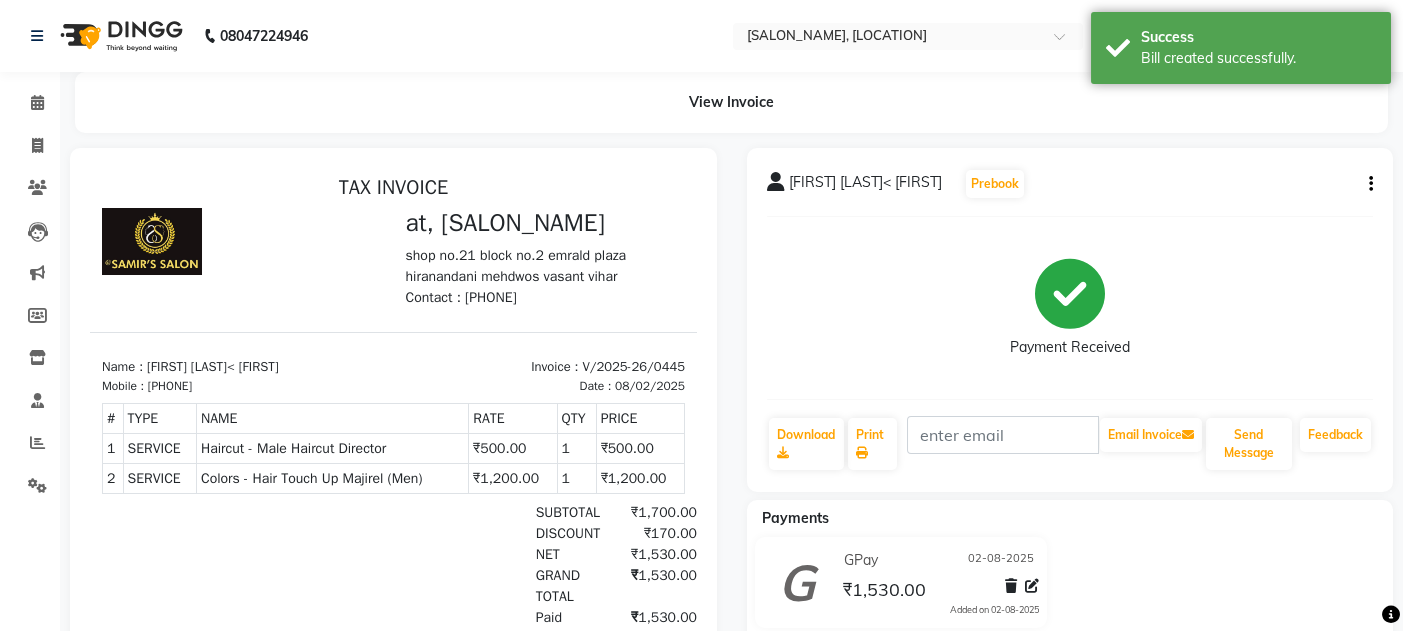 scroll, scrollTop: 0, scrollLeft: 0, axis: both 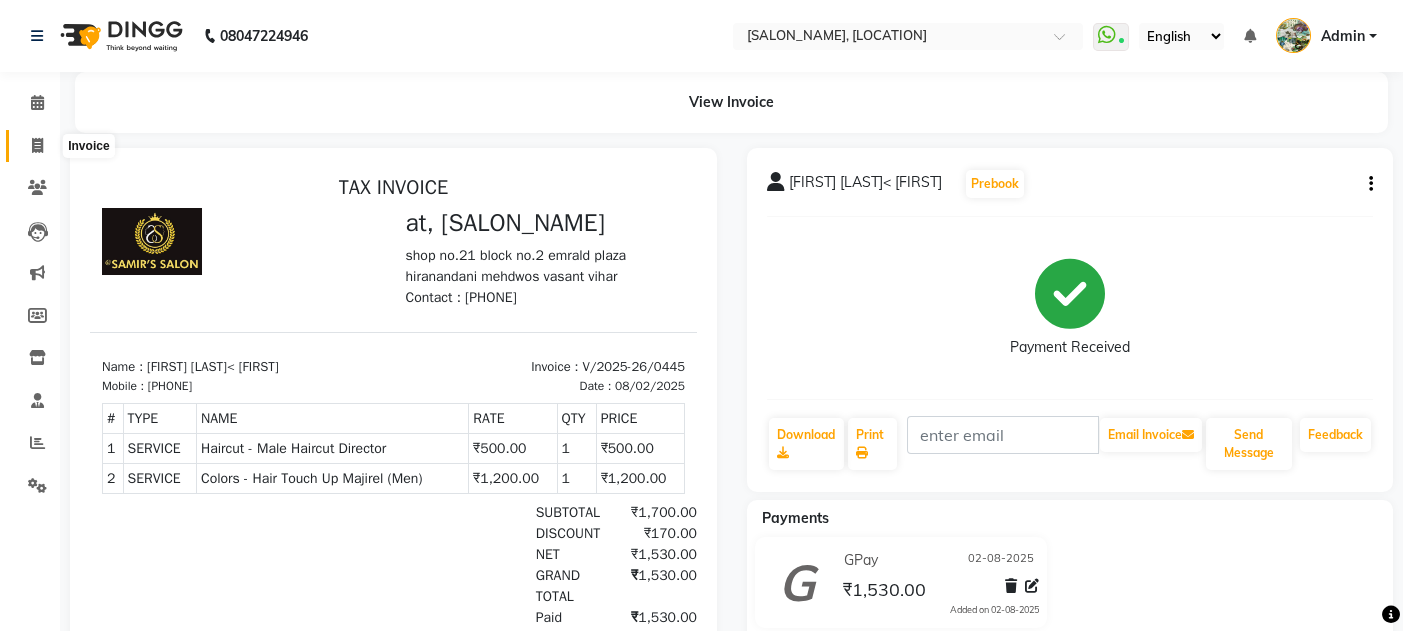 click 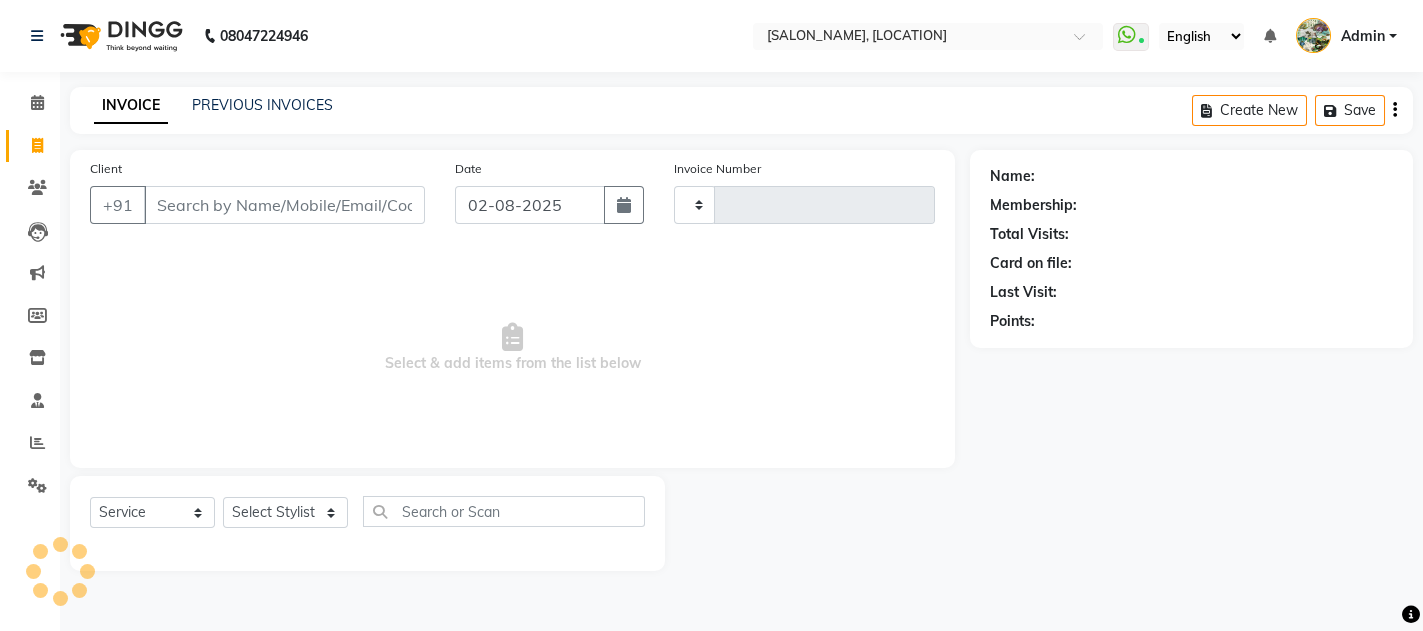 type on "0446" 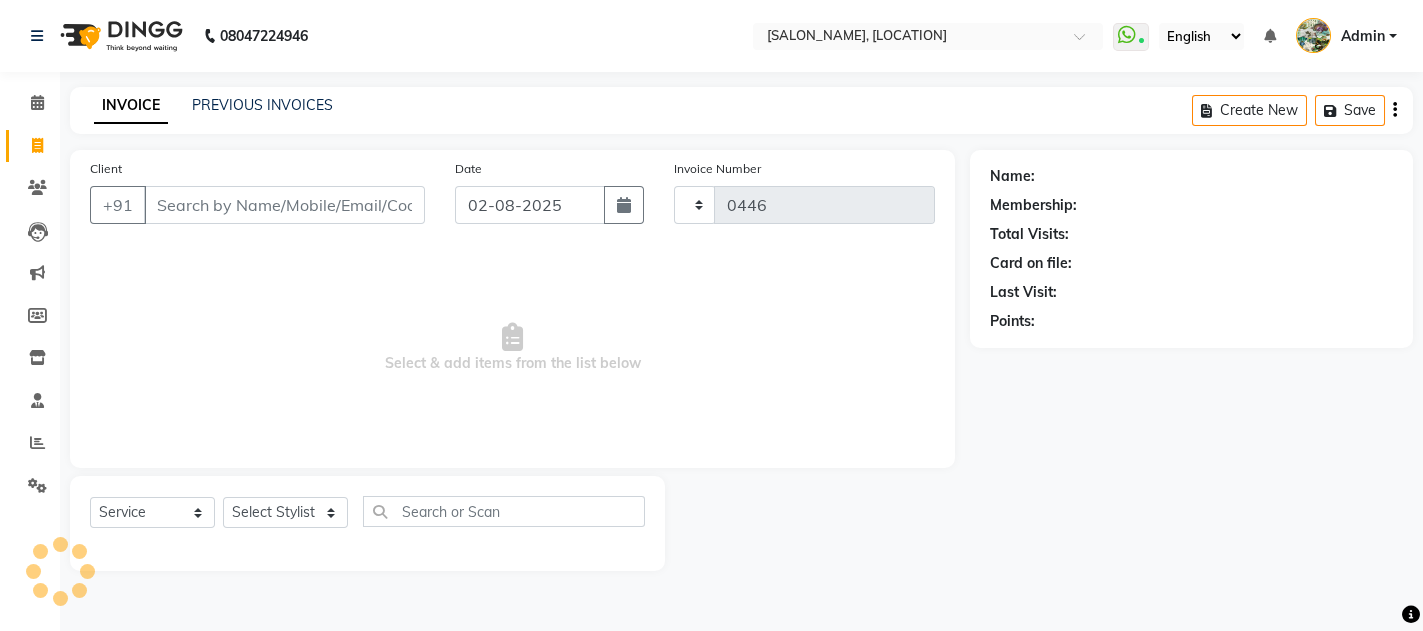 select on "582" 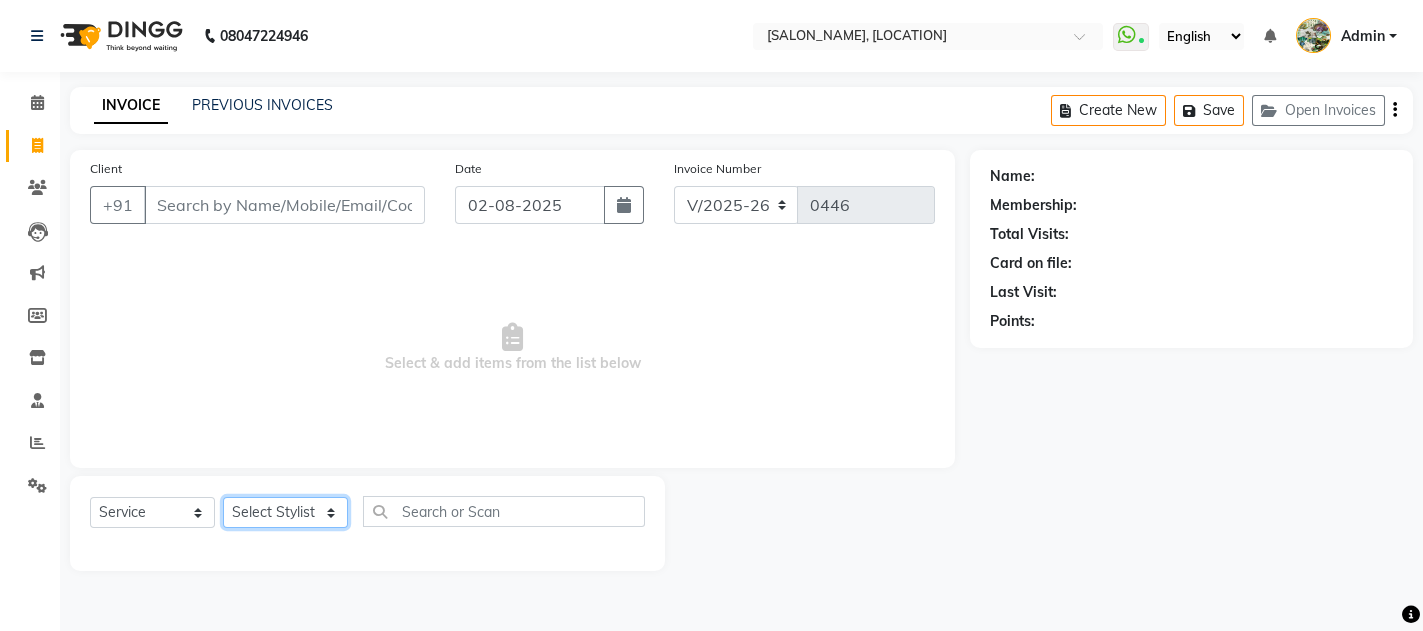 click on "Select Stylist [FIRST] [LAST]  [FIRST] [LAST]" 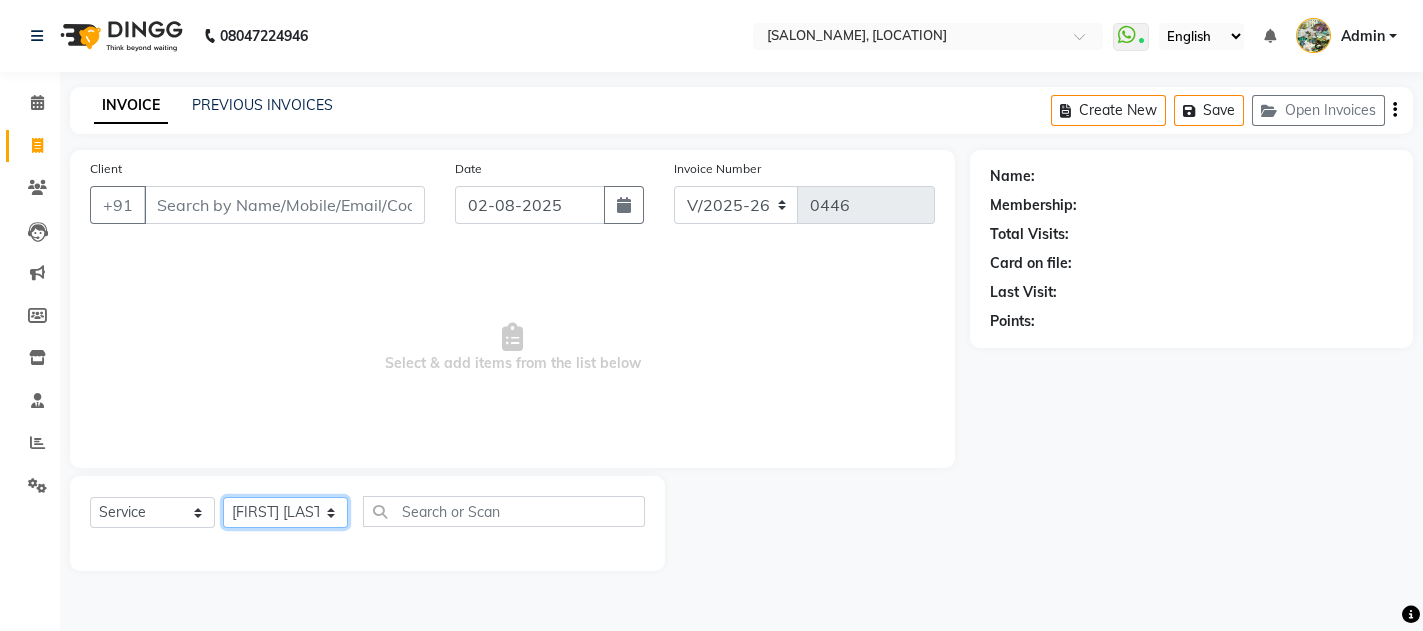 click on "Select Stylist [FIRST] [LAST]  [FIRST] [LAST]" 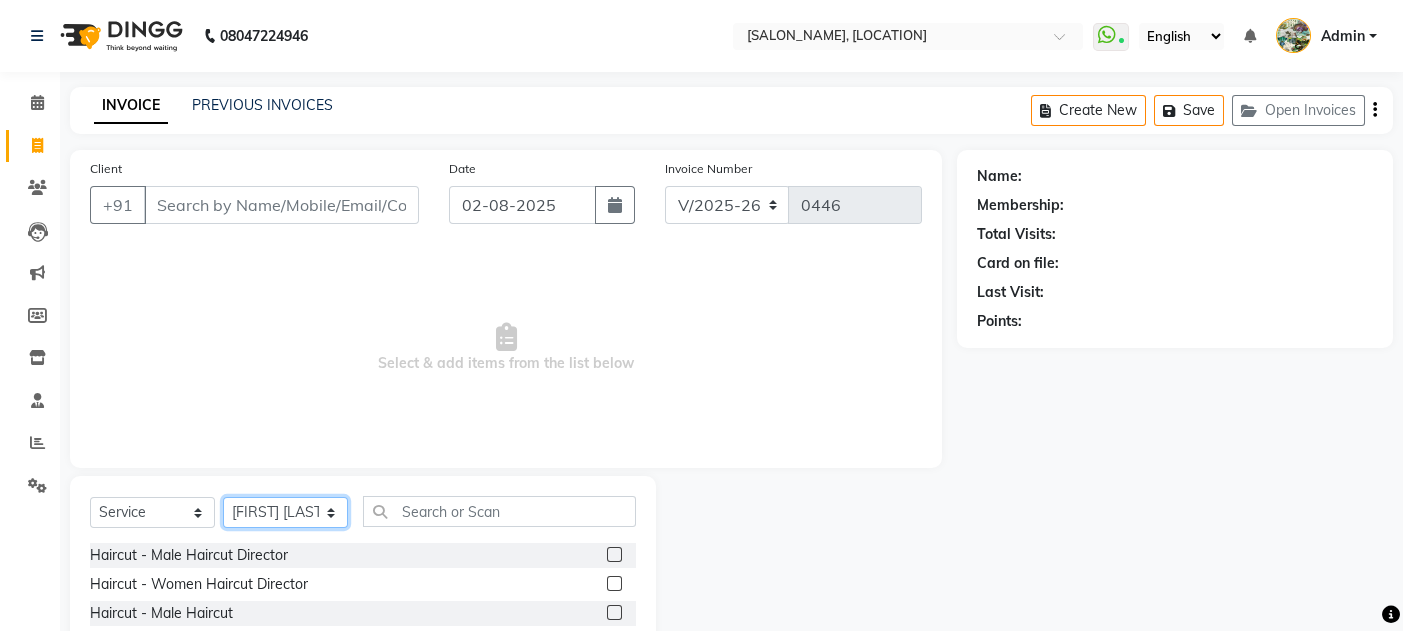click on "Select Stylist [FIRST] [LAST]  [FIRST] [LAST]" 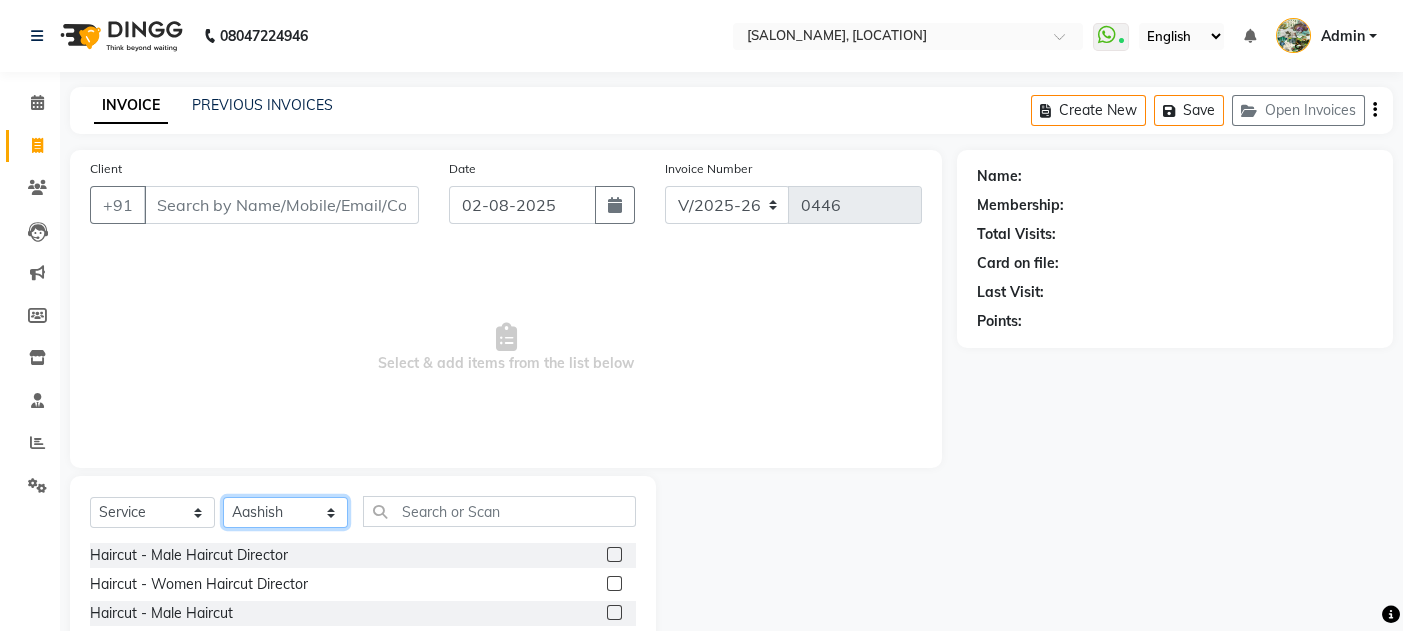 click on "Select Stylist [FIRST] [LAST]  [FIRST] [LAST]" 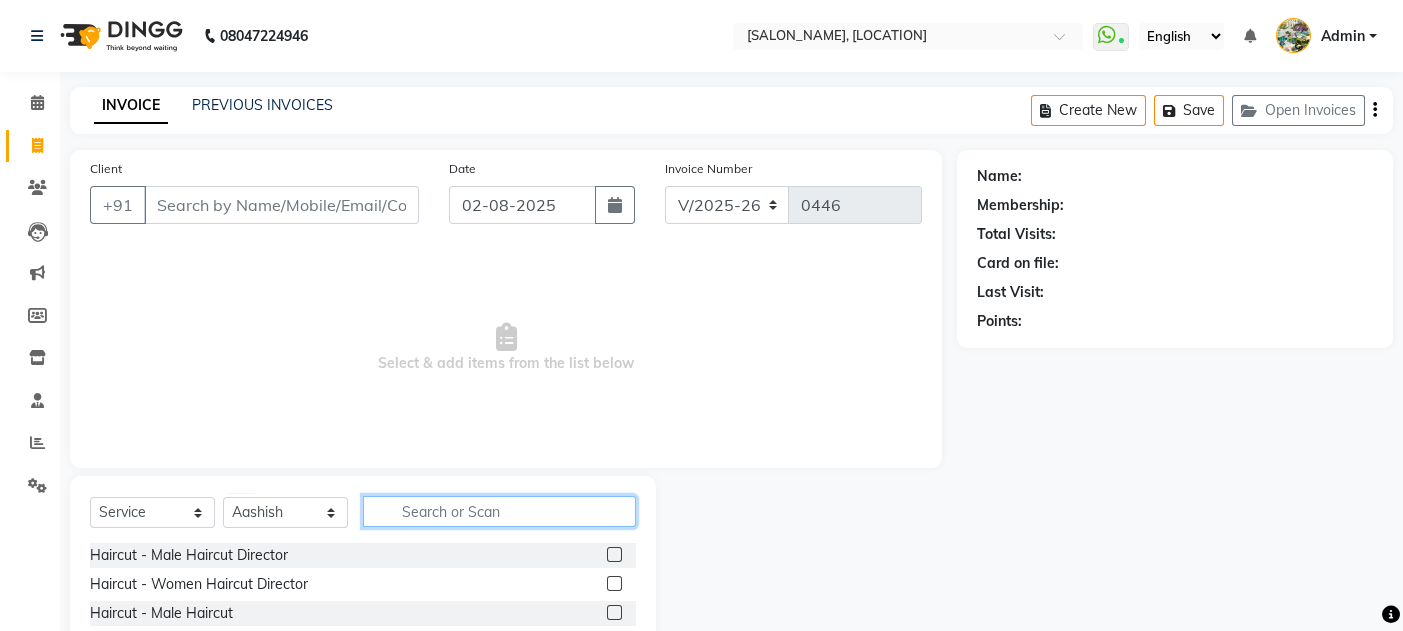 click 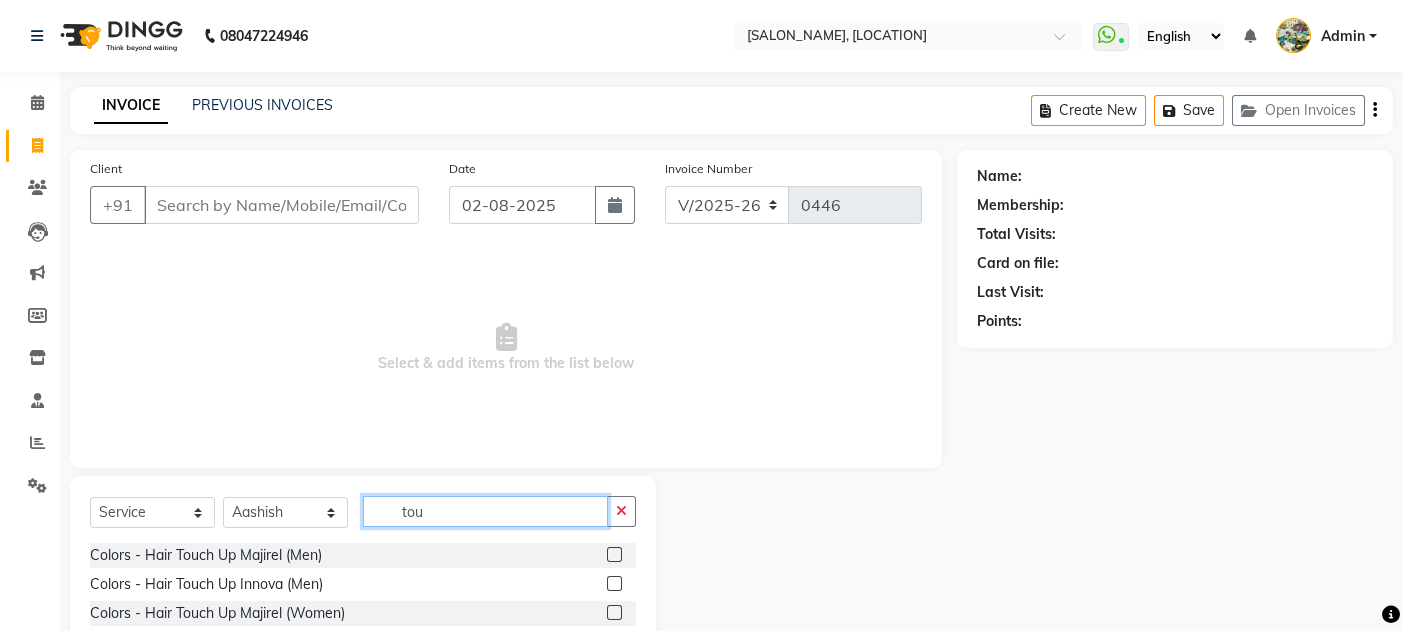 type on "tou" 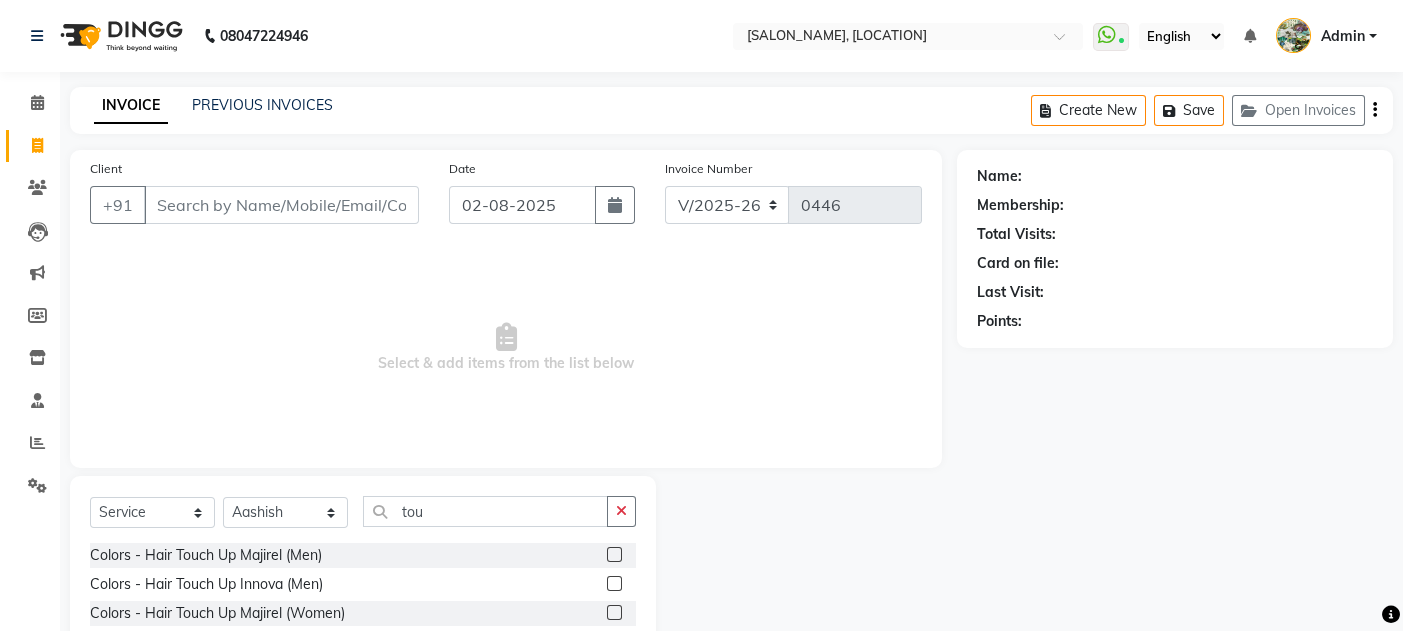 click 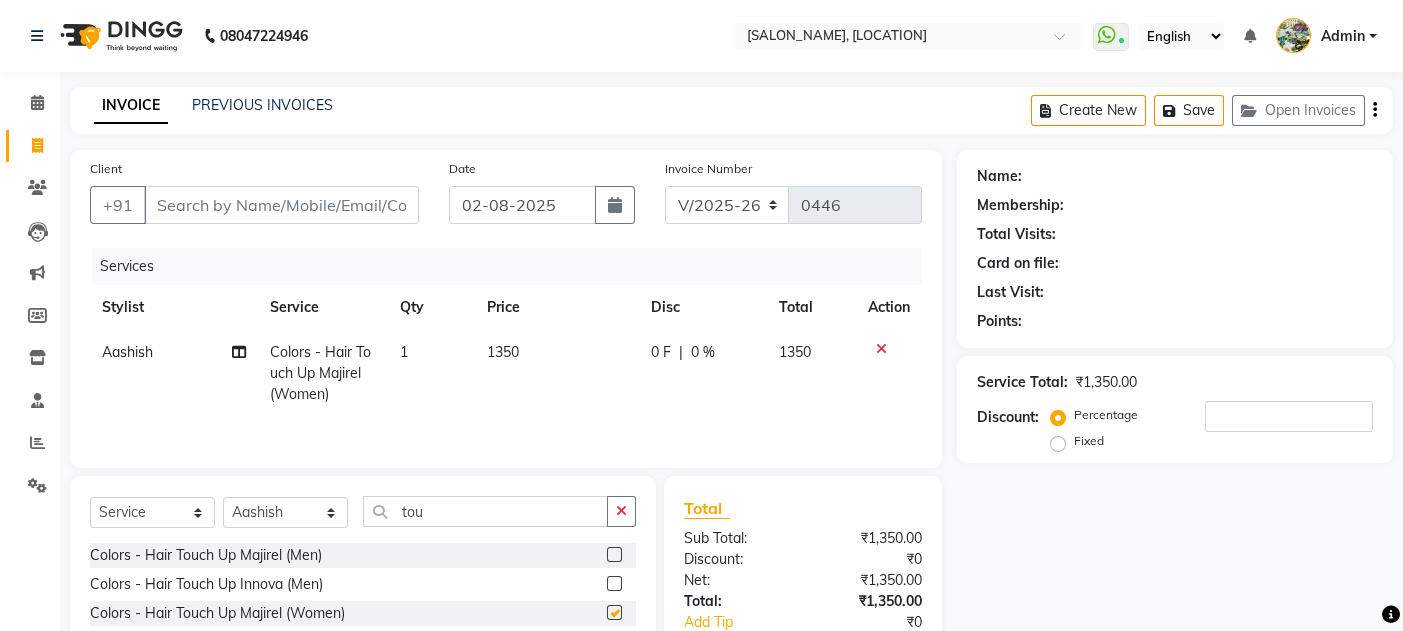 checkbox on "false" 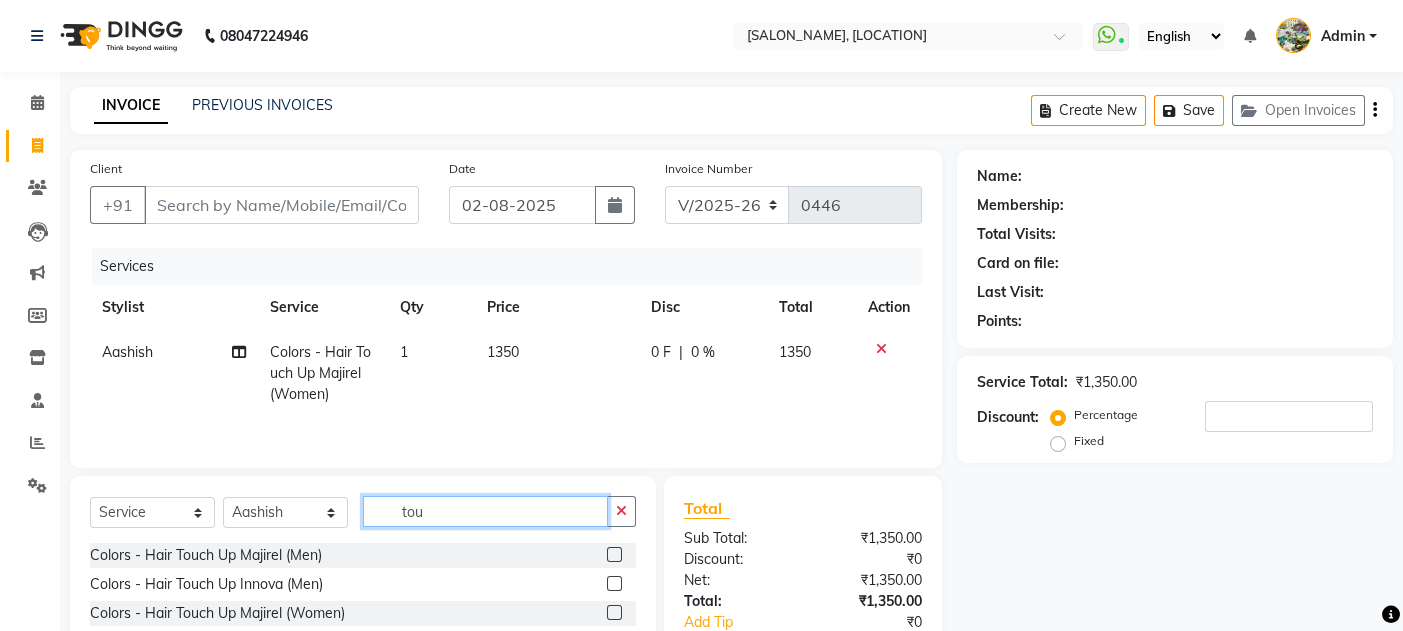 click on "tou" 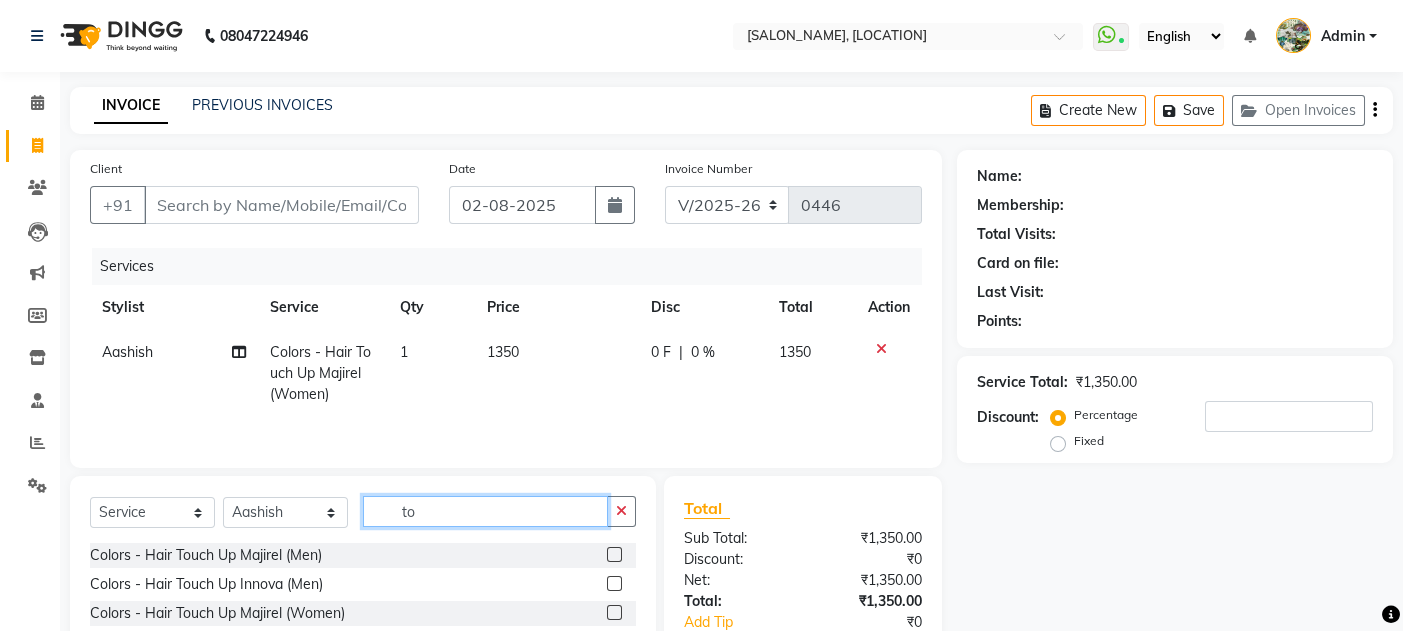 type on "t" 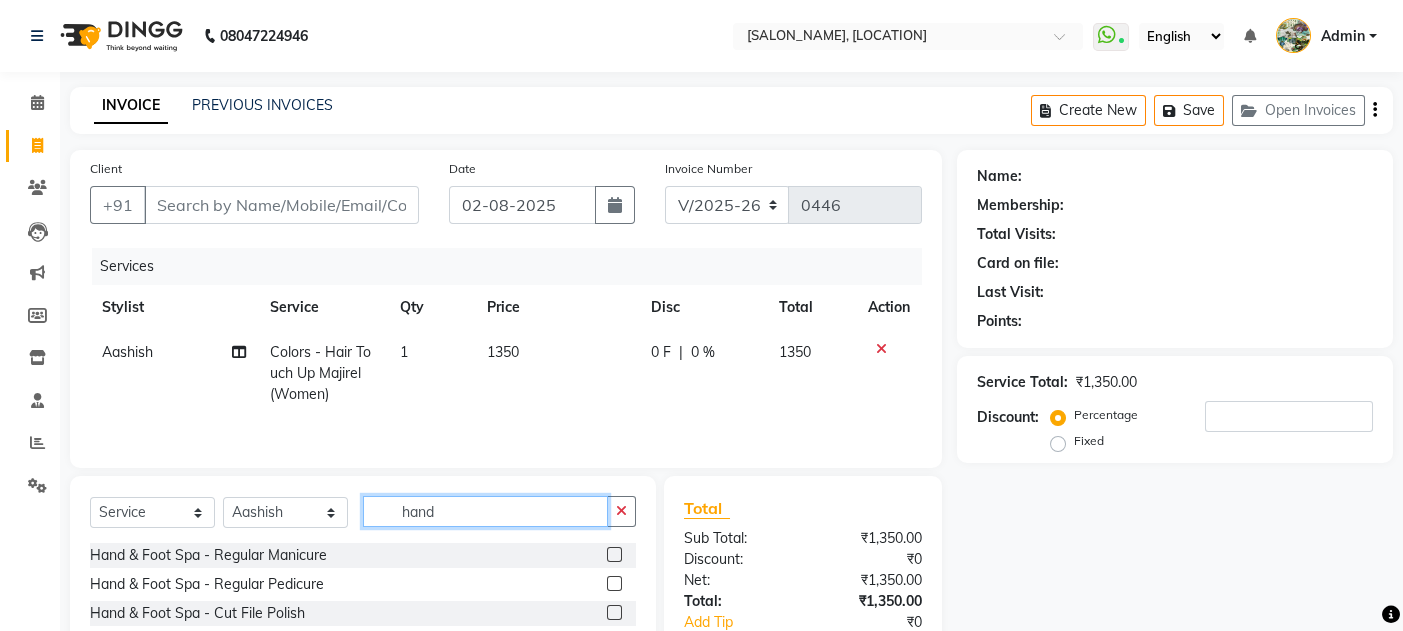 type on "hand" 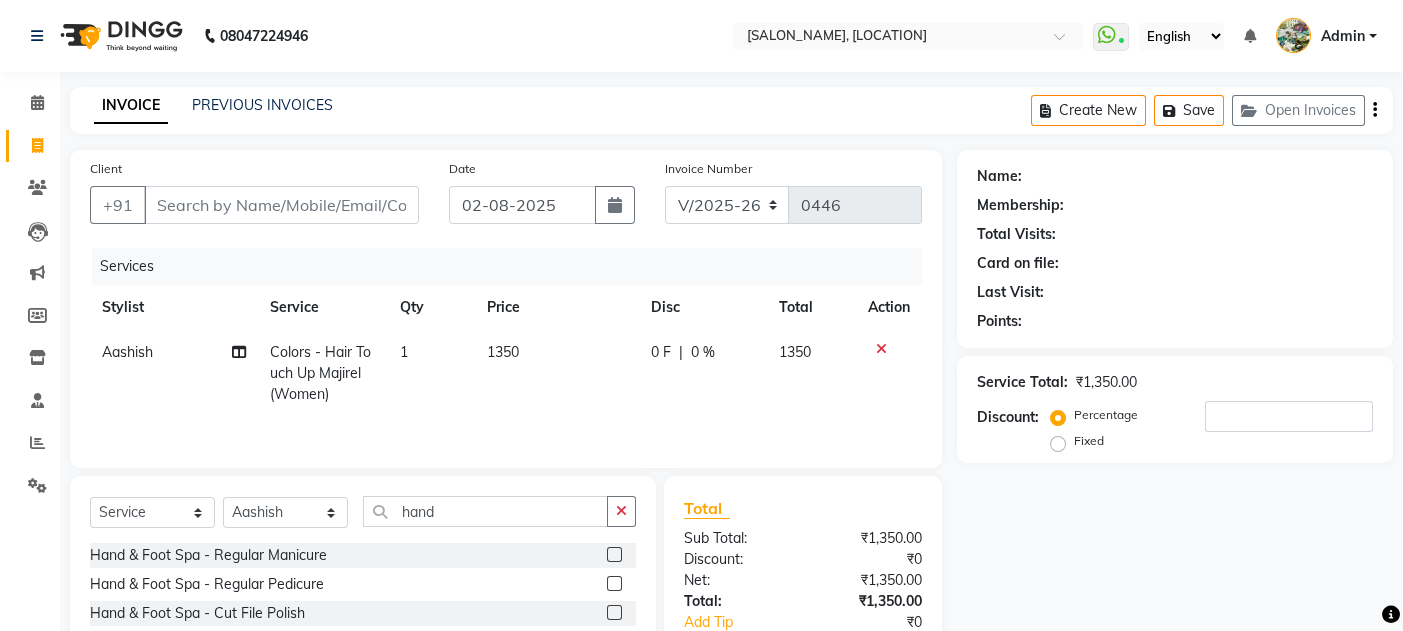 click 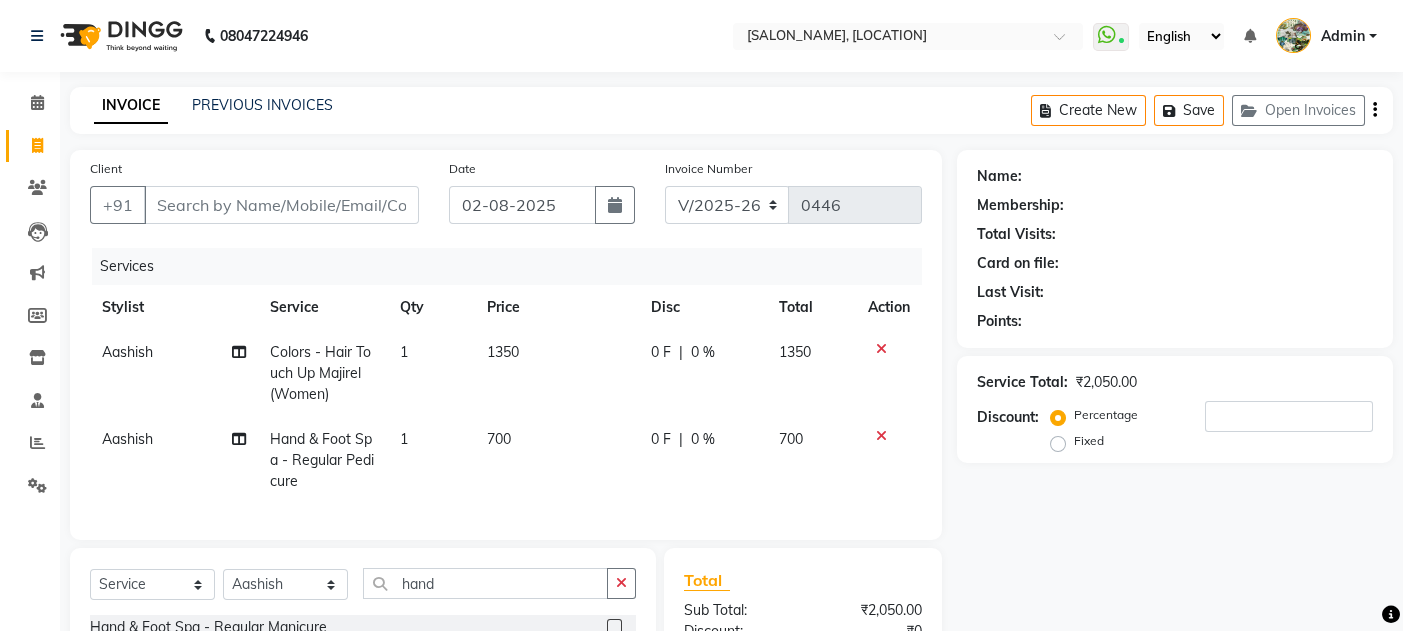 checkbox on "false" 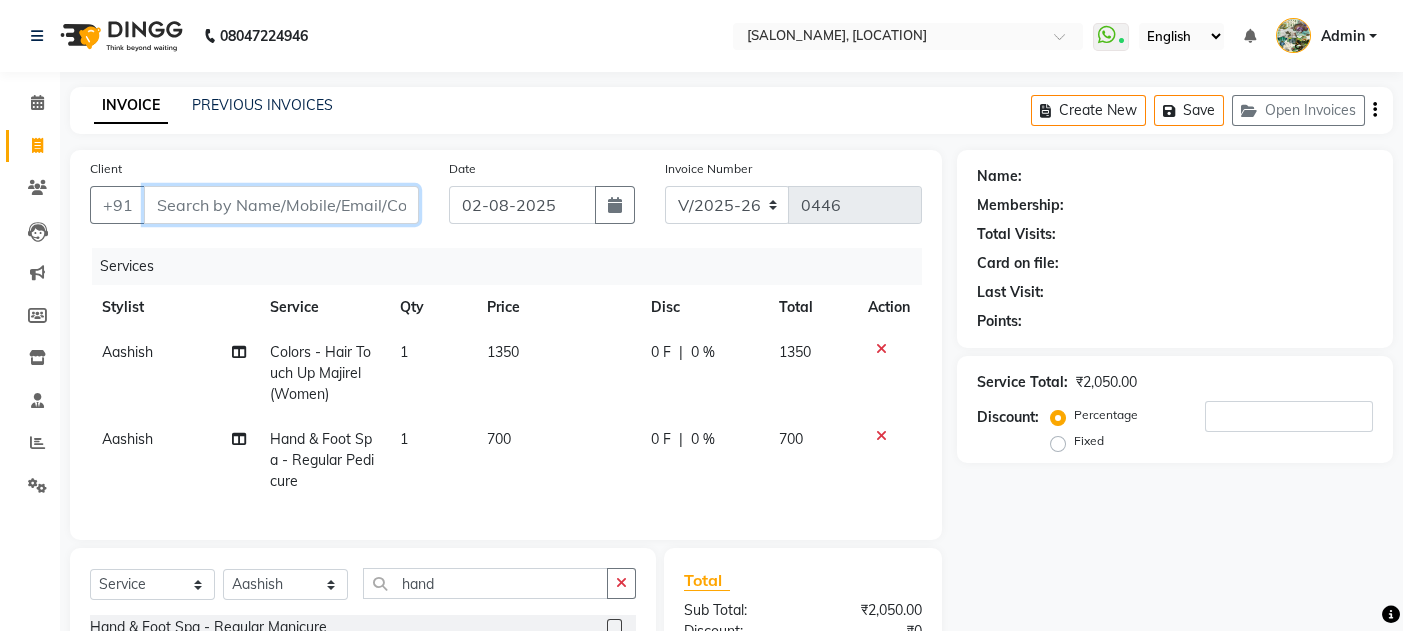 click on "Client" at bounding box center (281, 205) 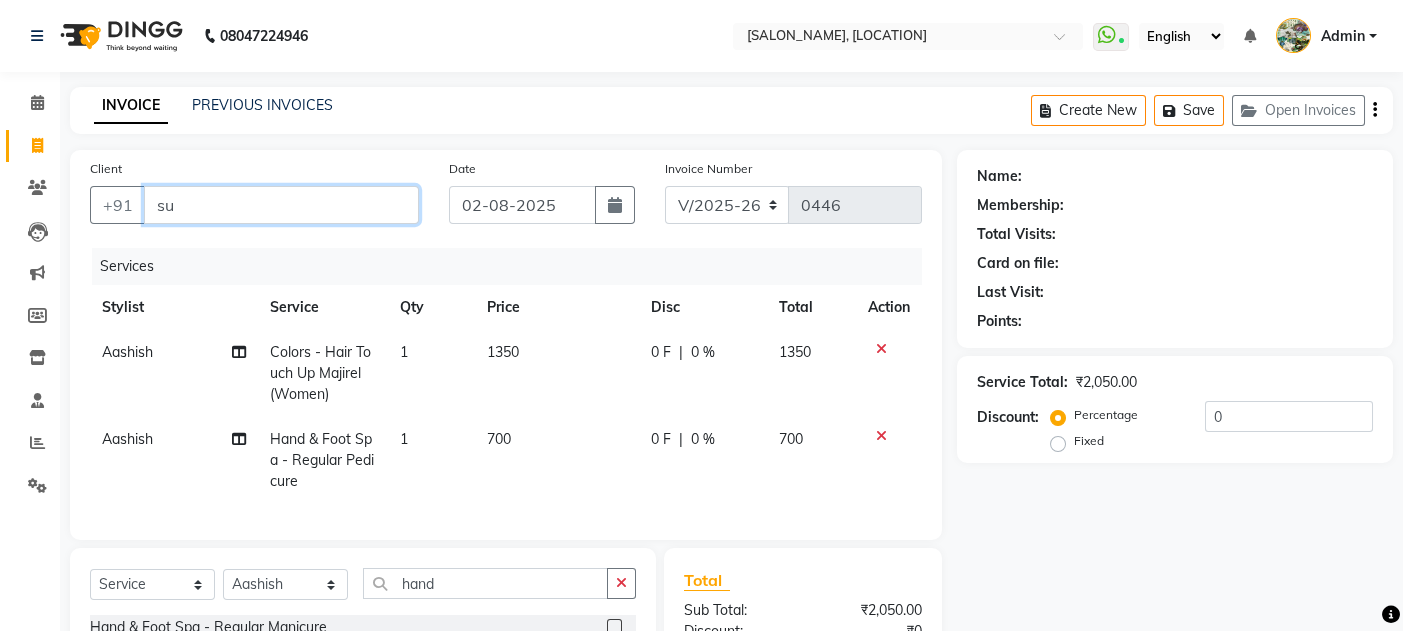 type on "s" 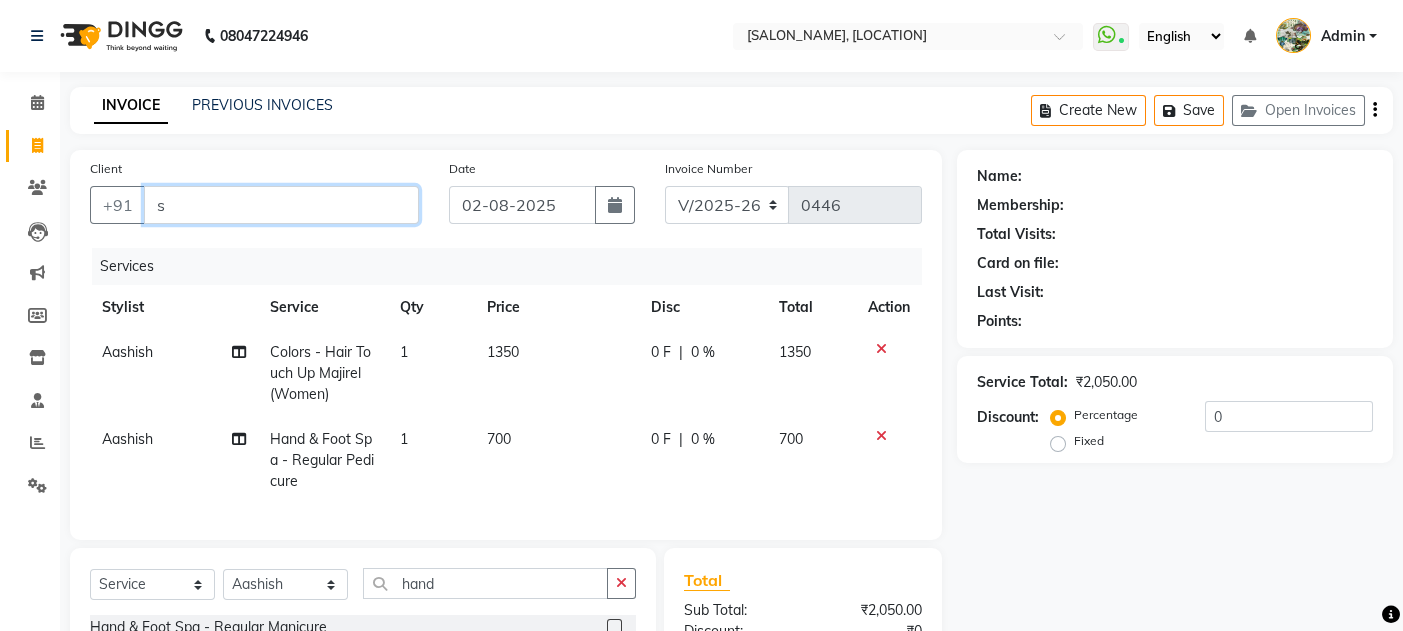 type 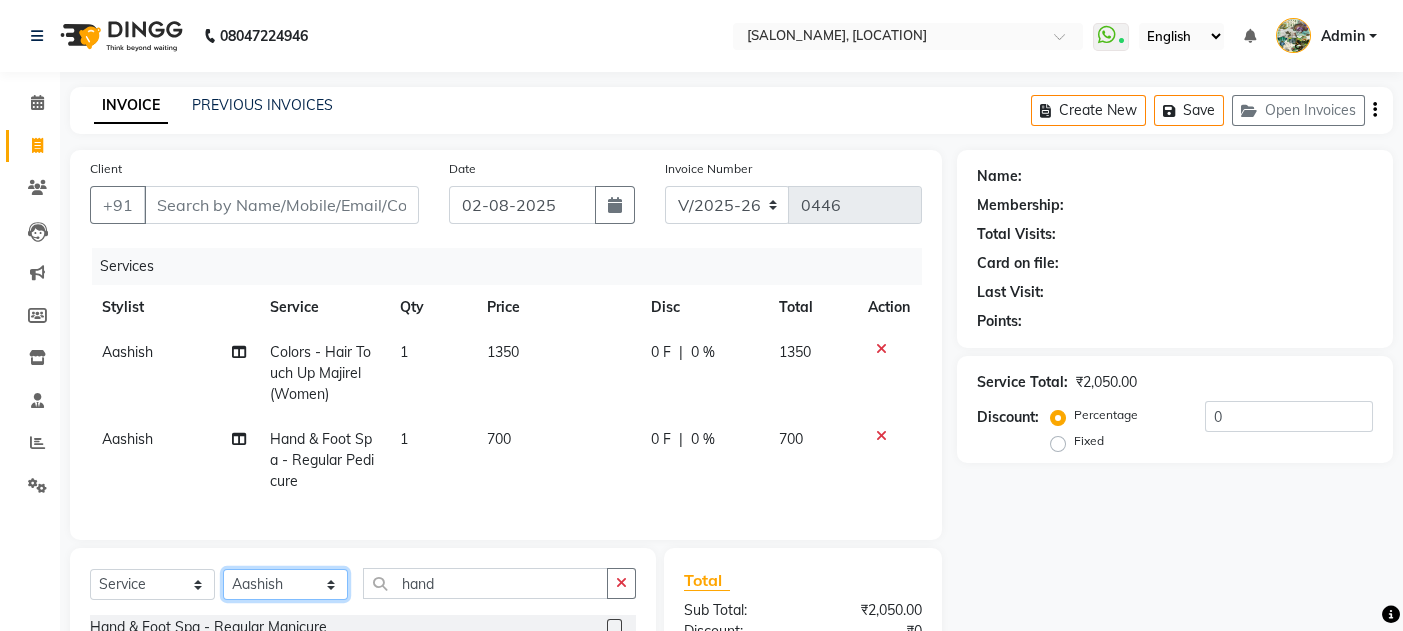 click on "Select Stylist [FIRST] [LAST]  [FIRST] [LAST]" 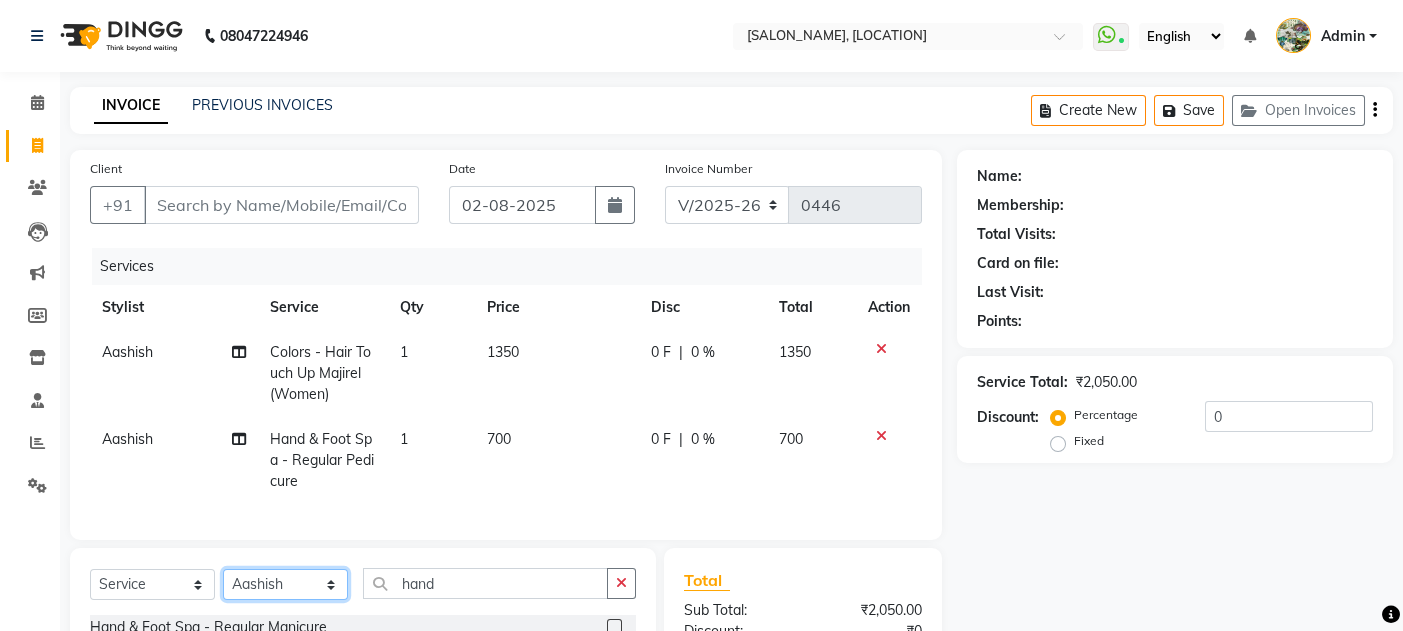 select on "7819" 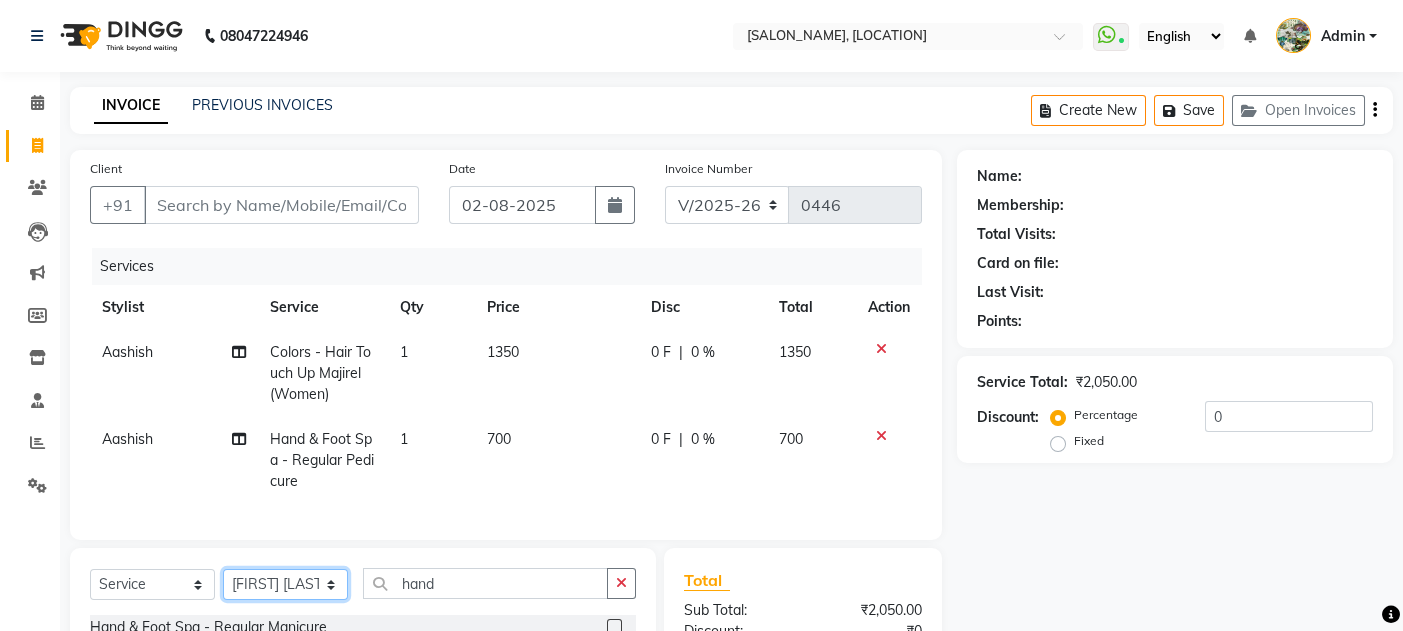 click on "Select Stylist [FIRST] [LAST]  [FIRST] [LAST]" 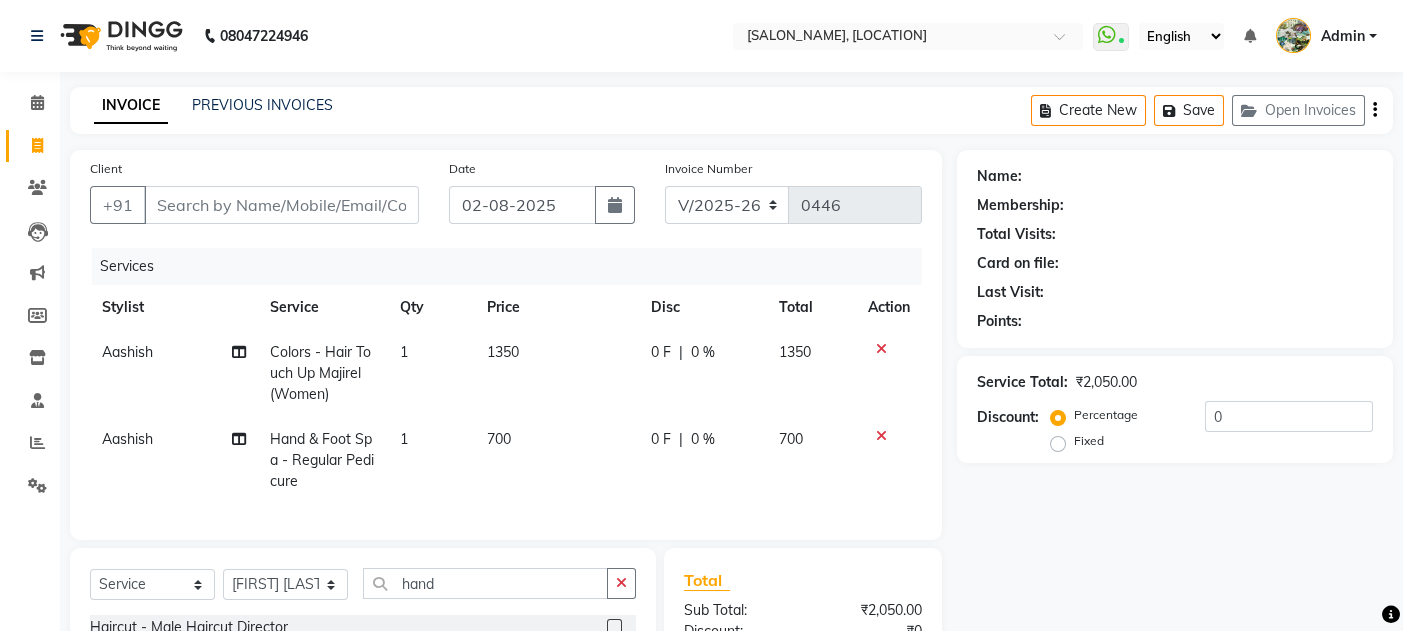 click on "Name: Membership: Total Visits: Card on file: Last Visit:  Points:  Service Total:  ₹2,050.00  Discount:  Percentage   Fixed  0" 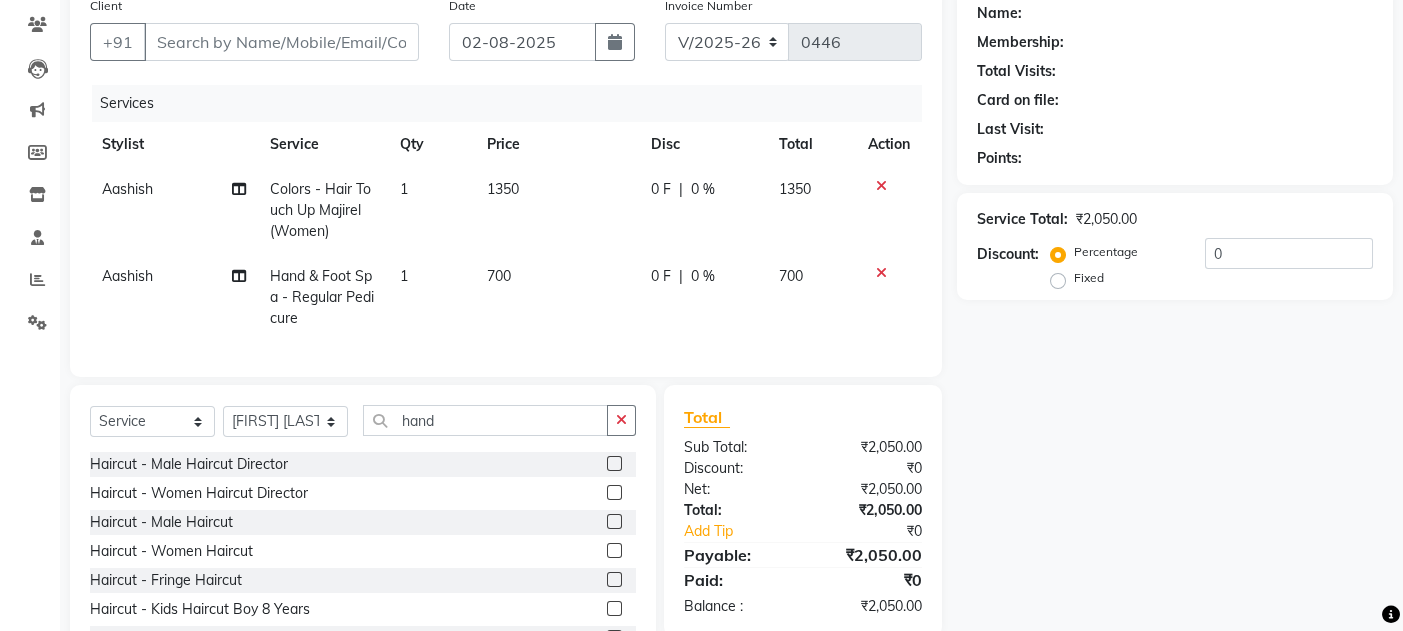 scroll, scrollTop: 213, scrollLeft: 0, axis: vertical 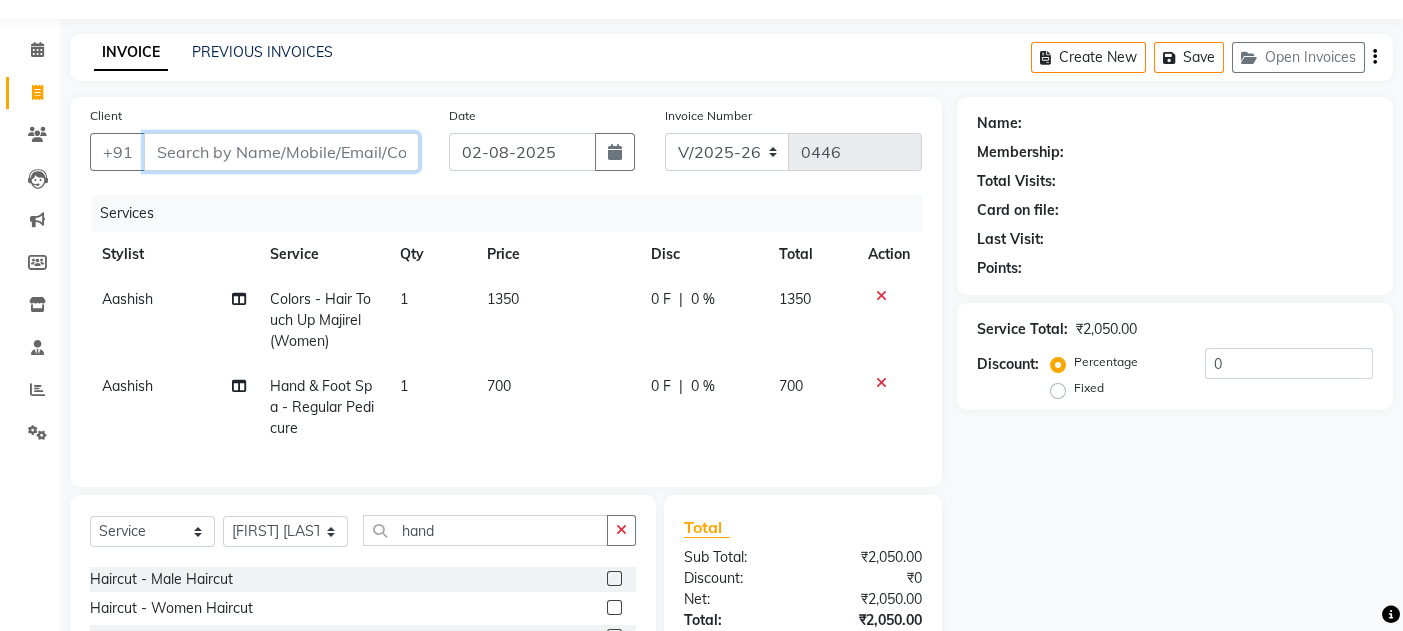 click on "Client" at bounding box center (281, 152) 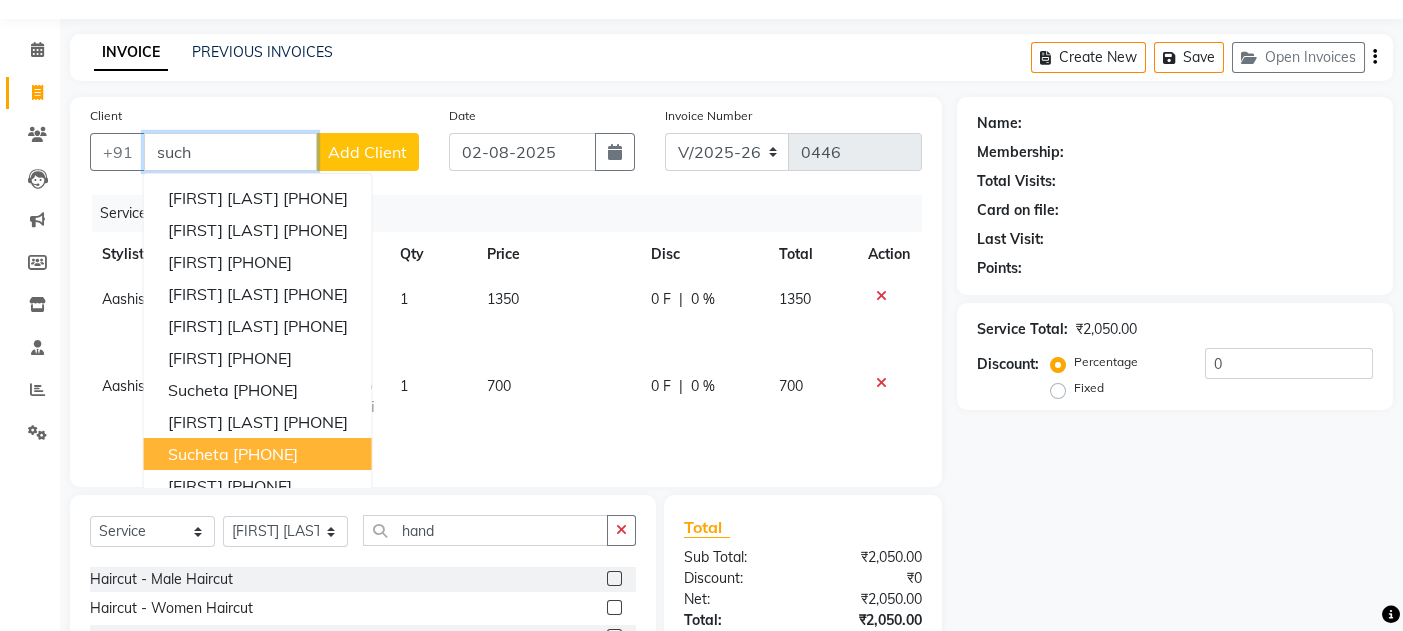 click on "sucheta" at bounding box center [198, 454] 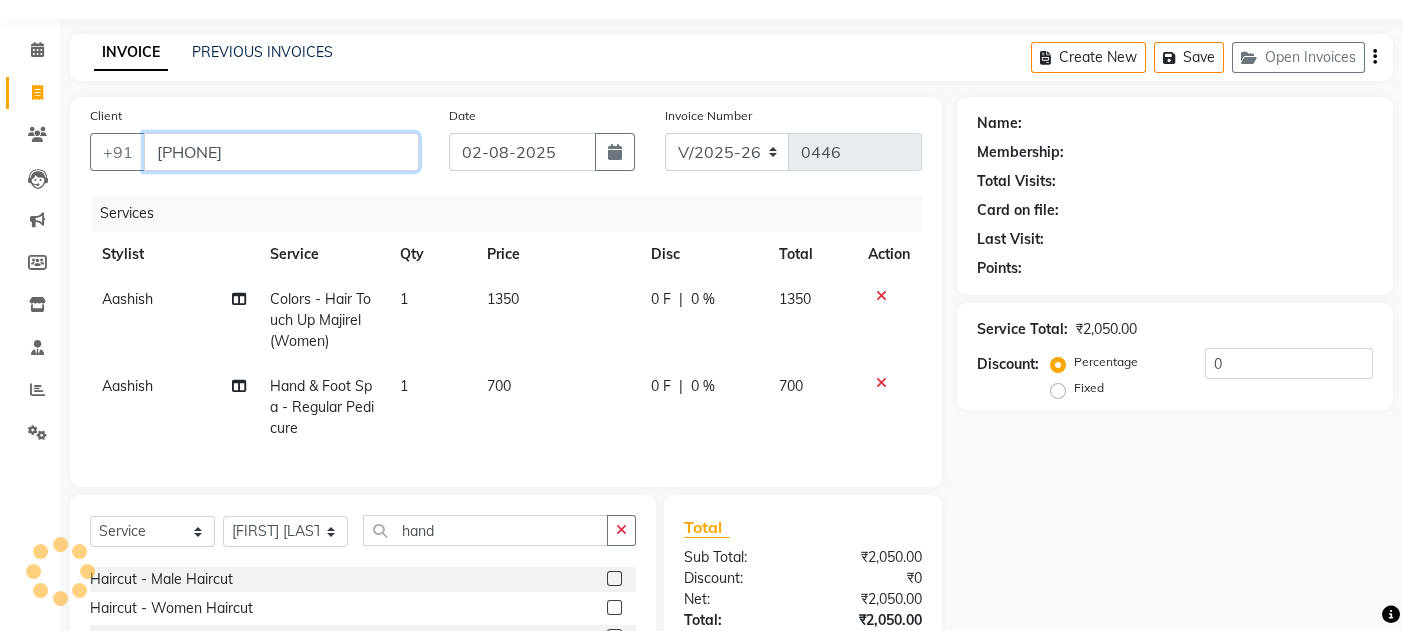 type on "[PHONE]" 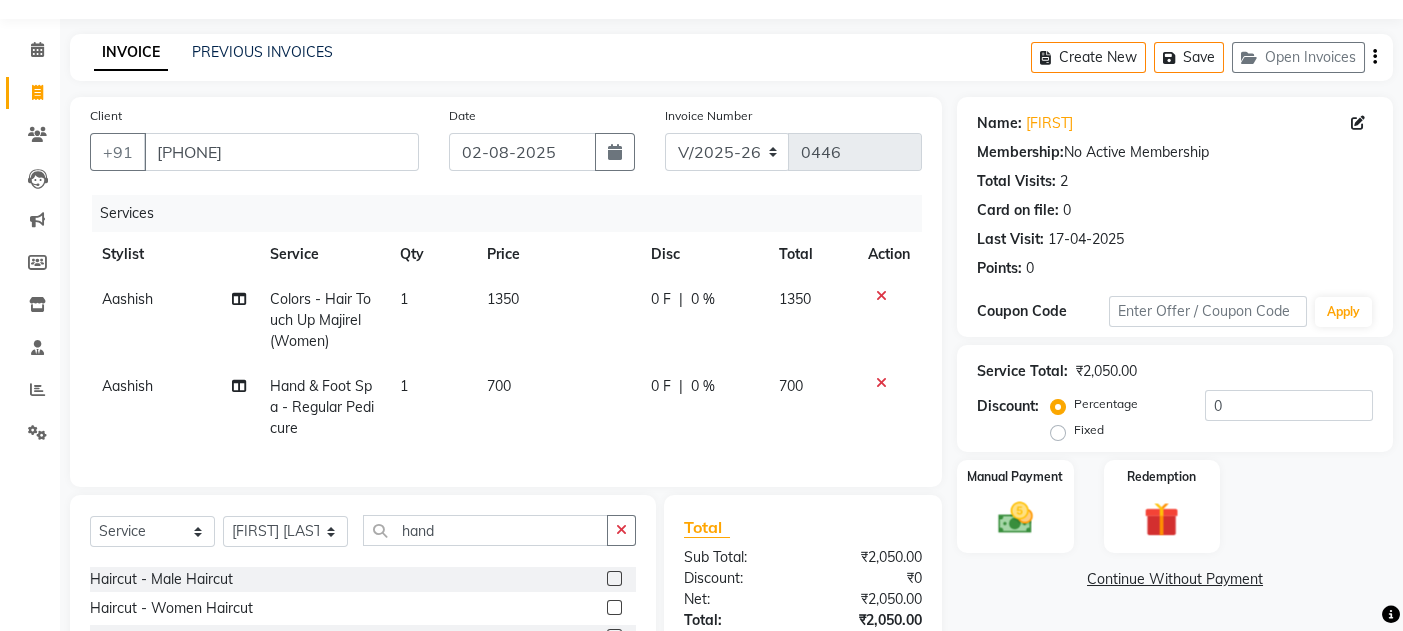 click on "Percentage   Fixed" 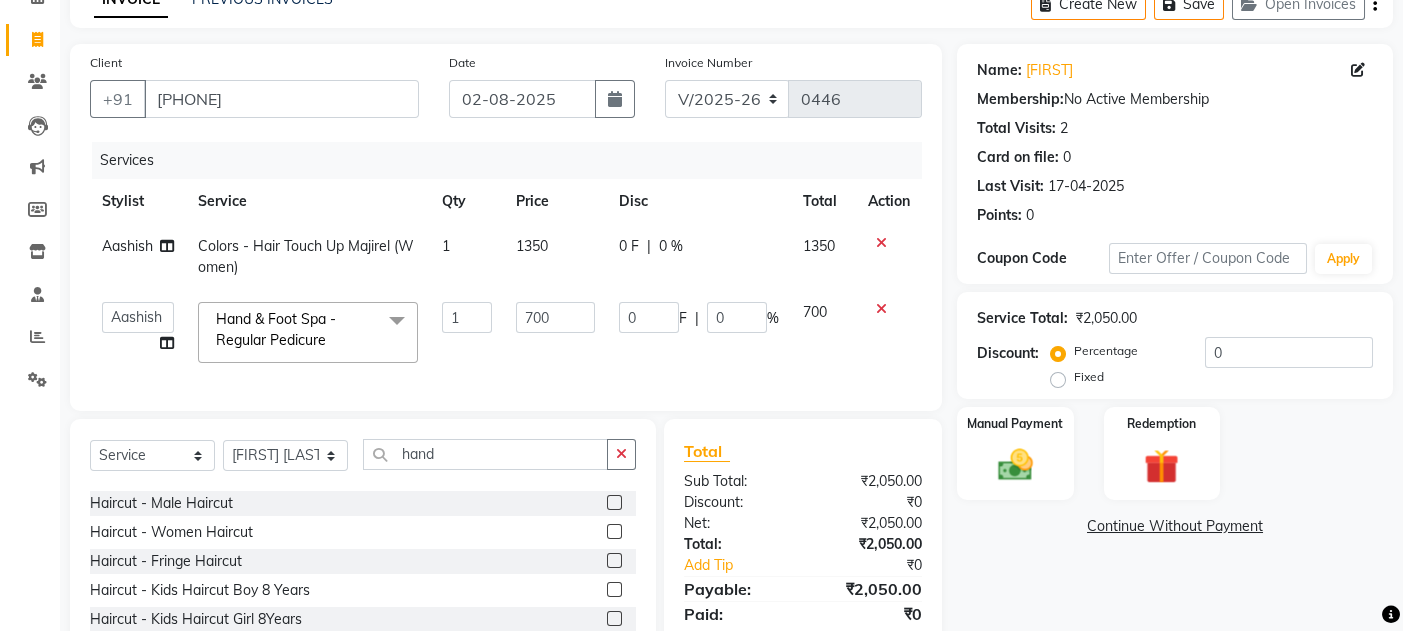 scroll, scrollTop: 160, scrollLeft: 0, axis: vertical 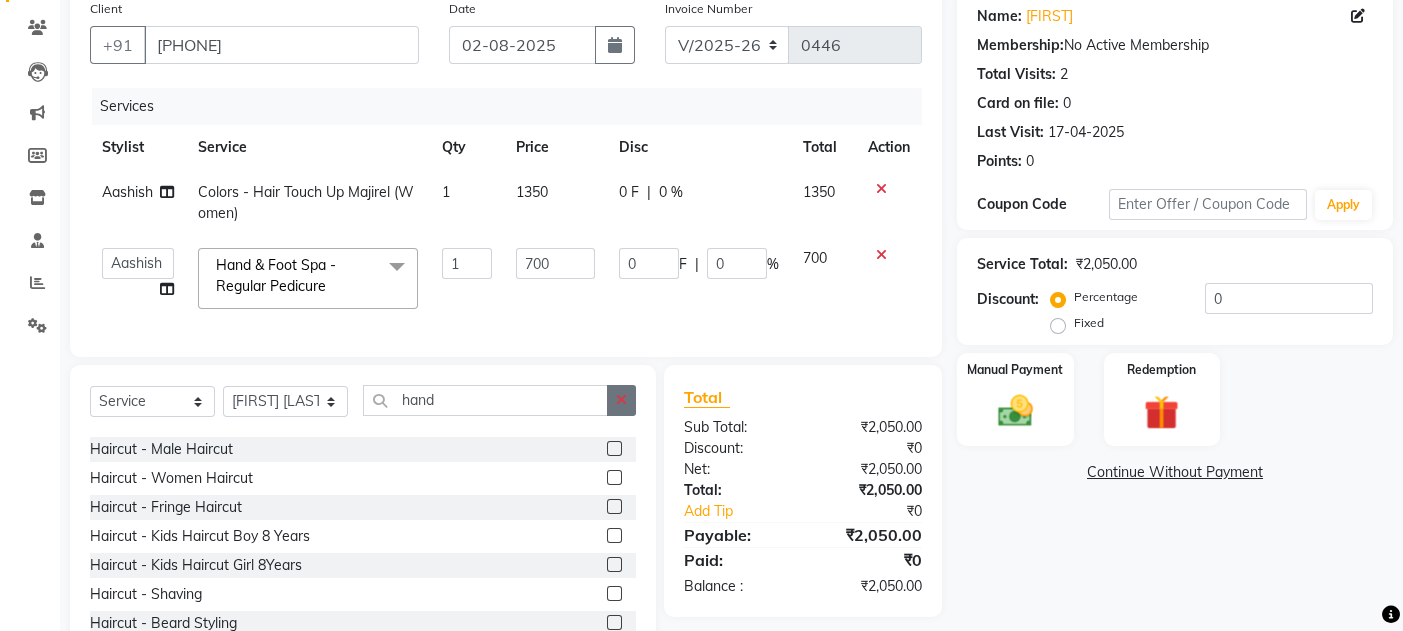 click 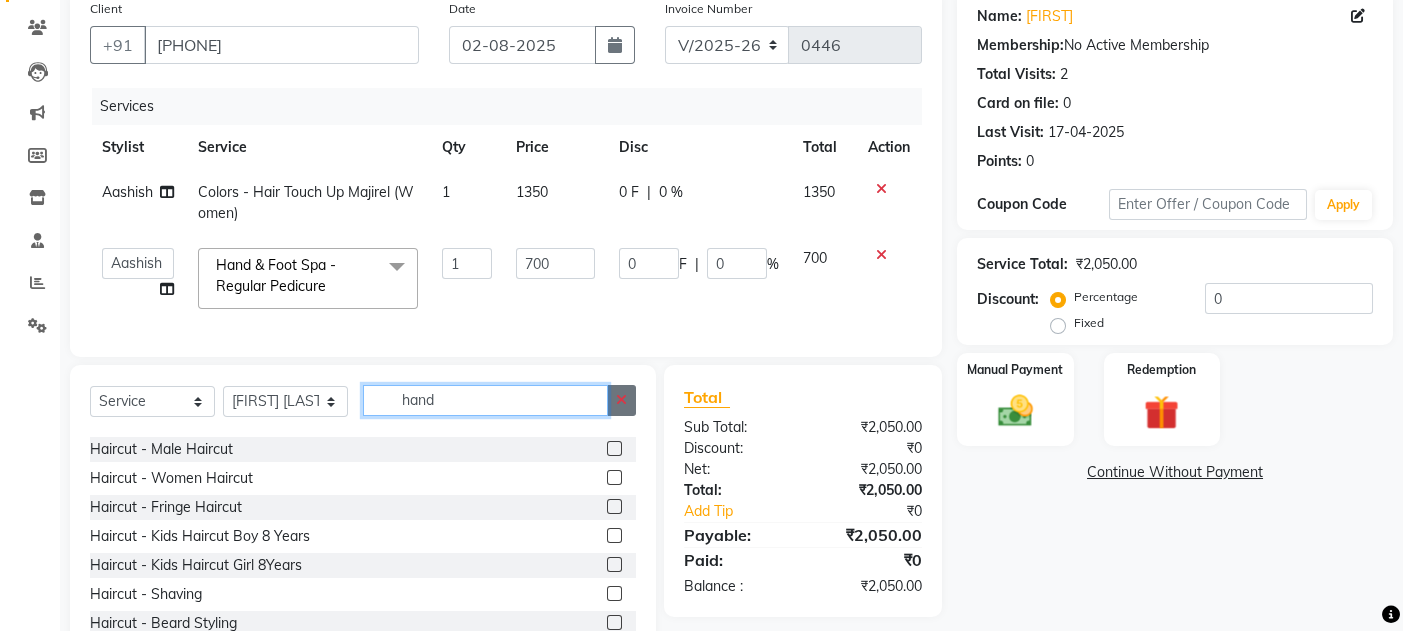 type 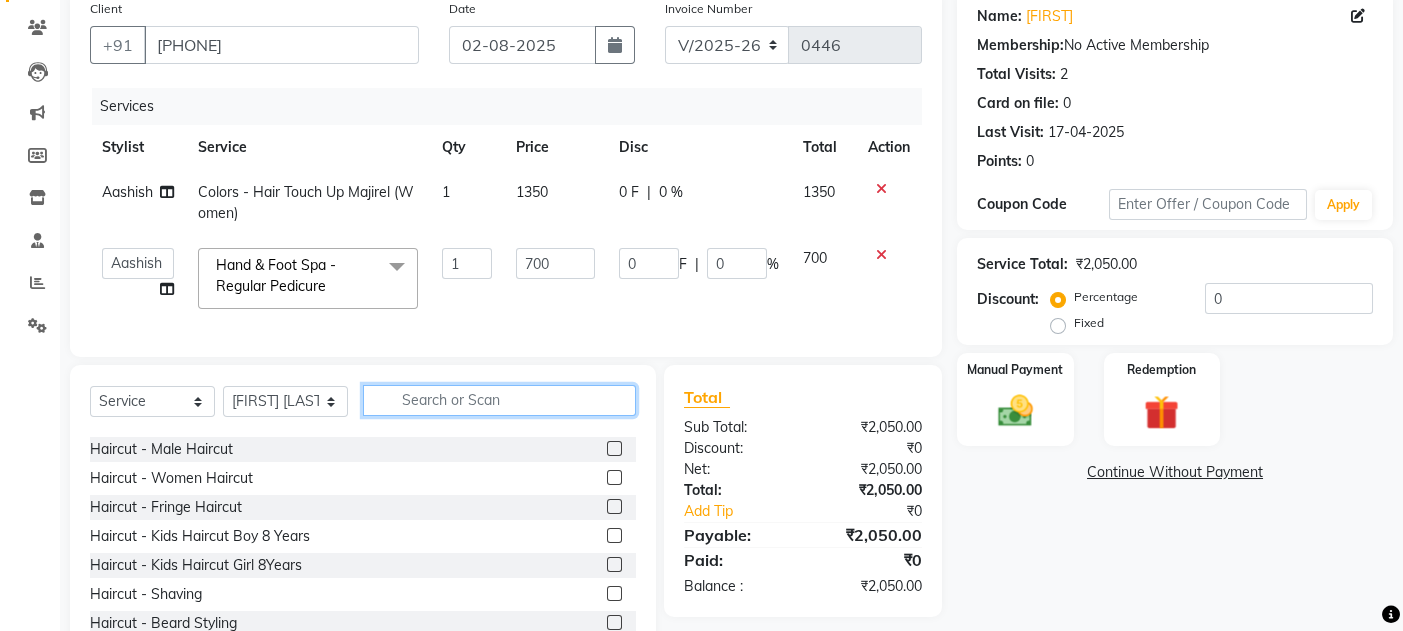 scroll, scrollTop: 228, scrollLeft: 0, axis: vertical 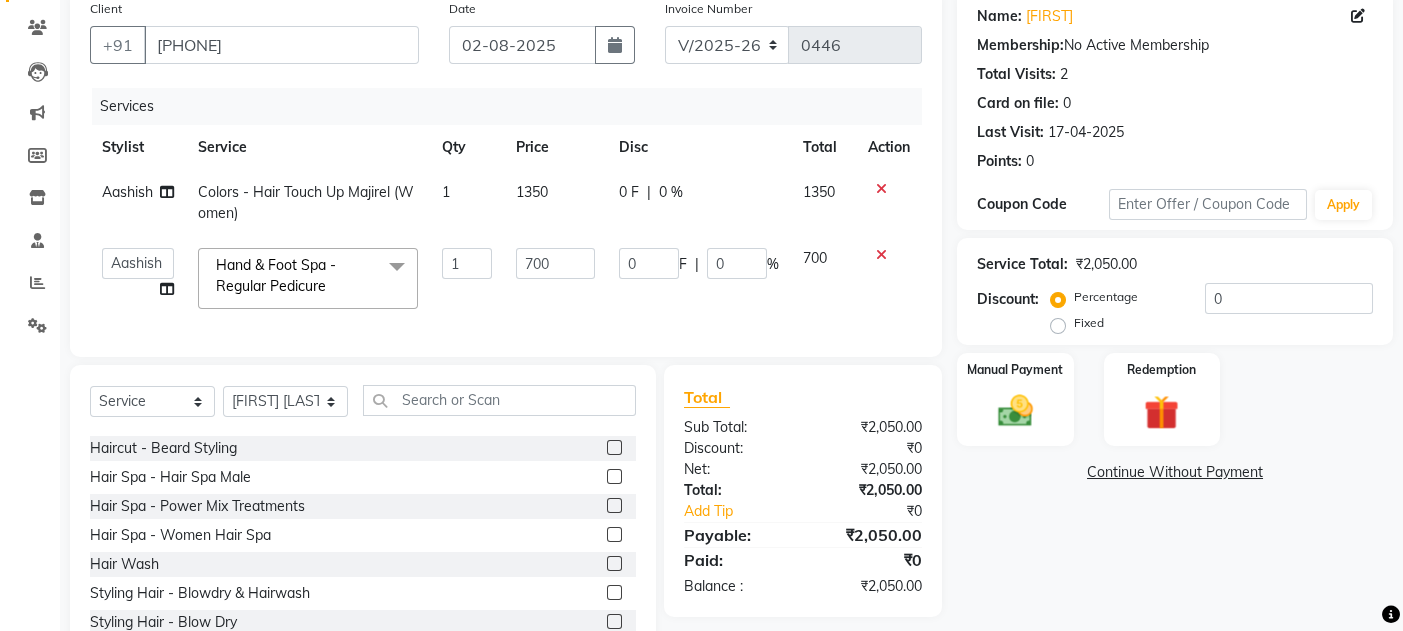 click 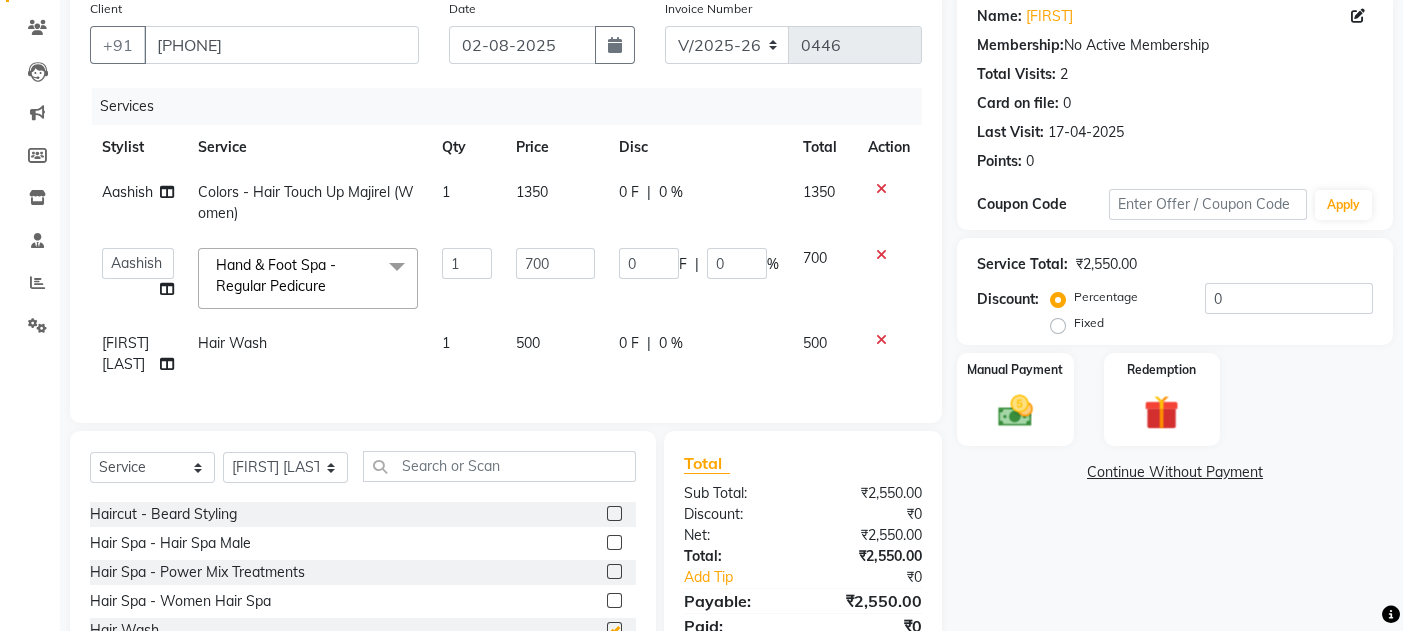 checkbox on "false" 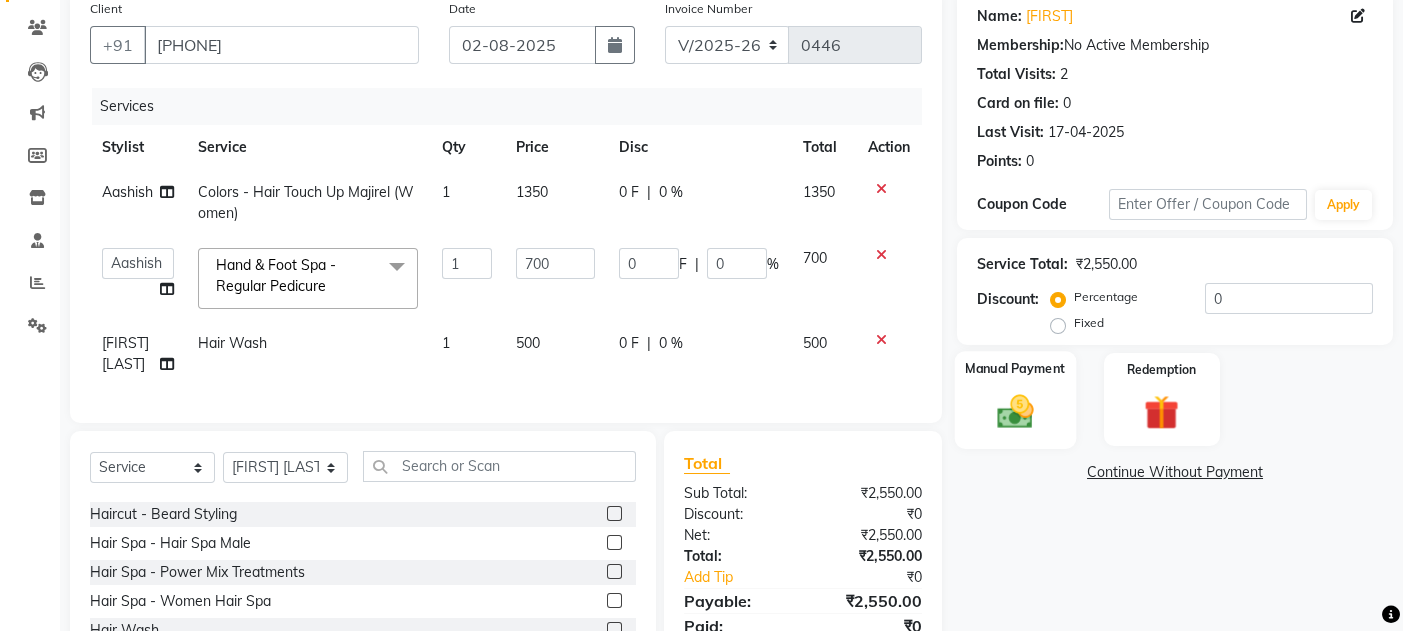 click on "Manual Payment" 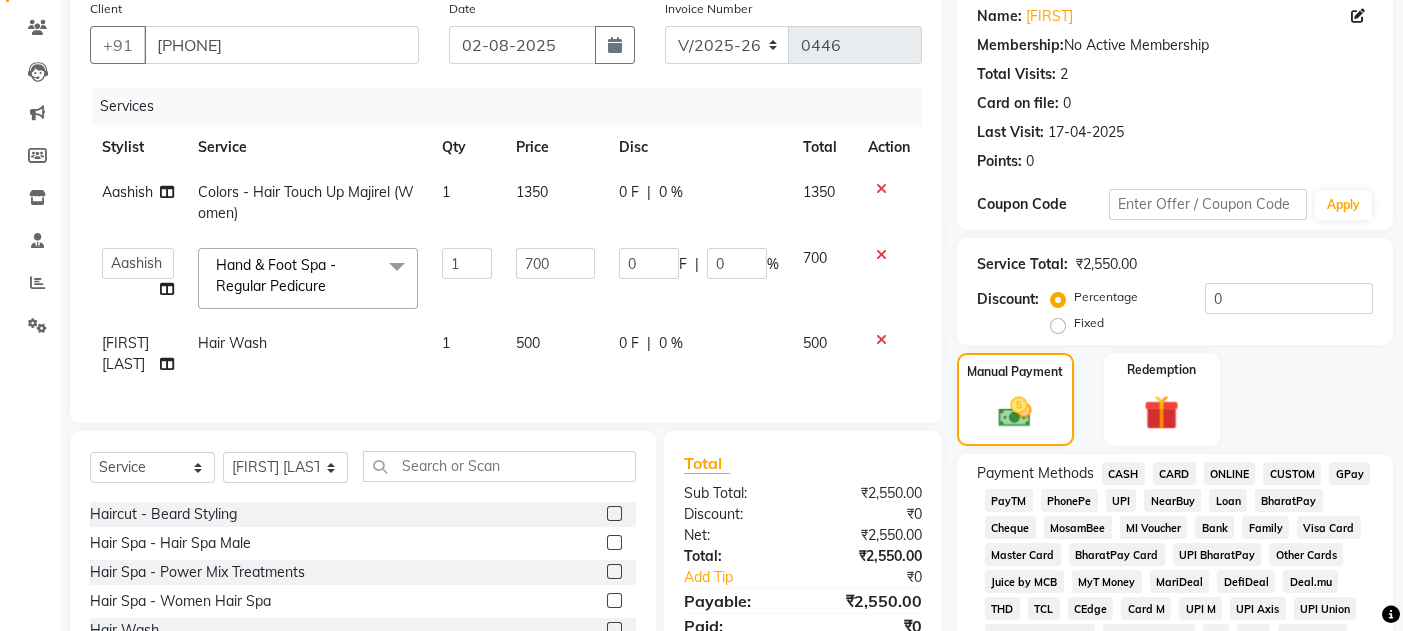 click on "GPay" 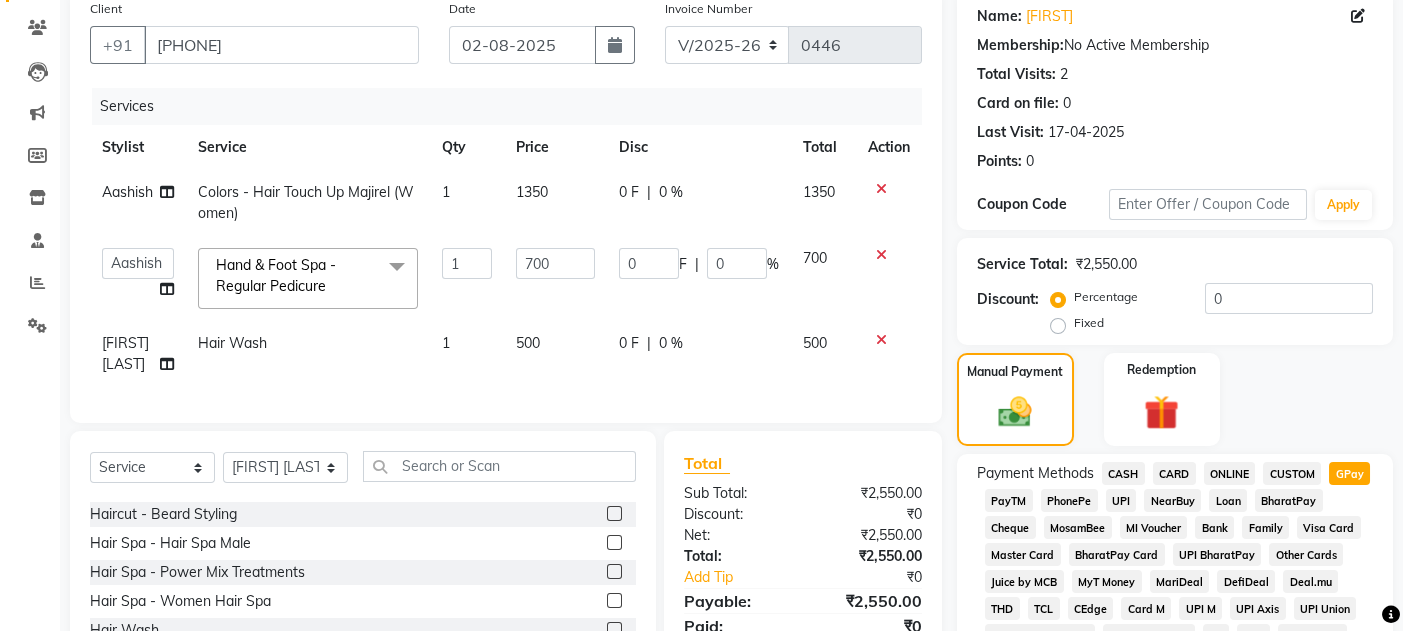 scroll, scrollTop: 711, scrollLeft: 0, axis: vertical 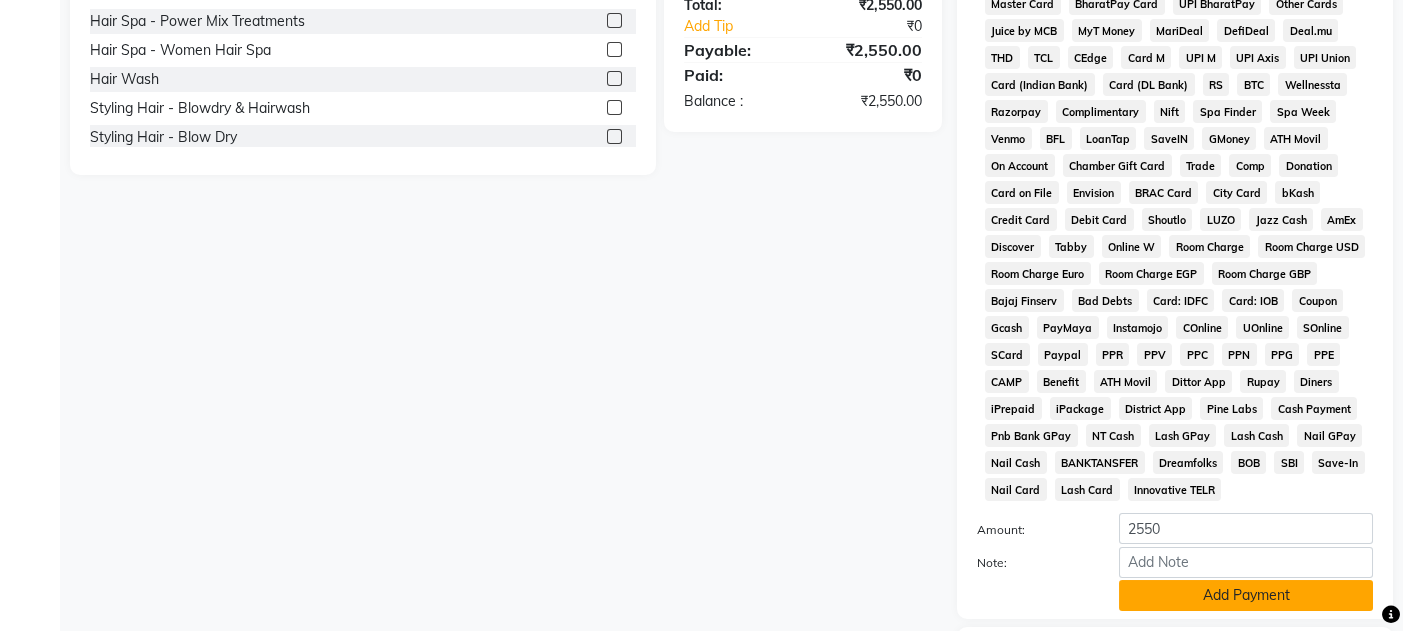 click on "Add Payment" 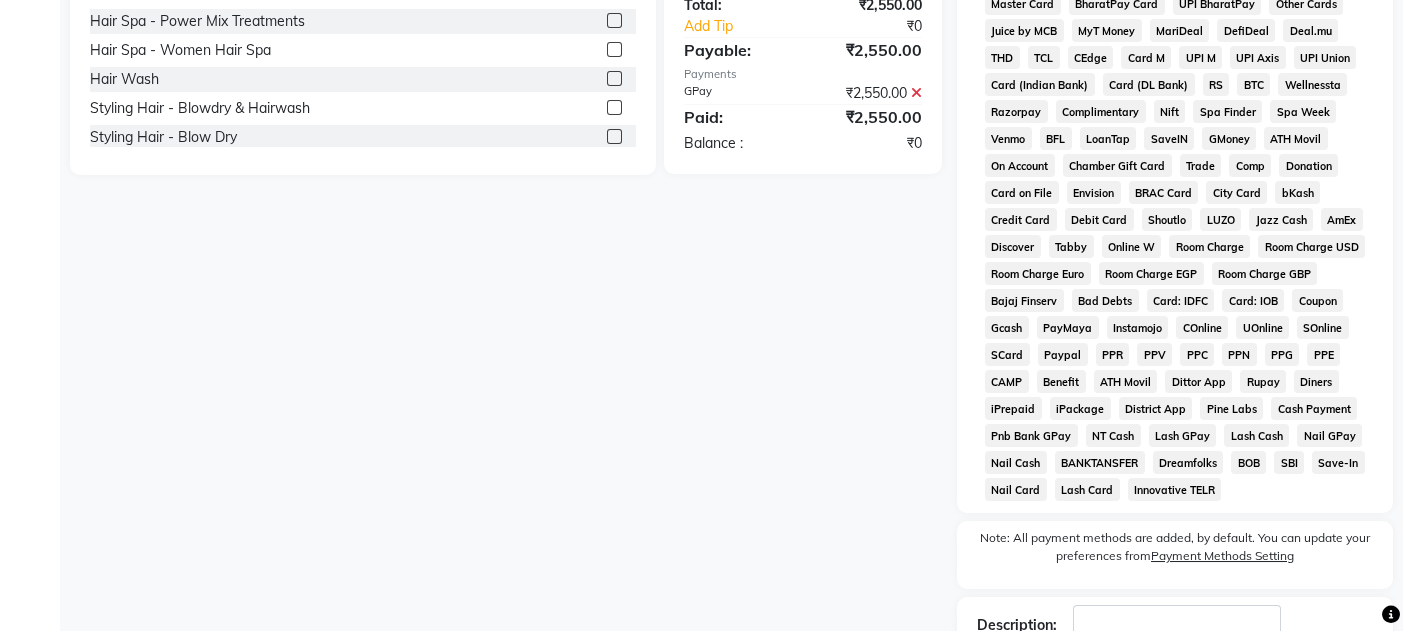 scroll, scrollTop: 857, scrollLeft: 0, axis: vertical 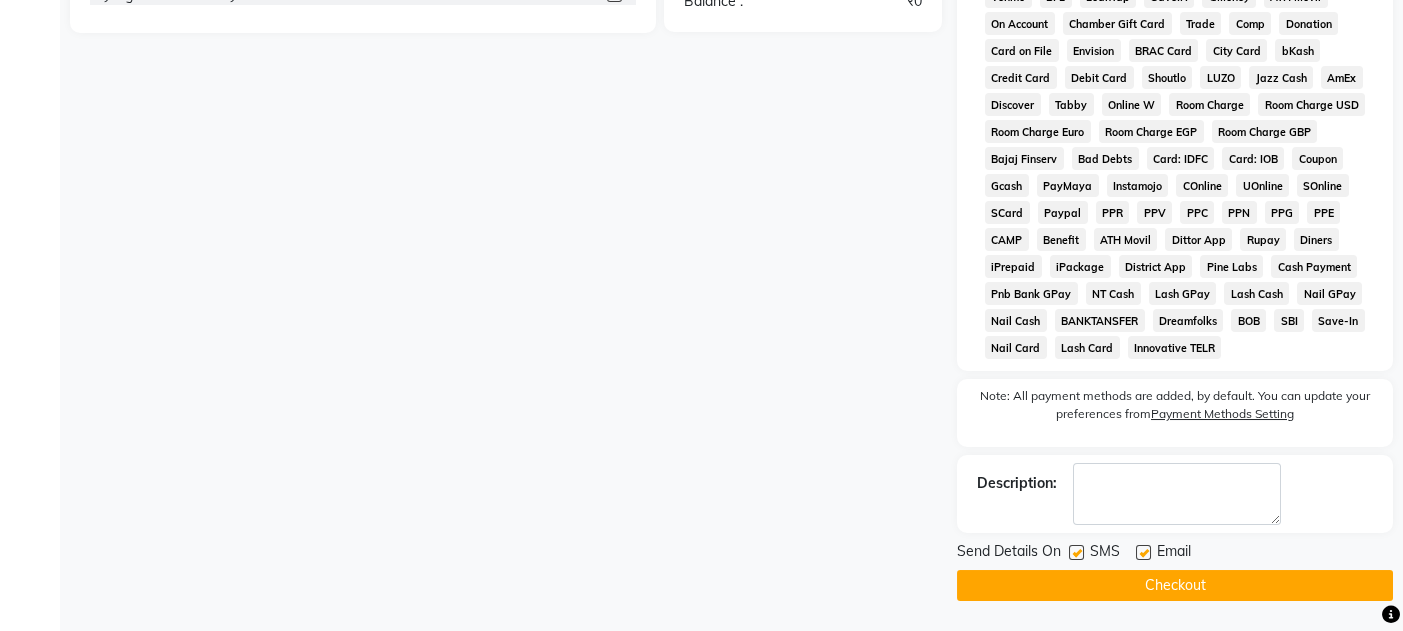 click 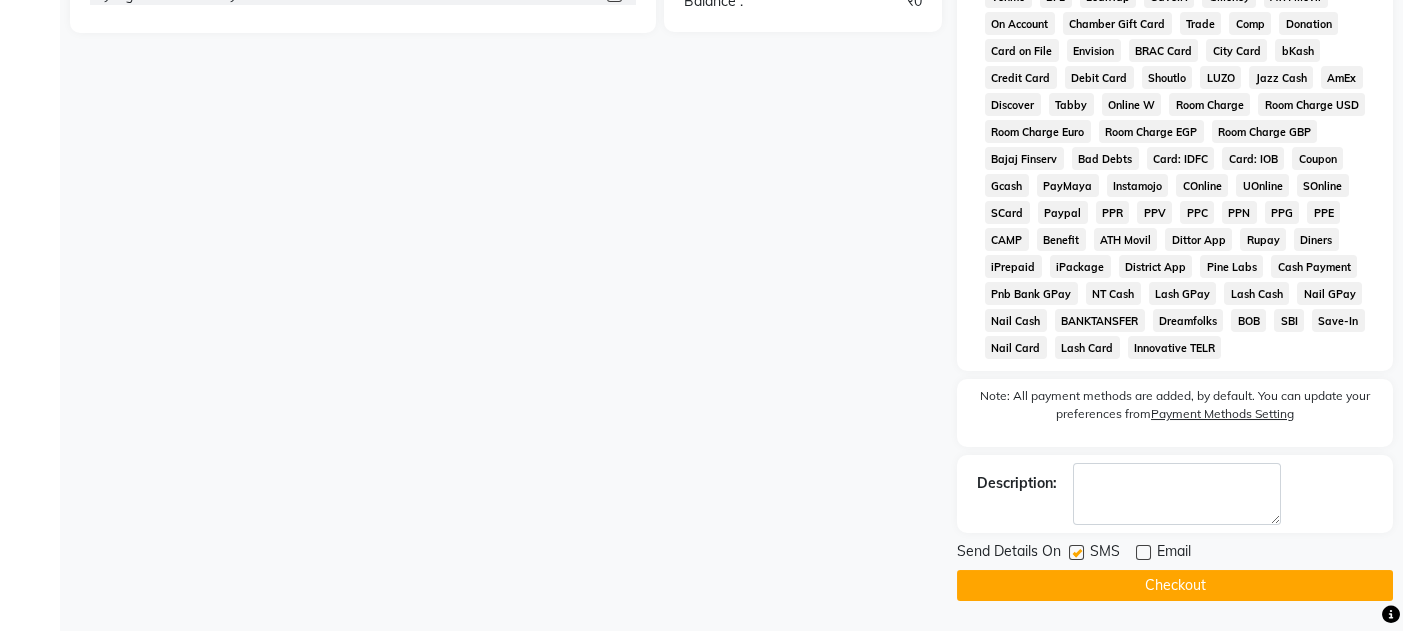 click 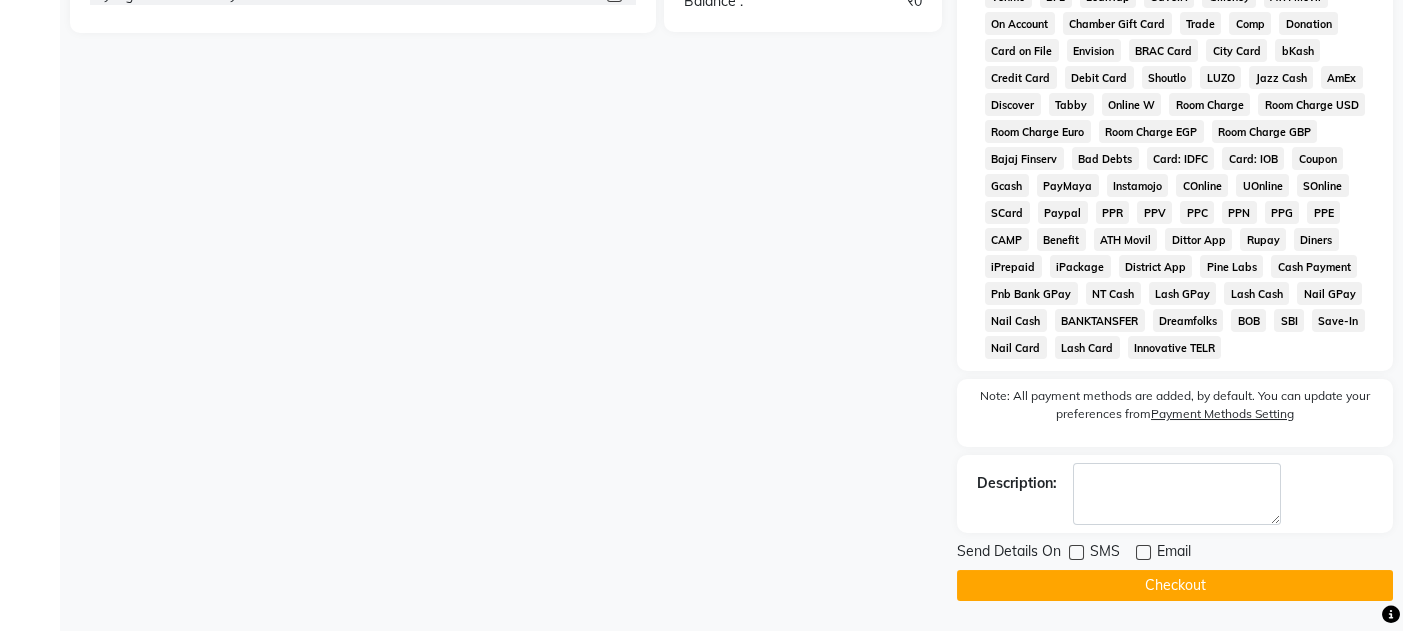 click on "Checkout" 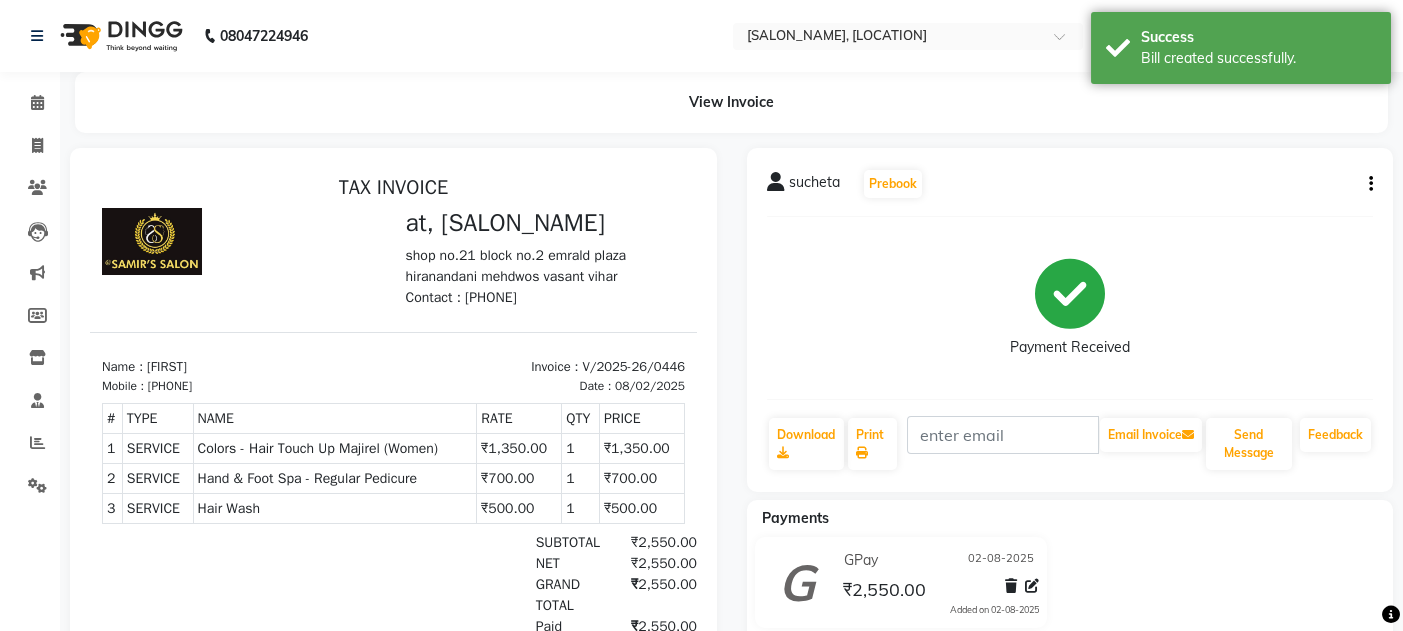 scroll, scrollTop: 0, scrollLeft: 0, axis: both 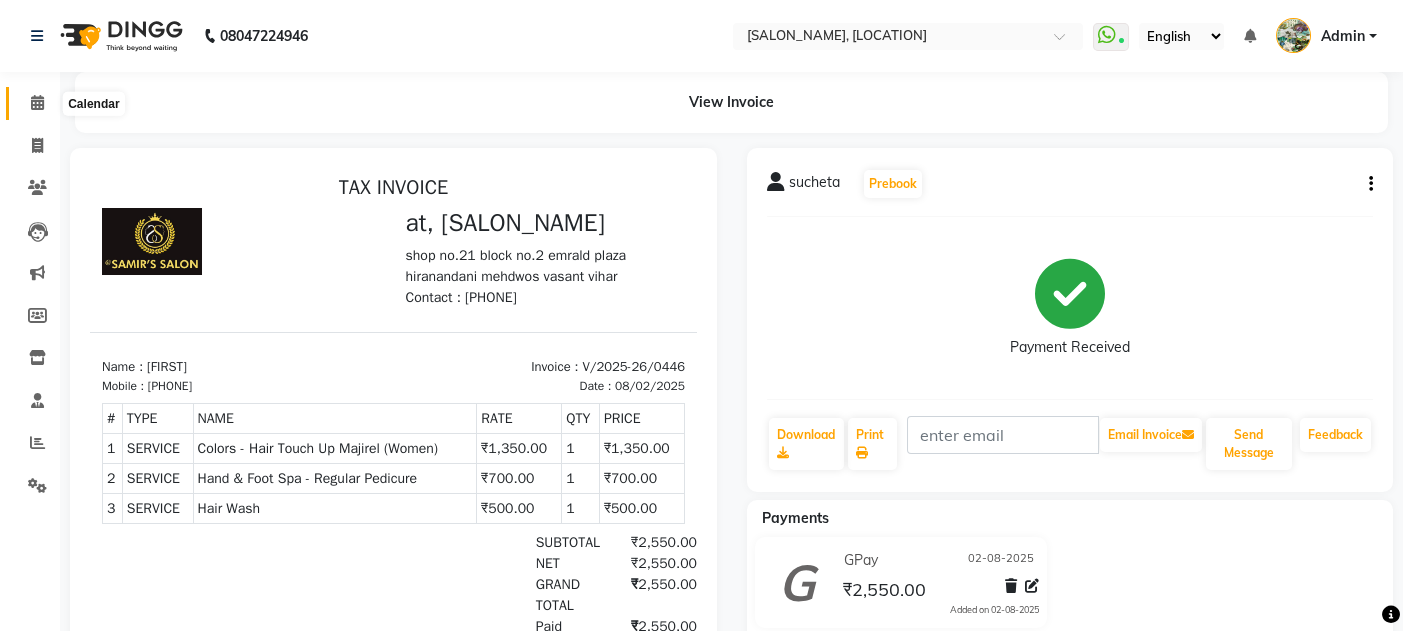 click 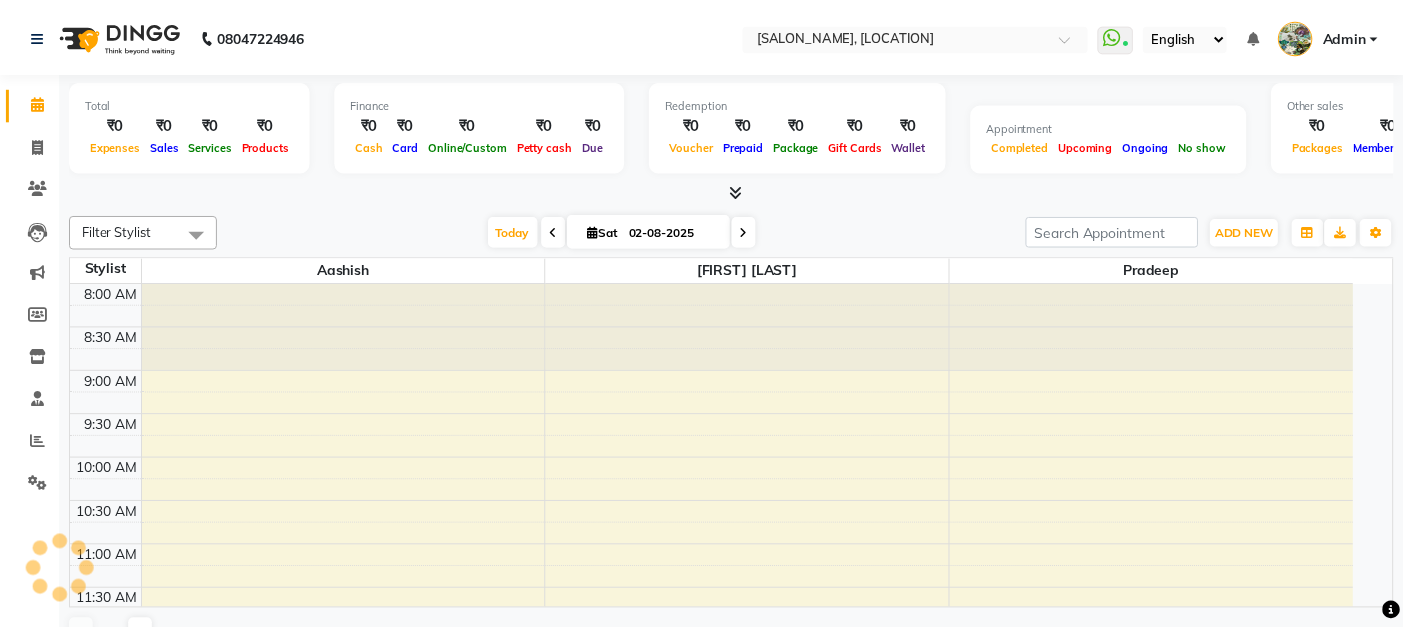 scroll, scrollTop: 0, scrollLeft: 0, axis: both 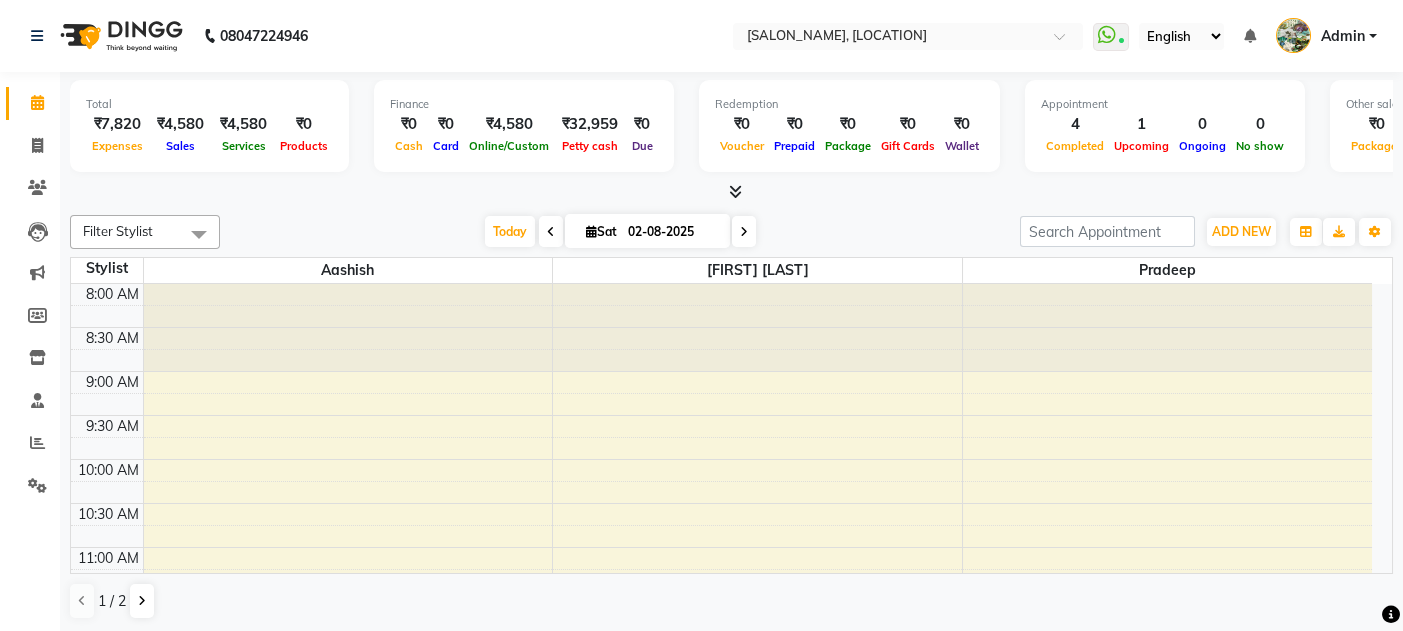 click at bounding box center [744, 232] 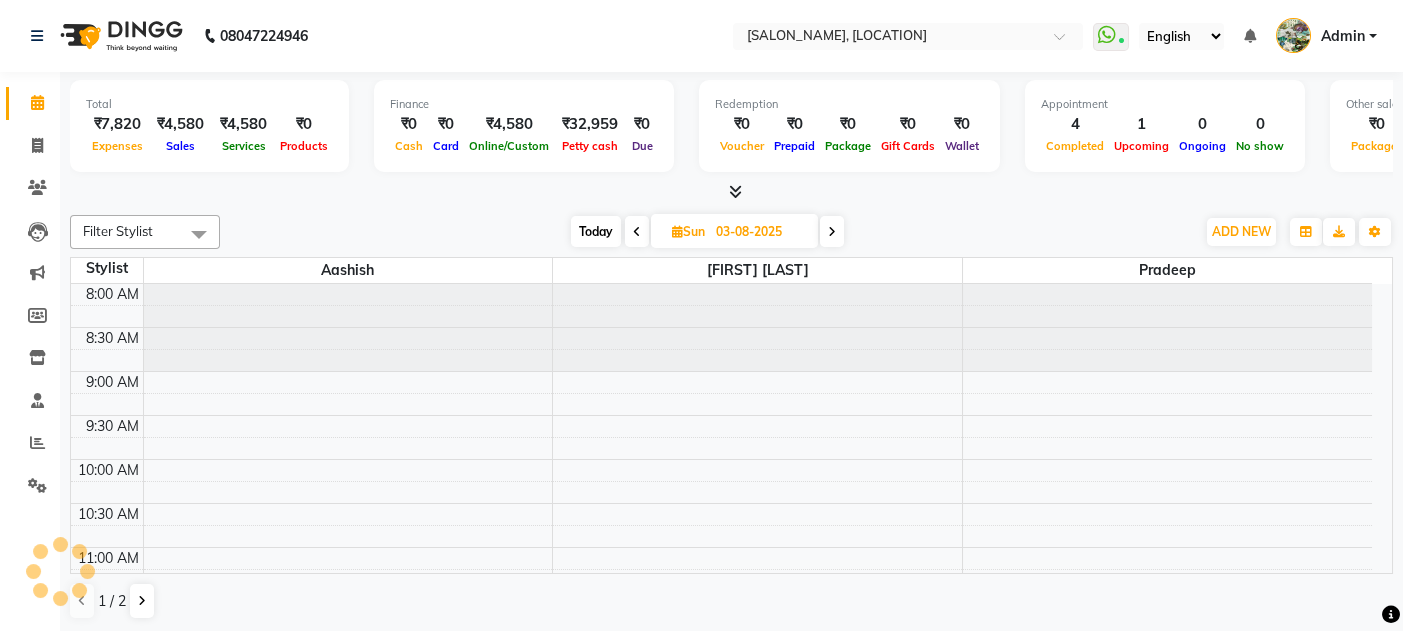 scroll, scrollTop: 1014, scrollLeft: 0, axis: vertical 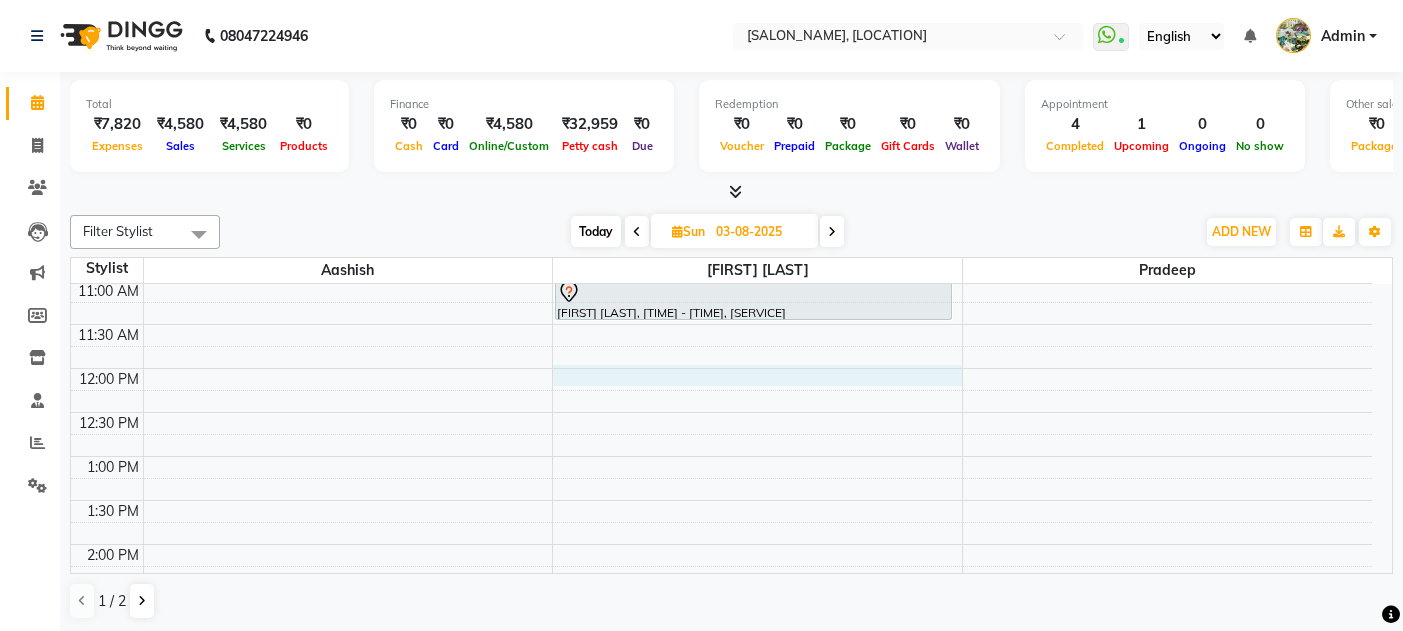 click on "[TIME] [TIME] [TIME] [TIME] [TIME] [TIME] [TIME] [TIME] [TIME] [TIME] [TIME] [TIME] [TIME] [TIME] [TIME] [TIME] [TIME] [TIME] [TIME] [TIME] [TIME] [TIME] [TIME] [TIME] [TIME] [TIME] [TIME] [TIME] [TIME] [TIME]             [FIRST] [LAST], [TIME] - [TIME], [SERVICE]             dr [LAST], [TIME] - [TIME], [SERVICE]" at bounding box center (721, 676) 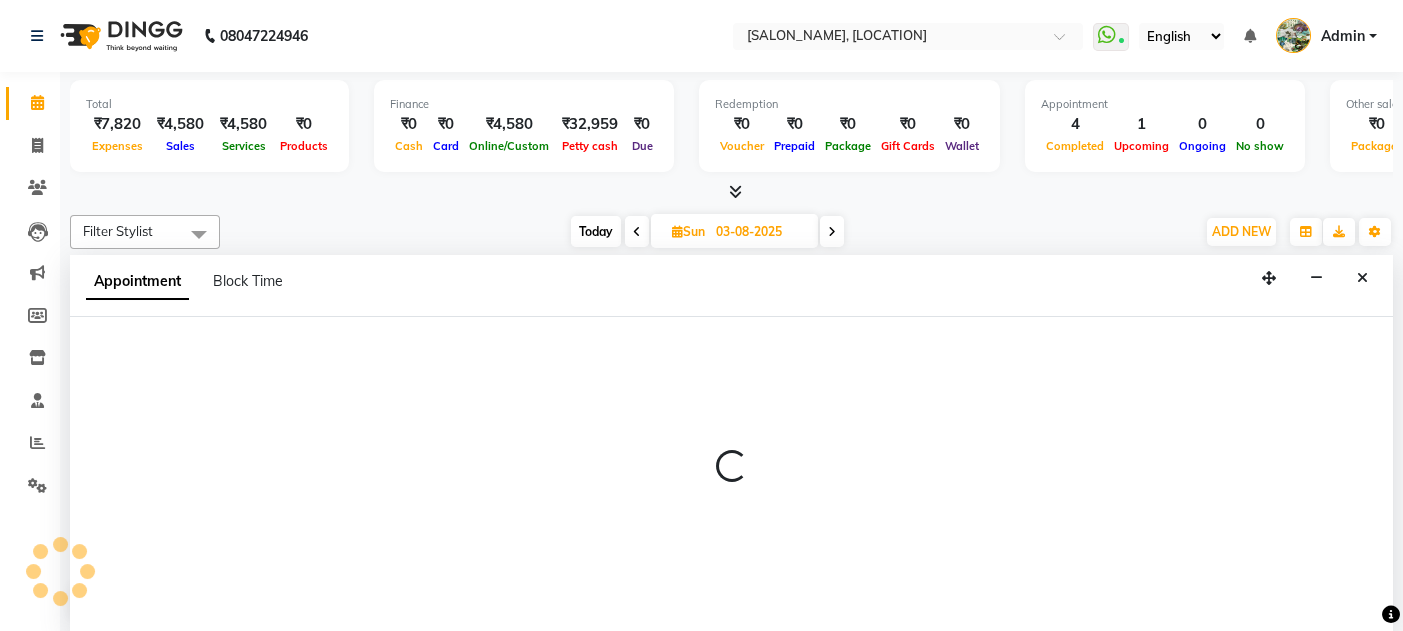 scroll, scrollTop: 0, scrollLeft: 0, axis: both 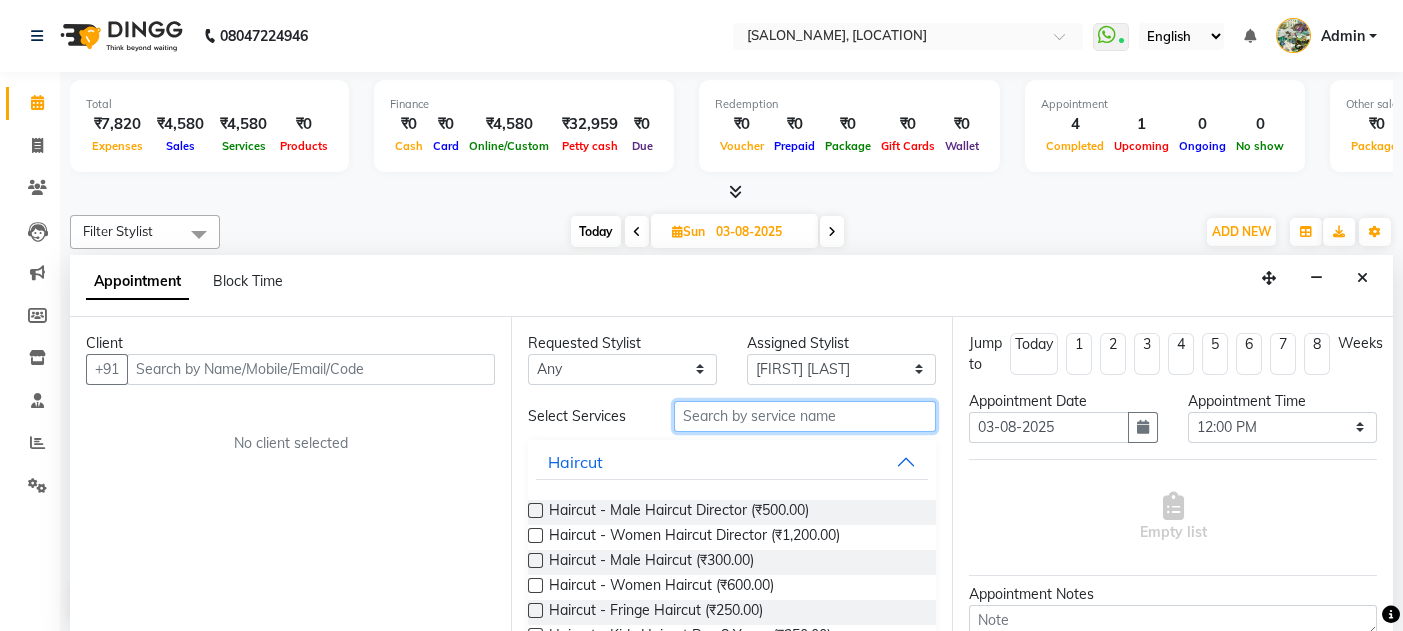 click at bounding box center [805, 416] 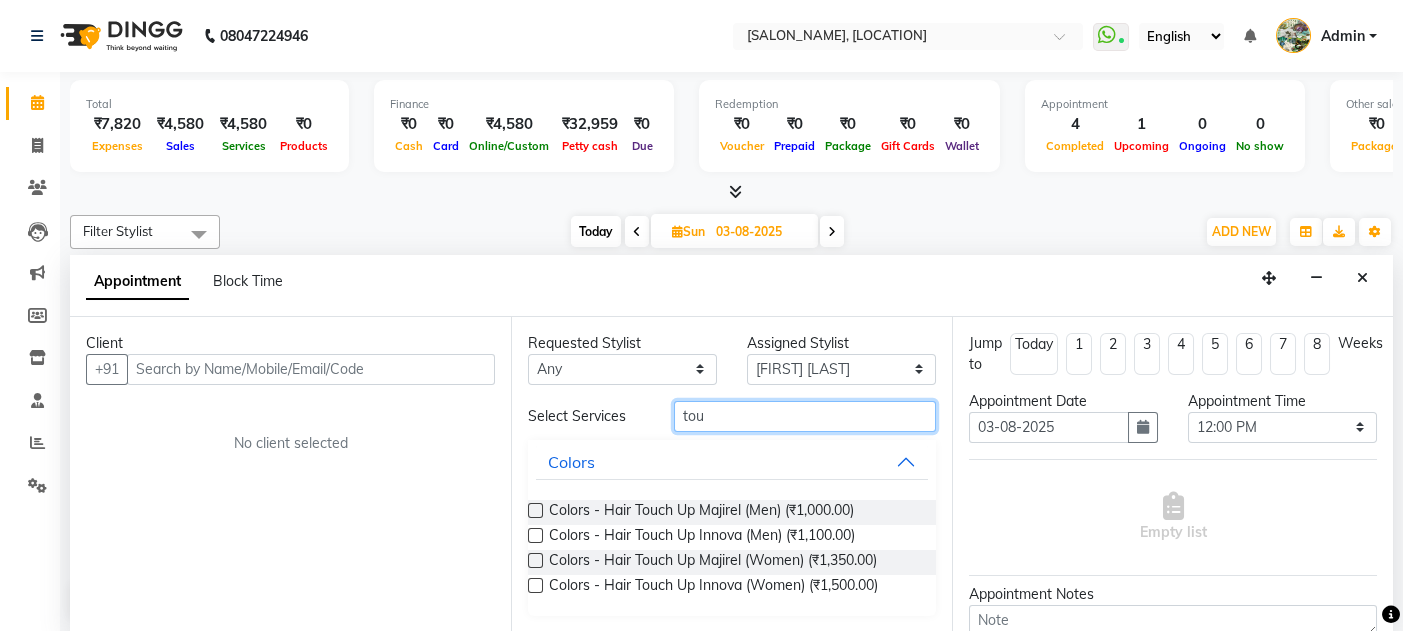 type on "tou" 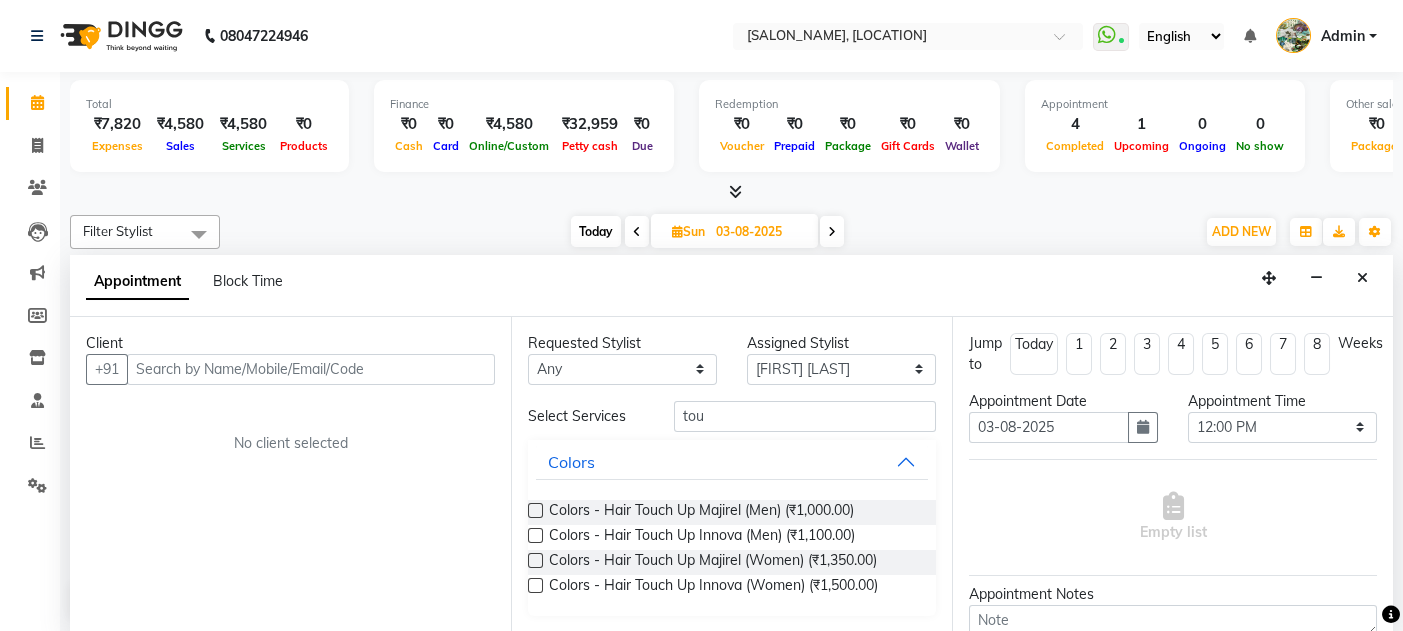 click at bounding box center (535, 560) 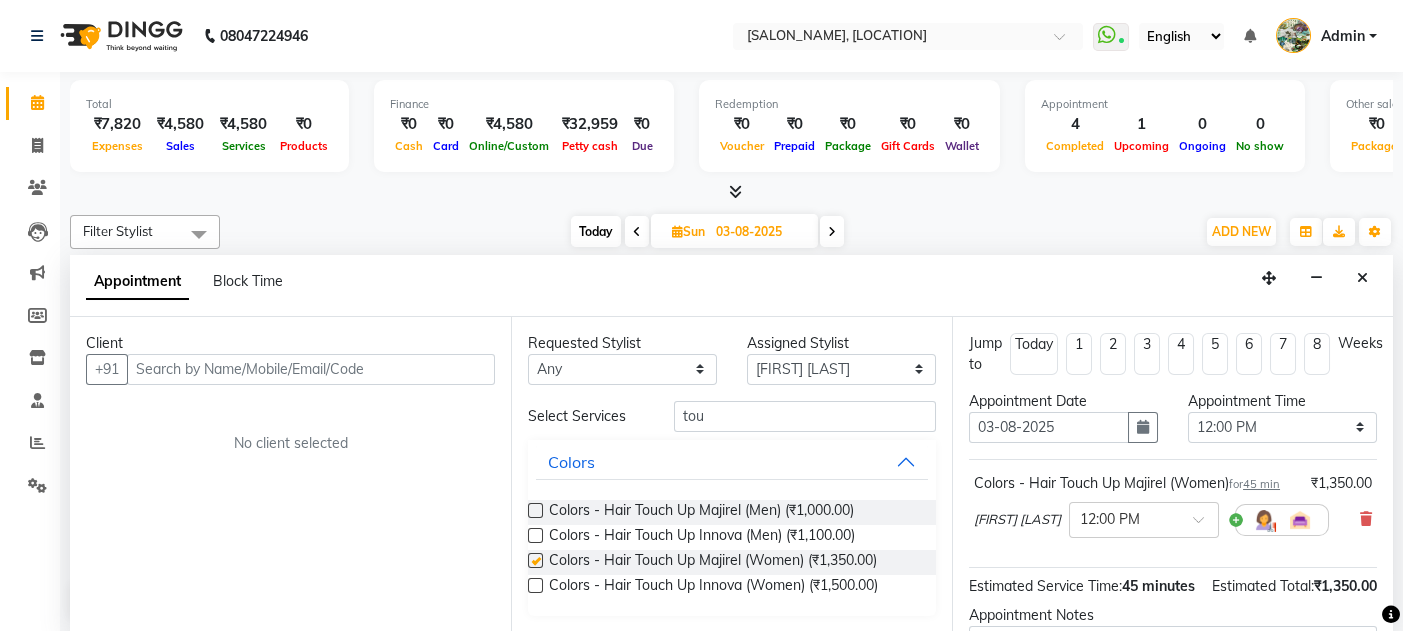 checkbox on "false" 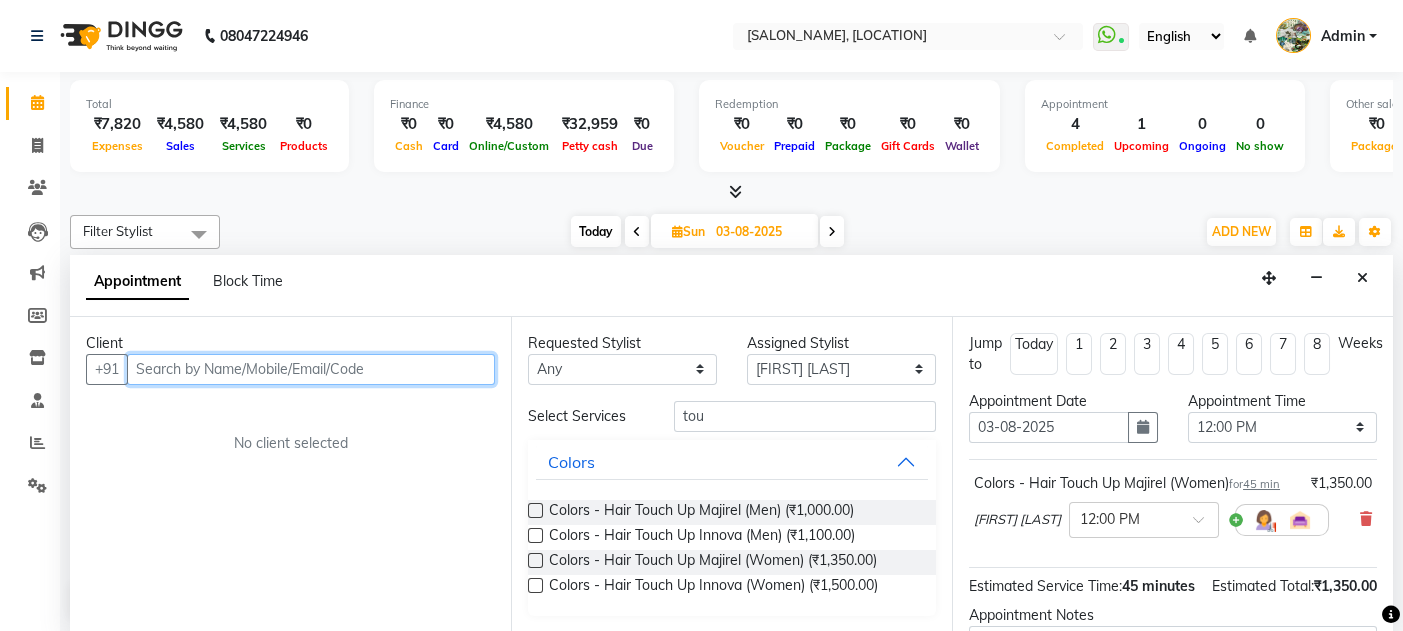 click at bounding box center (311, 369) 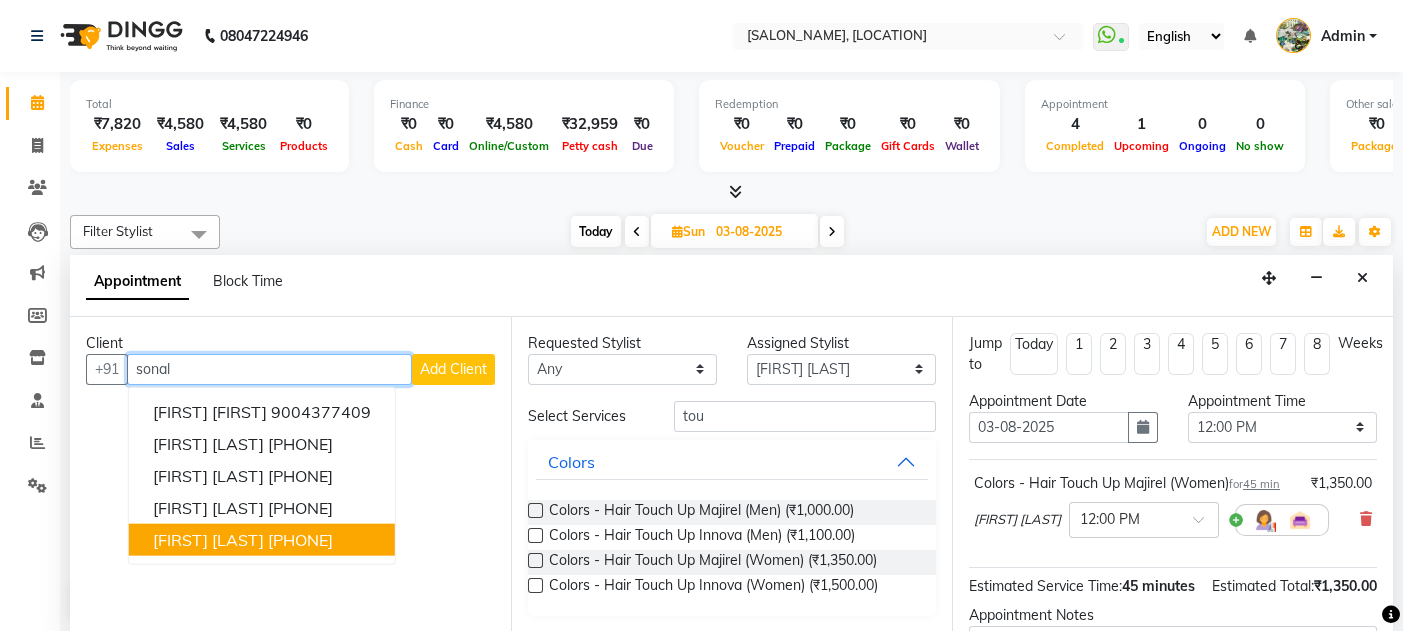 click on "[FIRST] [LAST]" at bounding box center [208, 539] 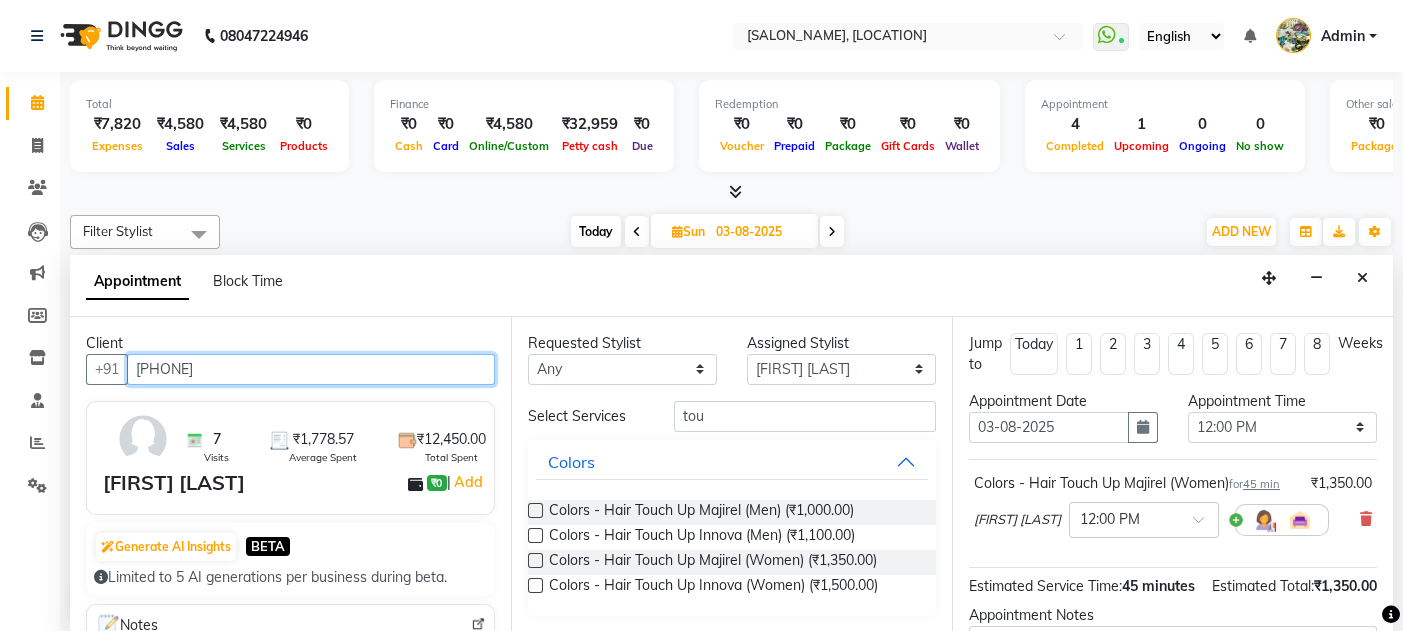 scroll, scrollTop: 250, scrollLeft: 0, axis: vertical 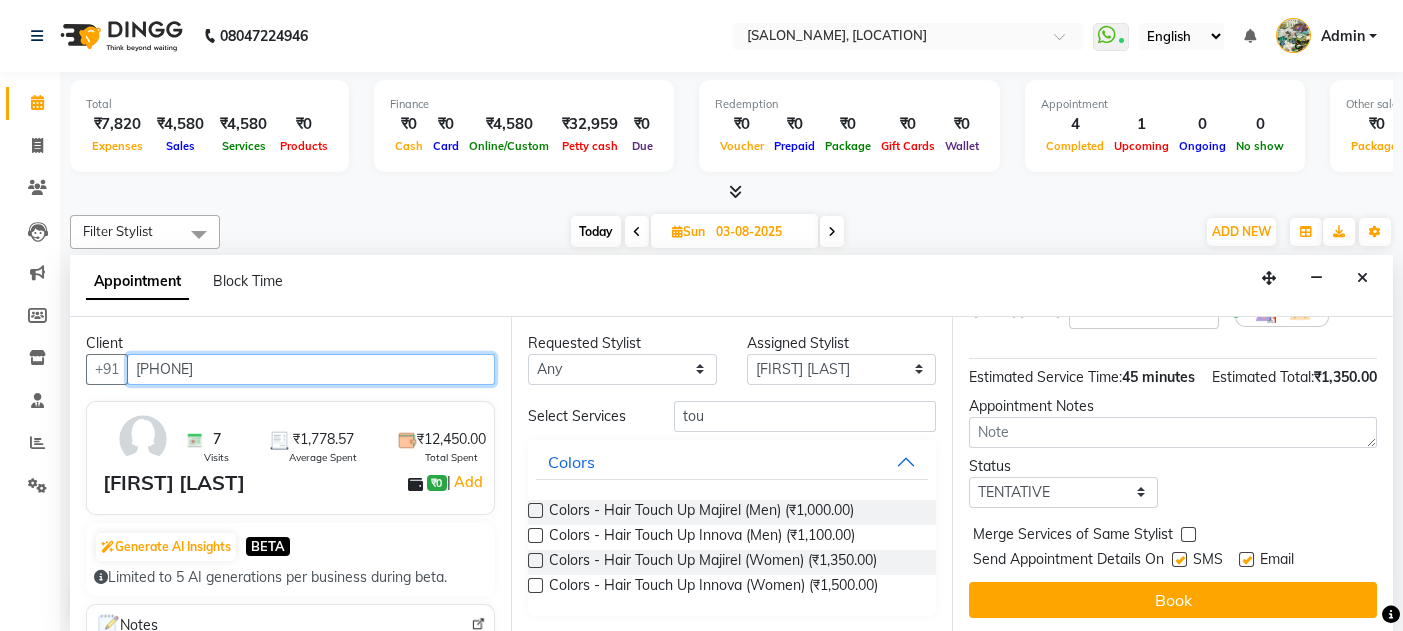 type on "[PHONE]" 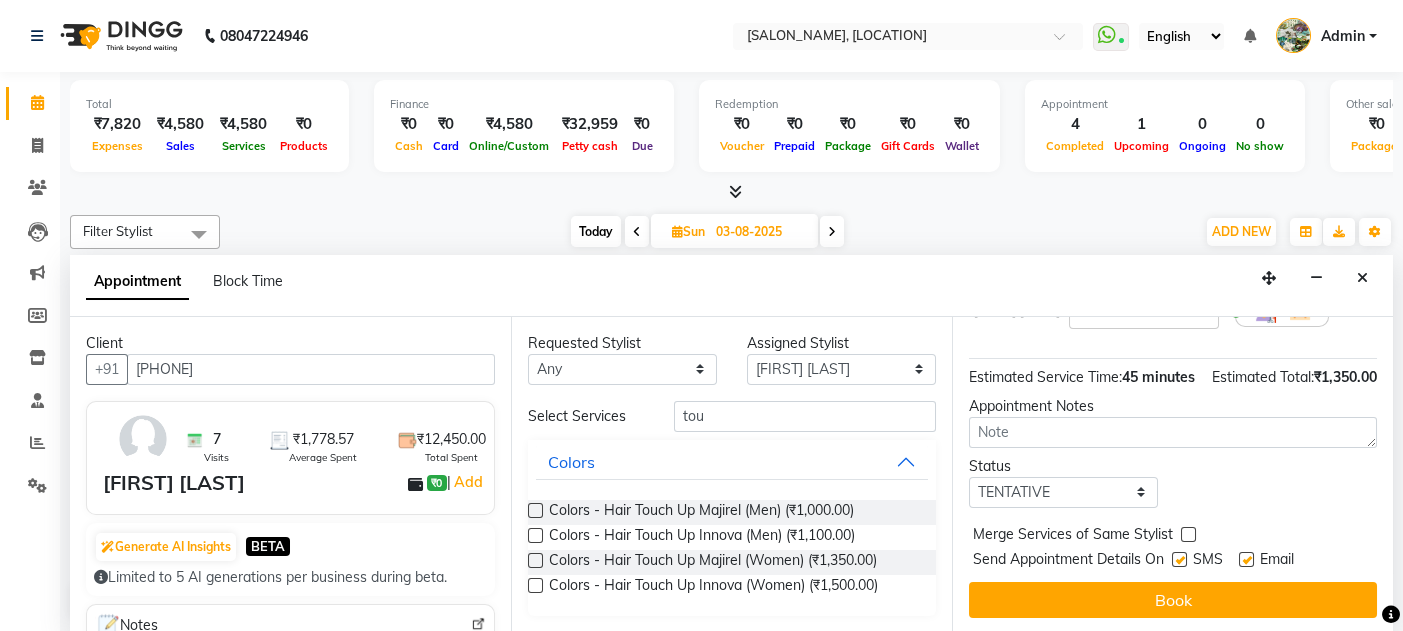 click at bounding box center (1245, 563) 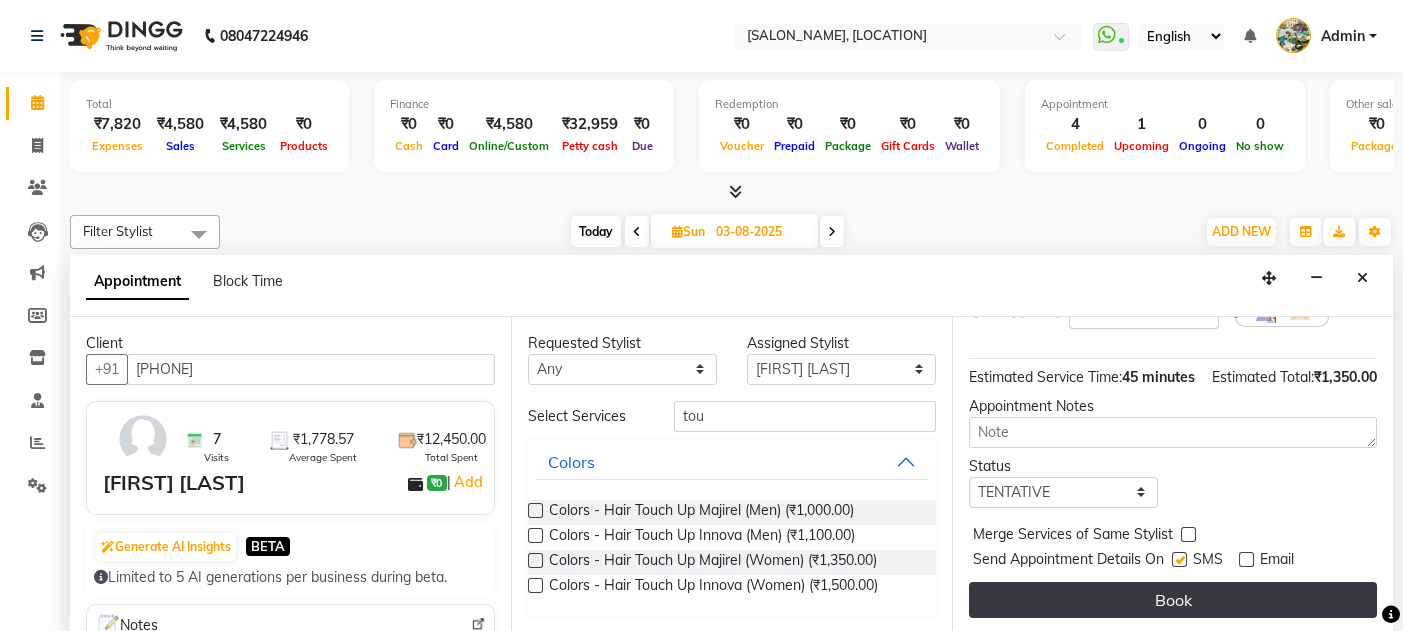 click on "Book" at bounding box center [1173, 600] 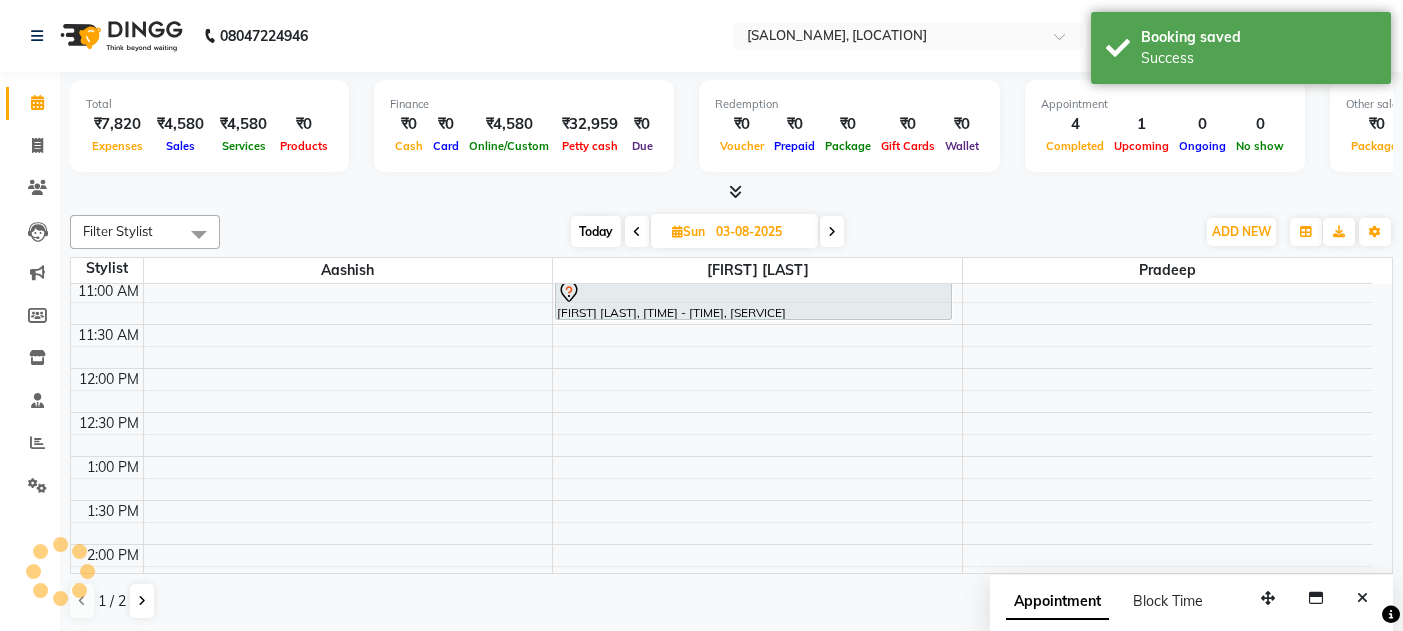 scroll, scrollTop: 0, scrollLeft: 0, axis: both 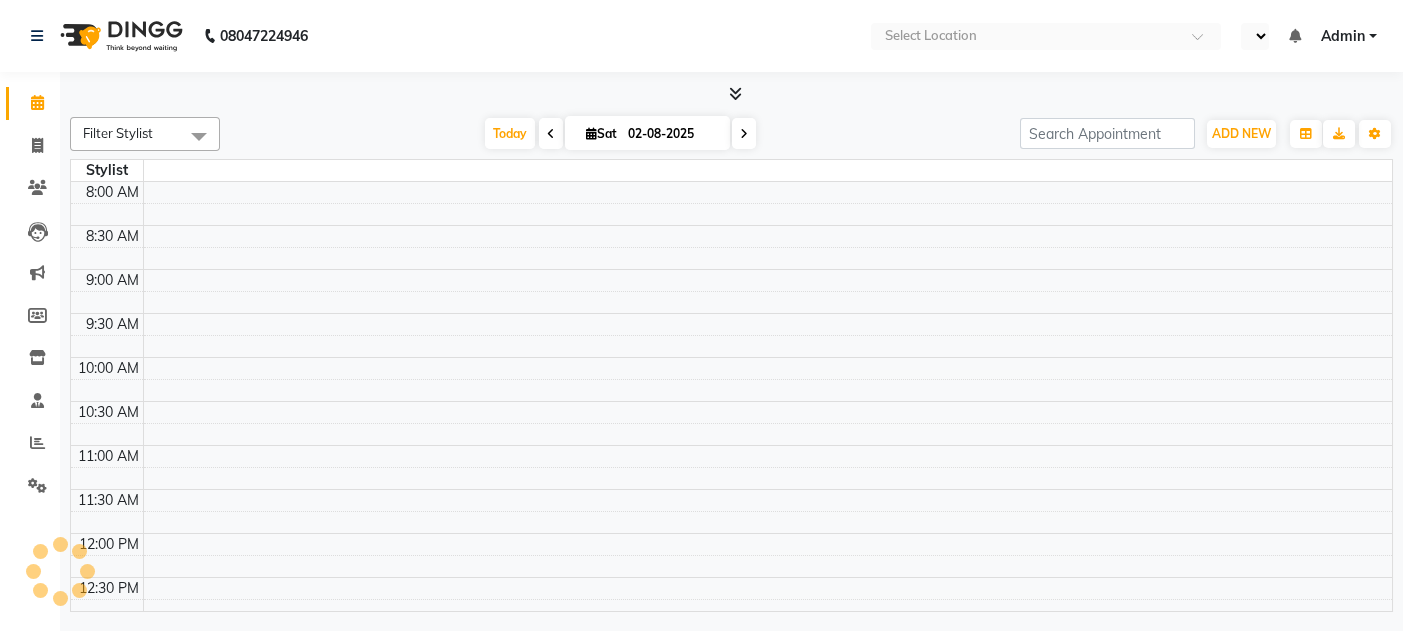 select on "en" 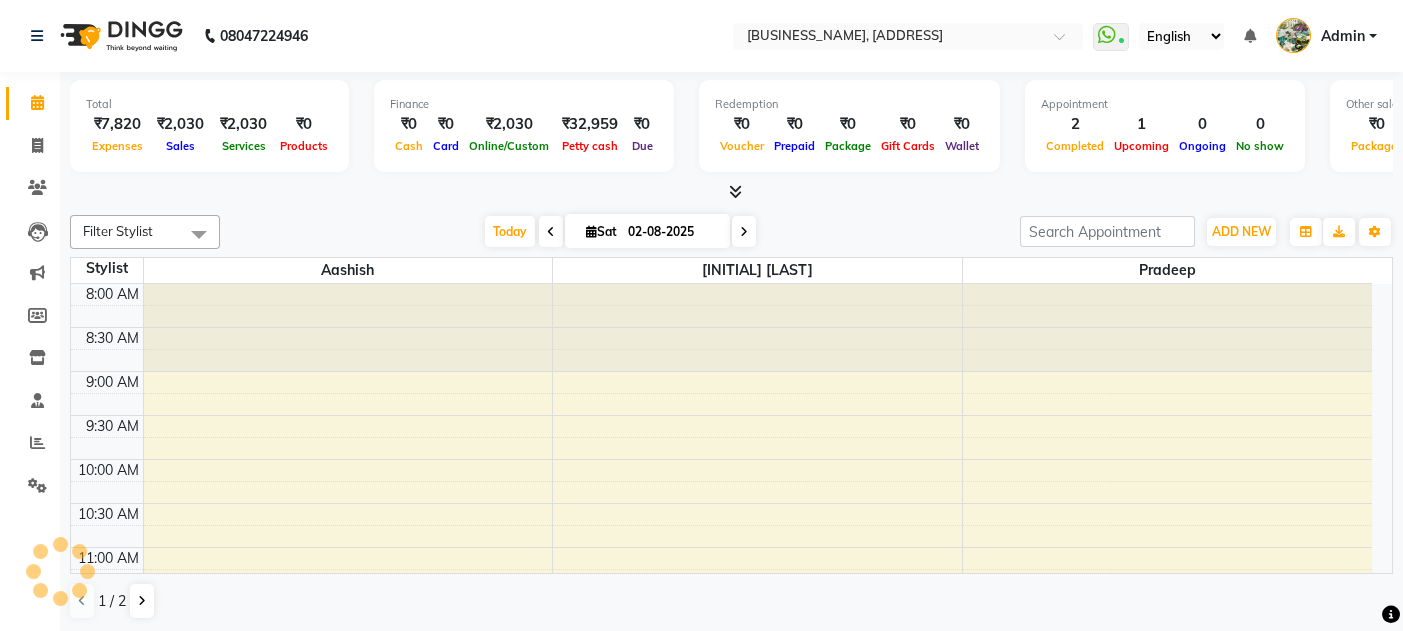 scroll, scrollTop: 0, scrollLeft: 0, axis: both 